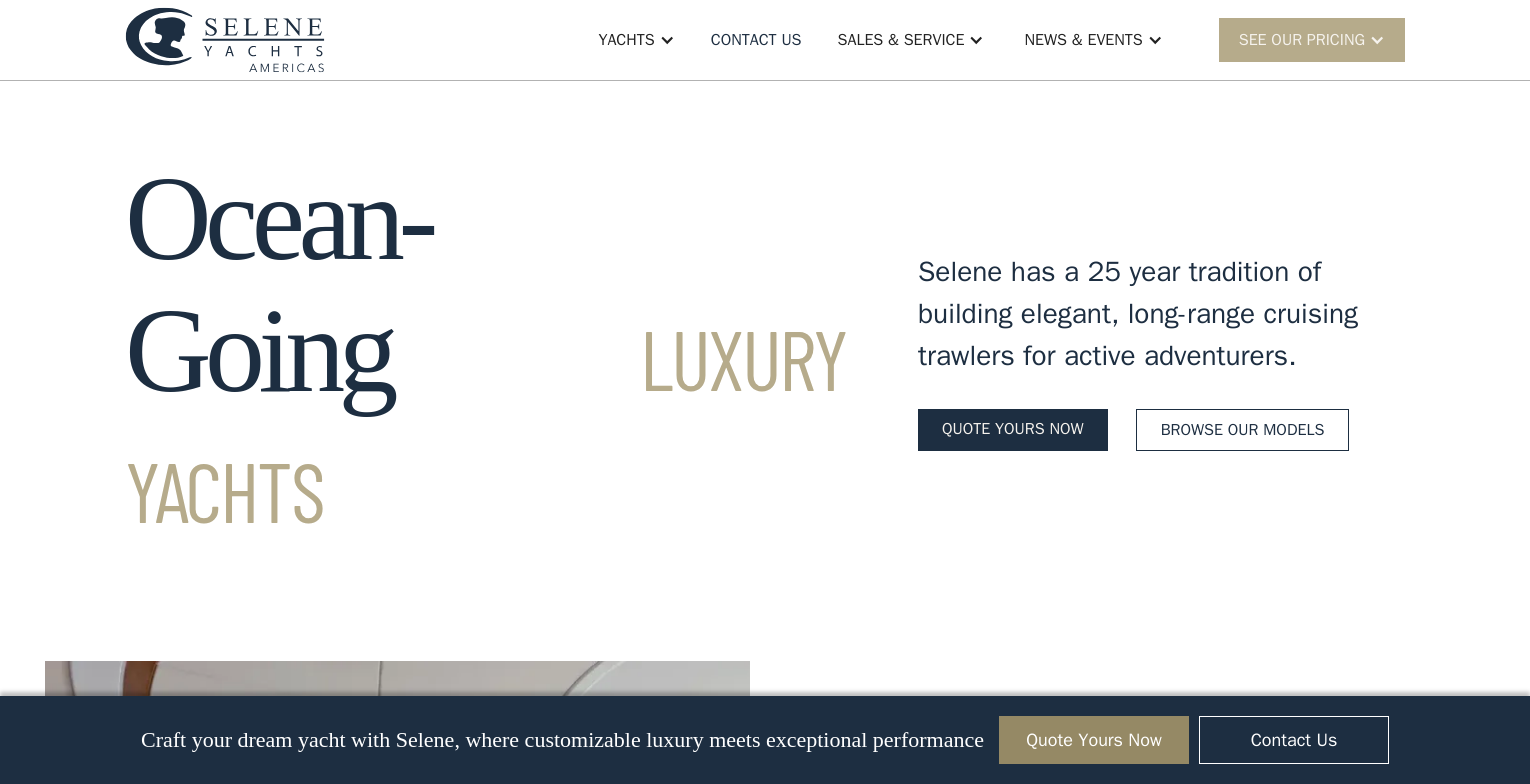 scroll, scrollTop: 3565, scrollLeft: 0, axis: vertical 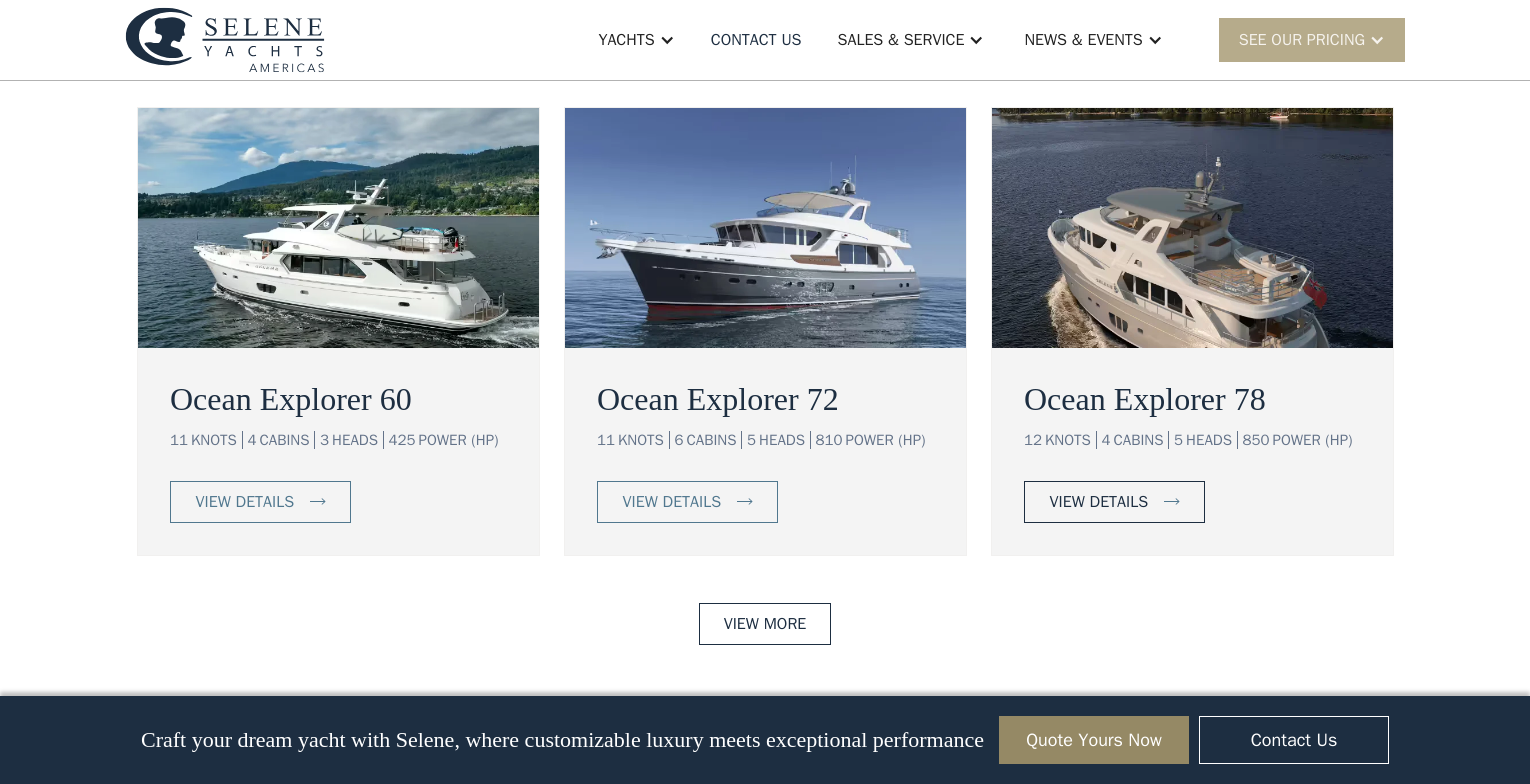 click on "view details" at bounding box center (1099, 502) 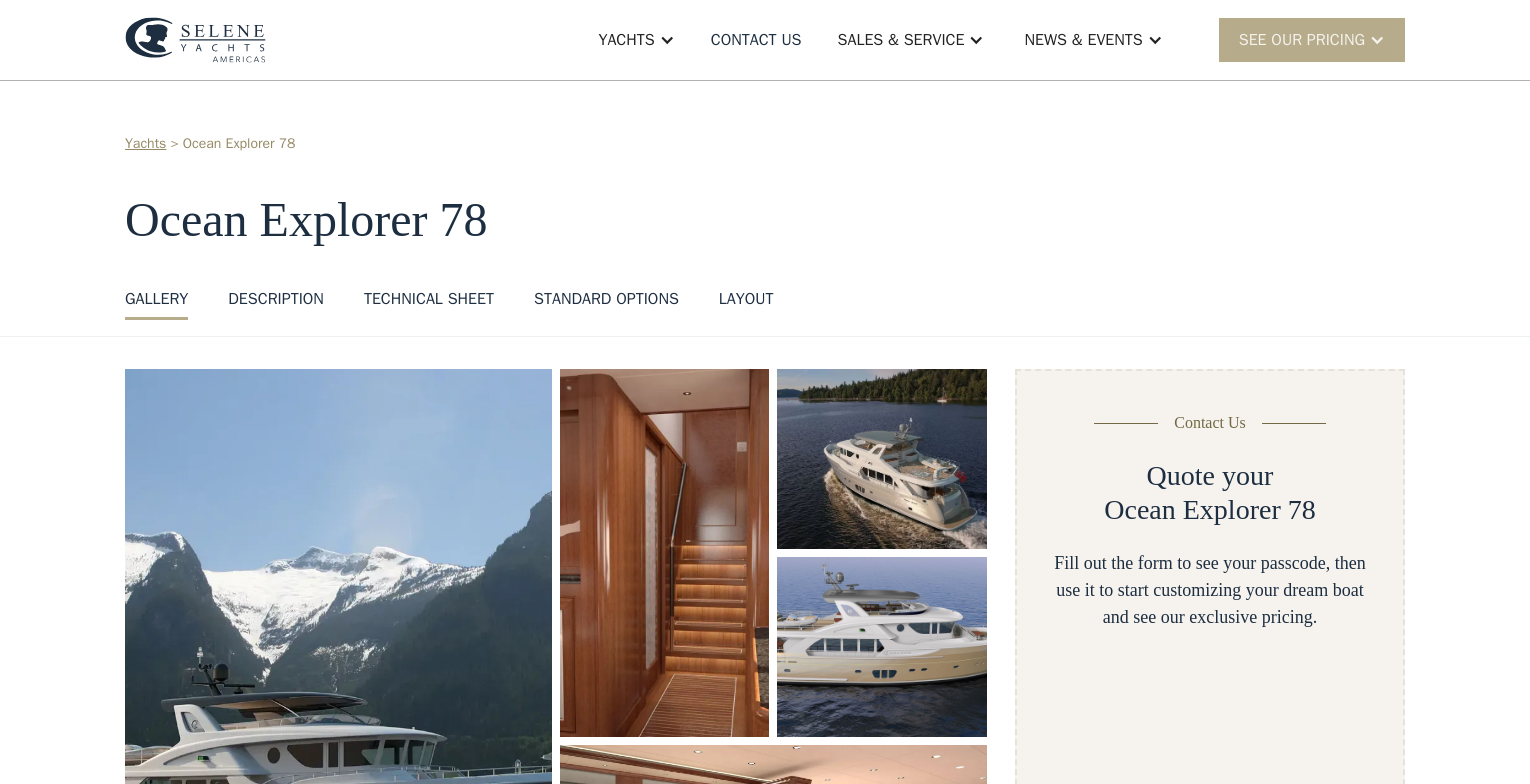 scroll, scrollTop: 0, scrollLeft: 0, axis: both 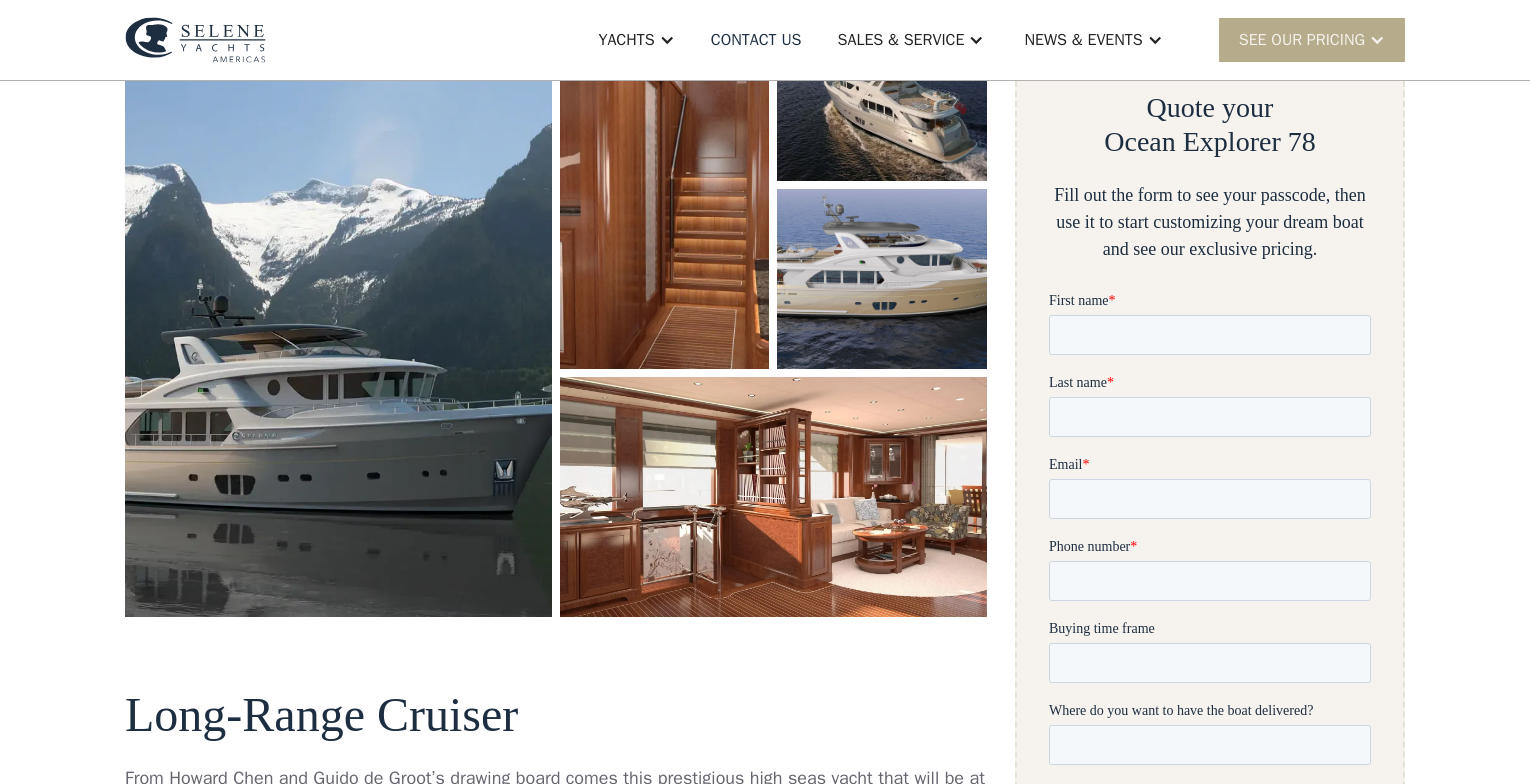 click at bounding box center (773, 496) 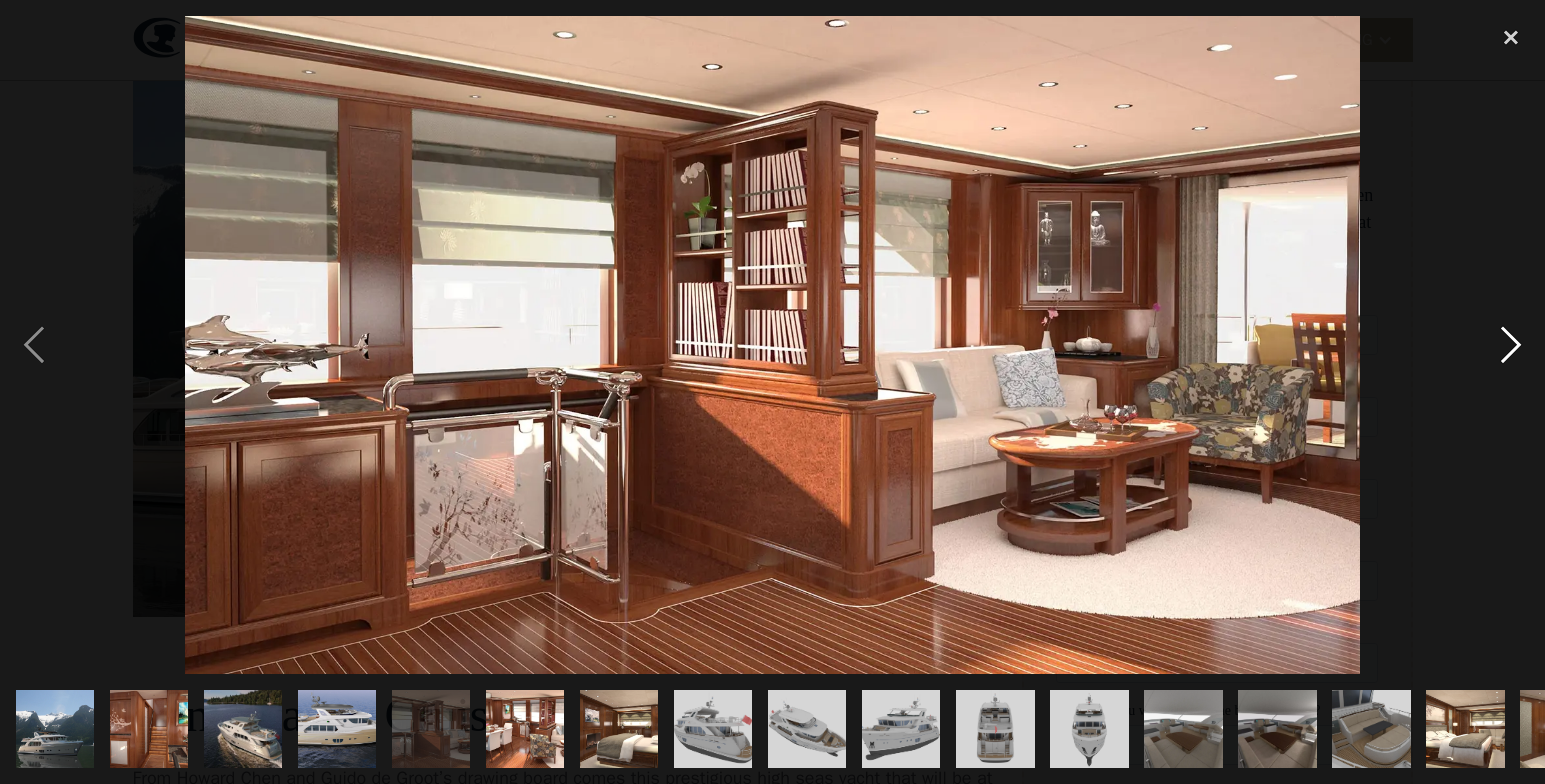 click at bounding box center (1511, 345) 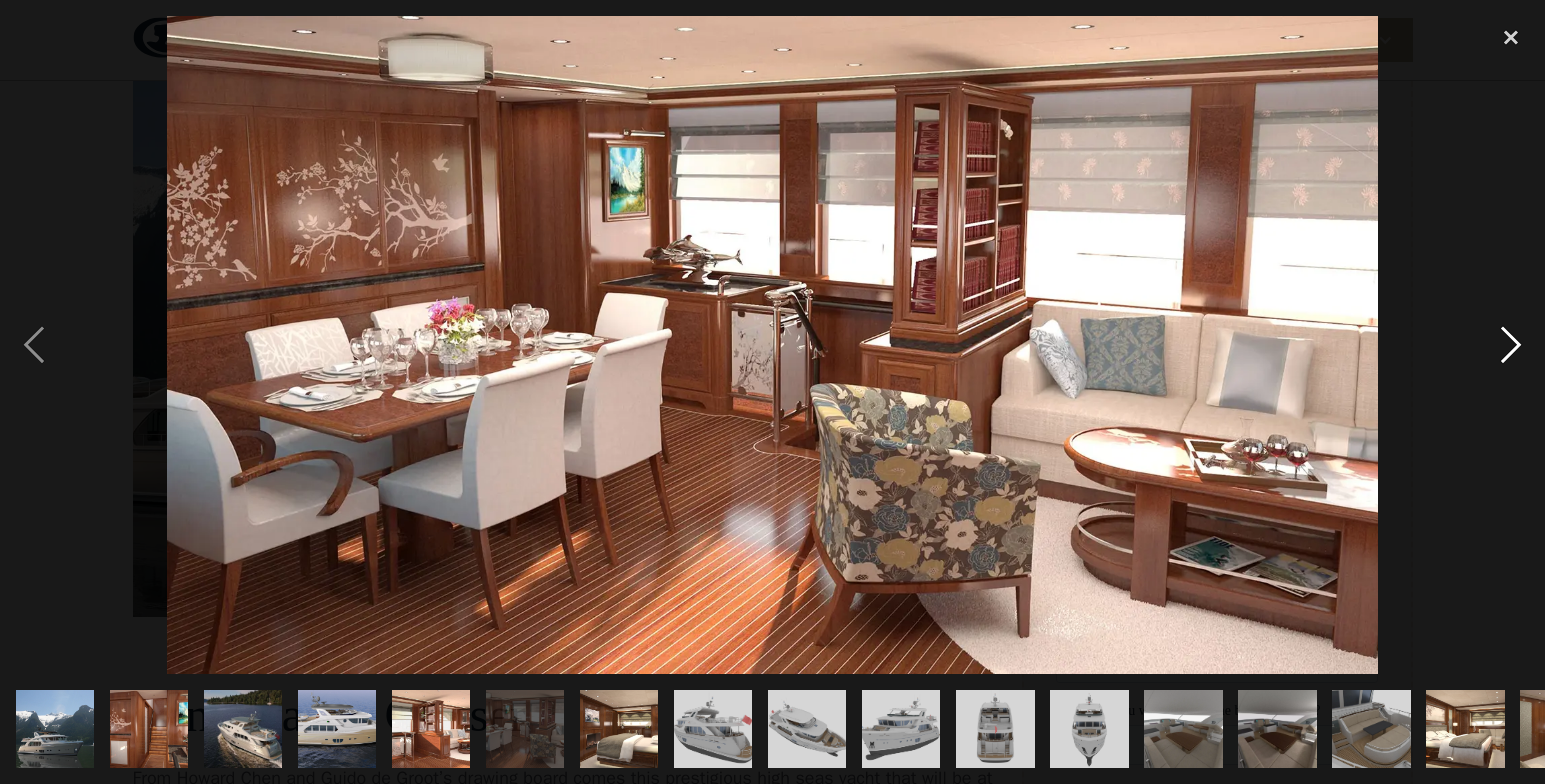 click at bounding box center (1511, 345) 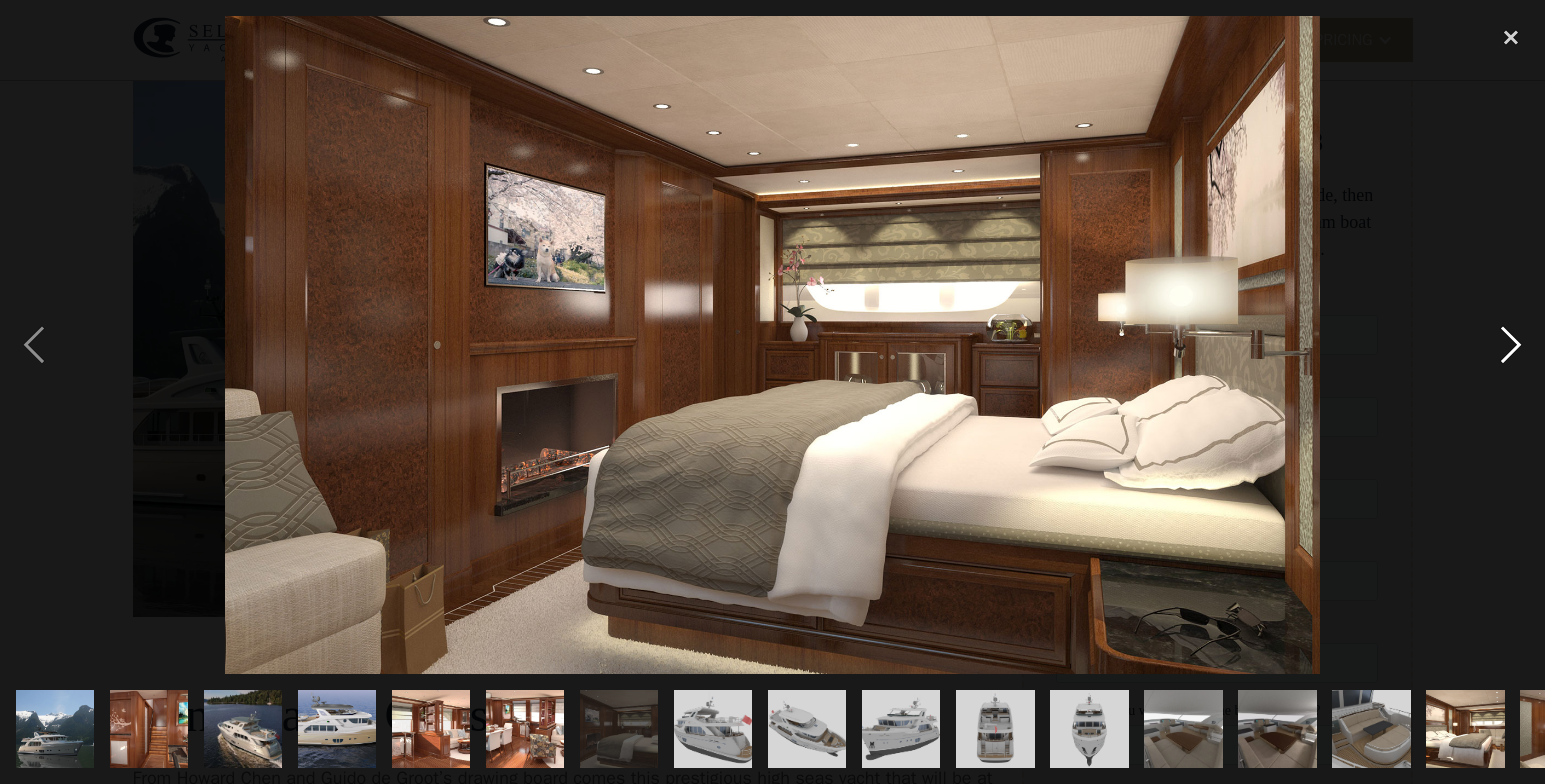 click at bounding box center [1511, 345] 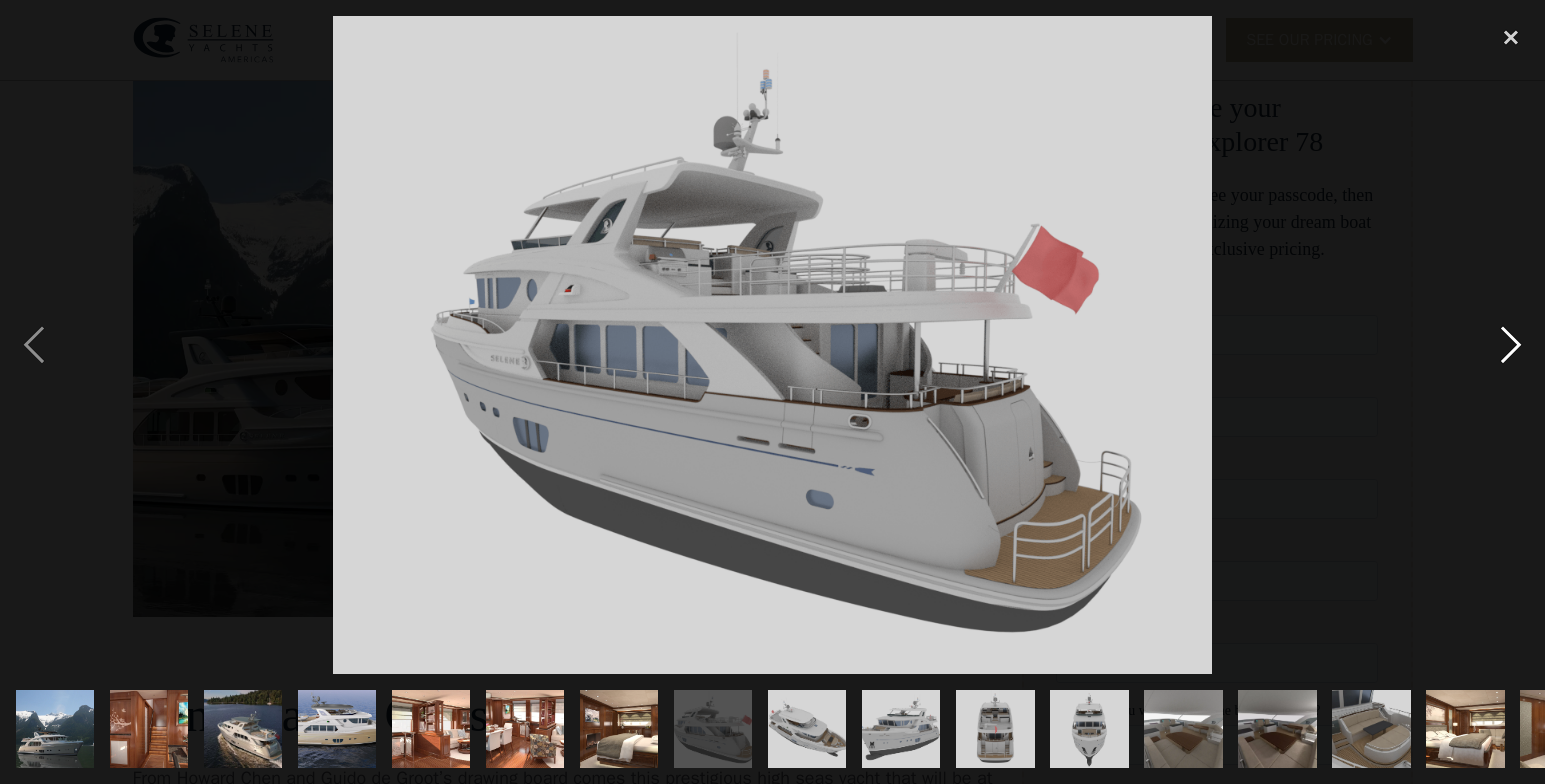 click at bounding box center [1511, 345] 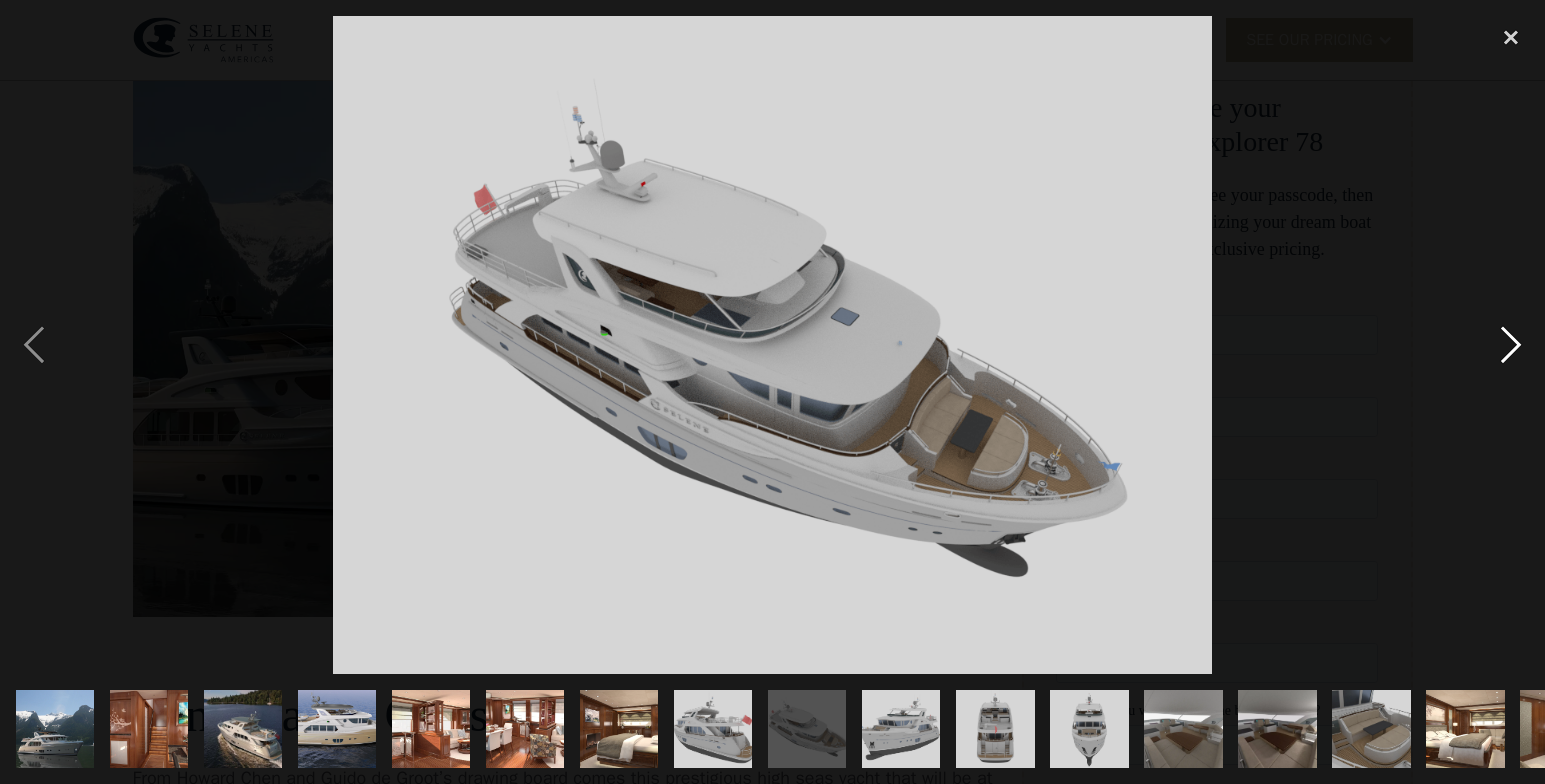 click at bounding box center (1511, 345) 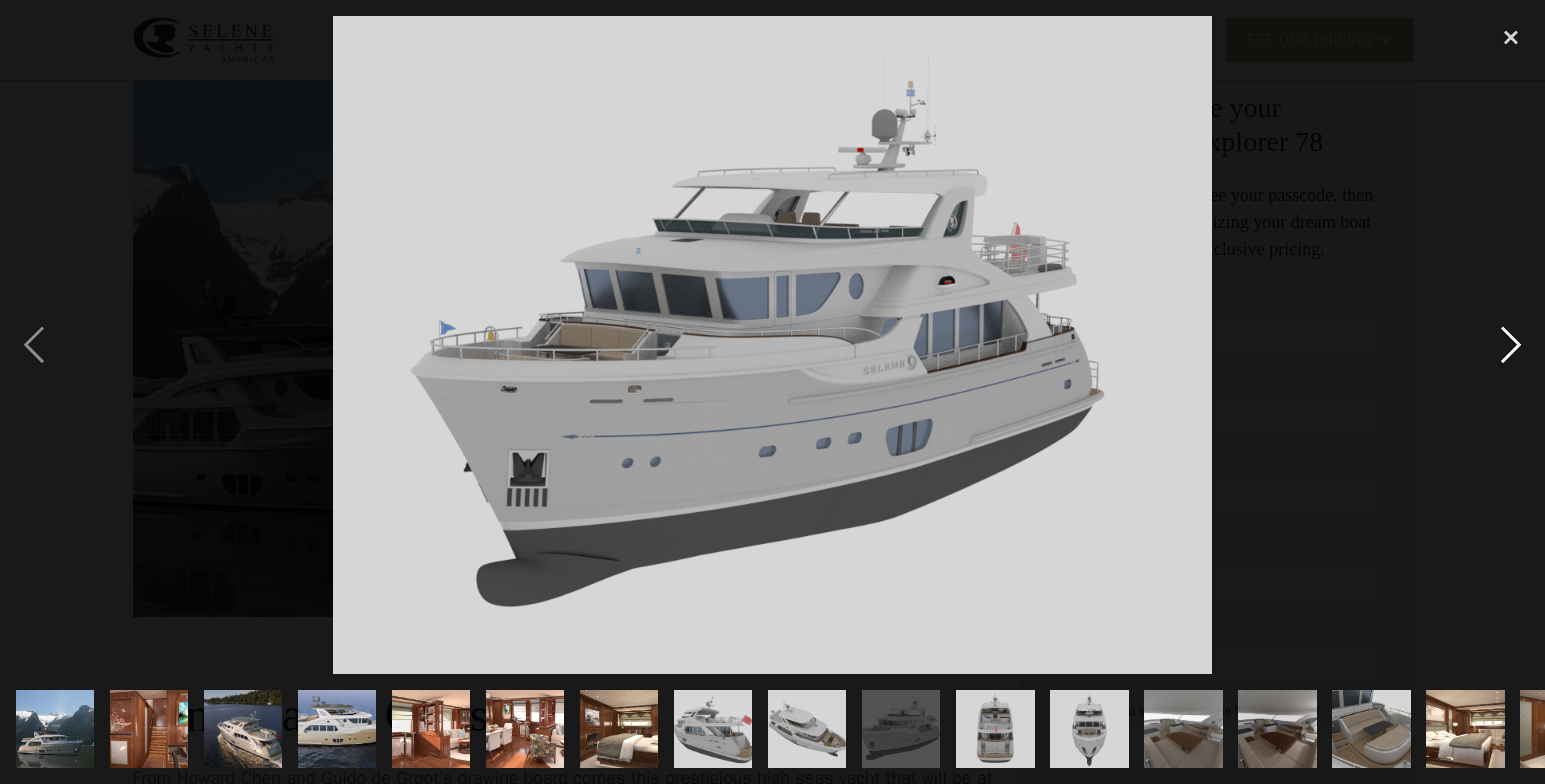 click at bounding box center [1511, 345] 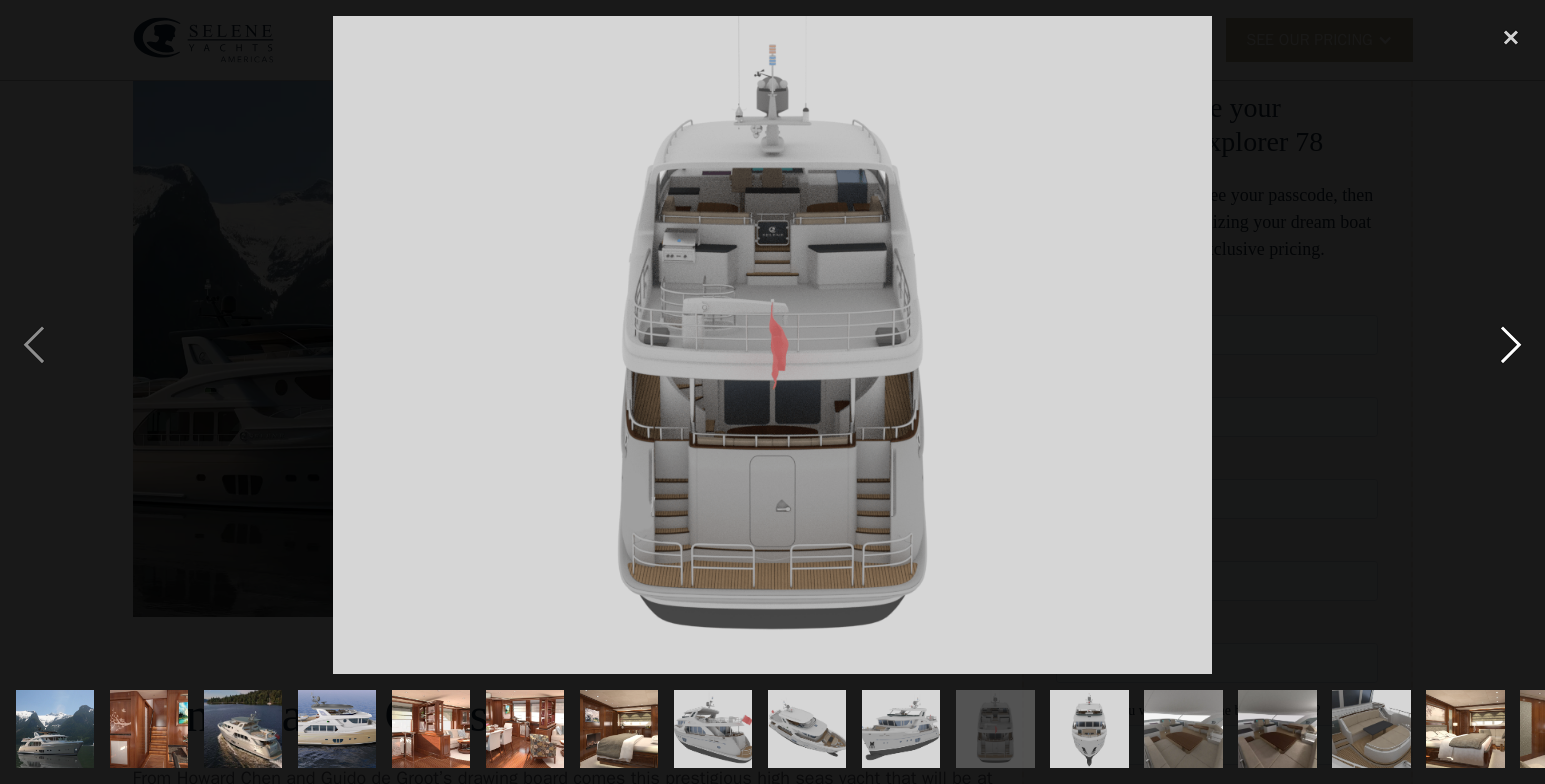 click at bounding box center (1511, 345) 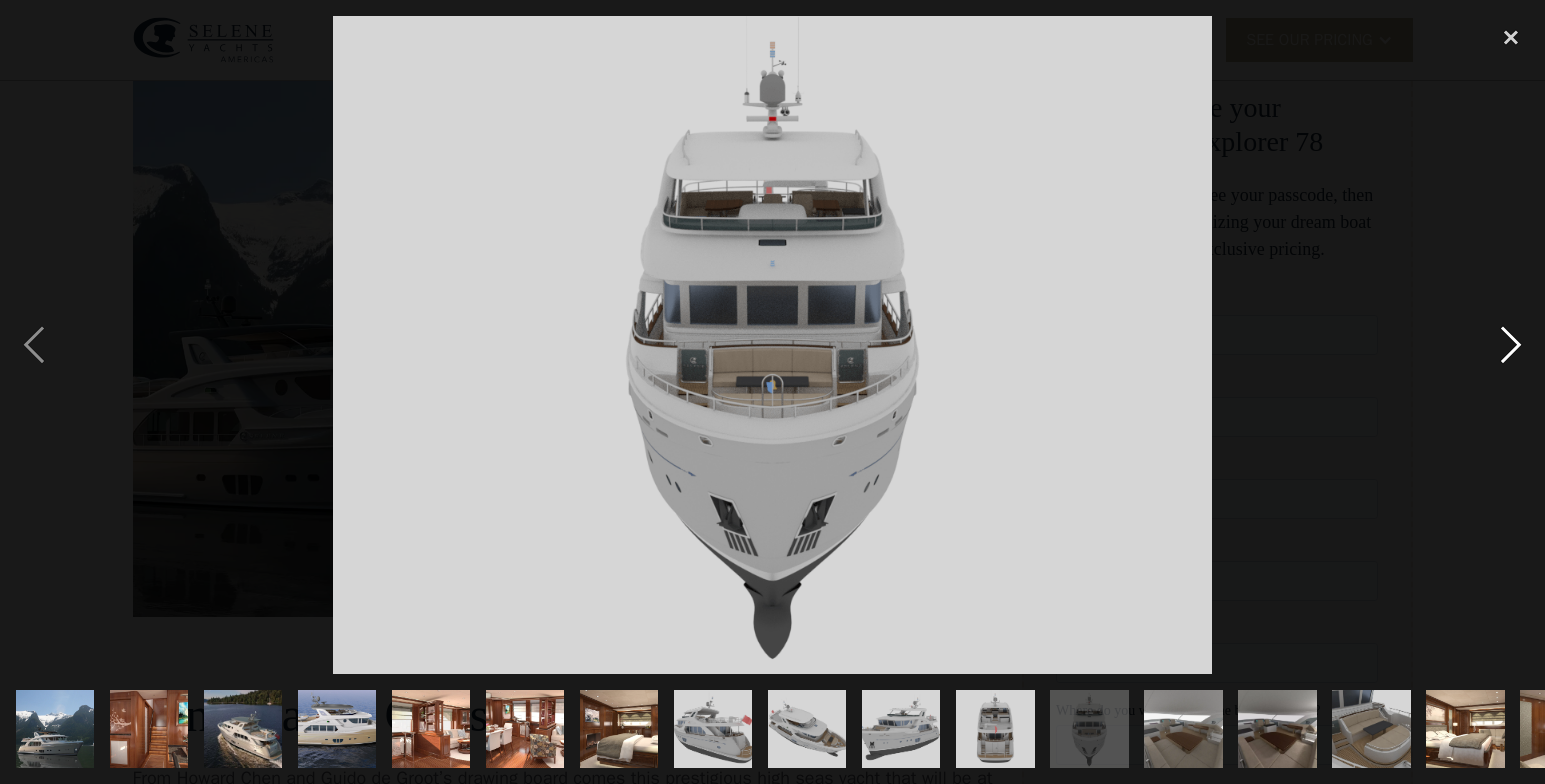 click at bounding box center [1511, 345] 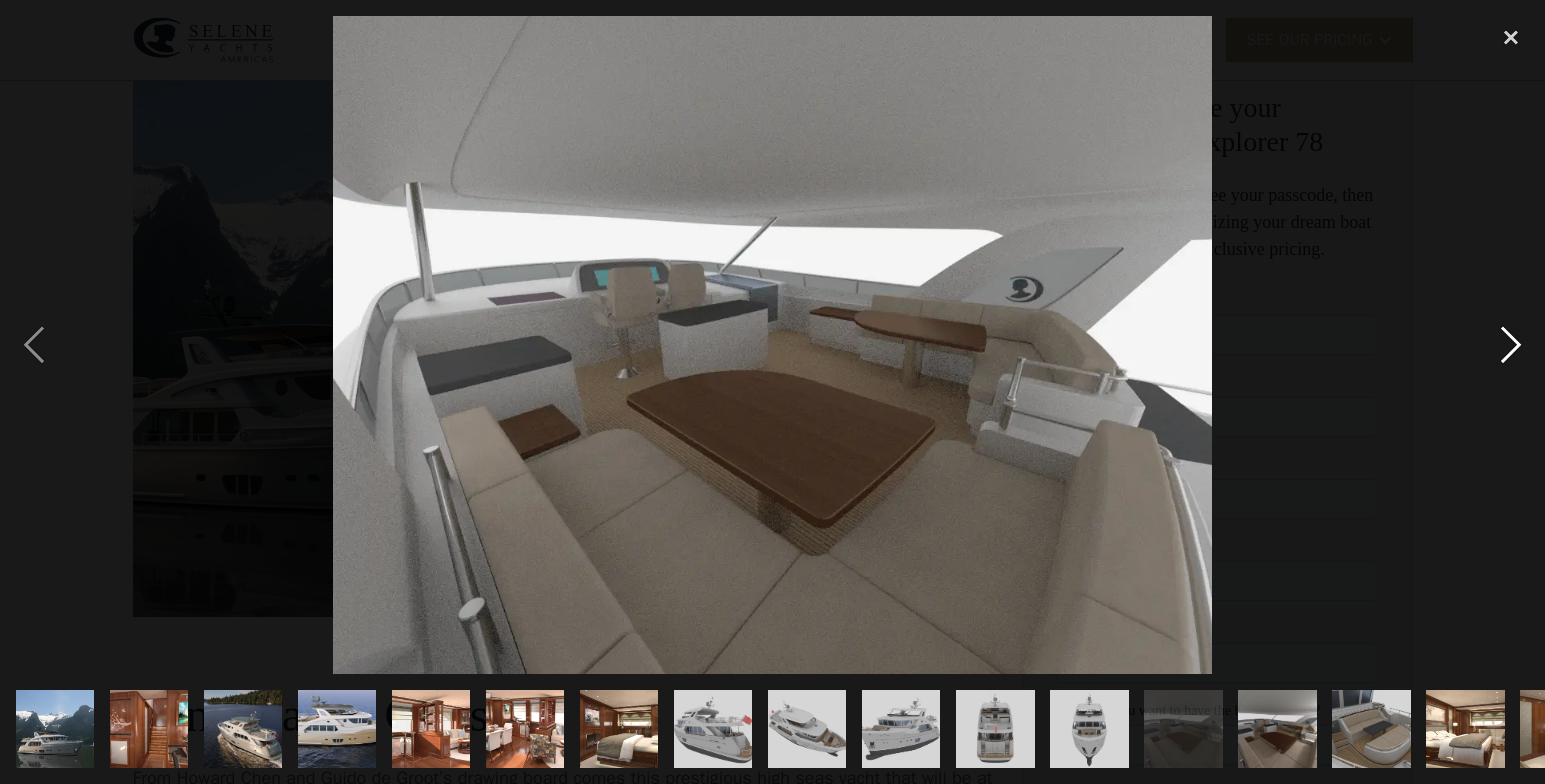 click at bounding box center [1511, 345] 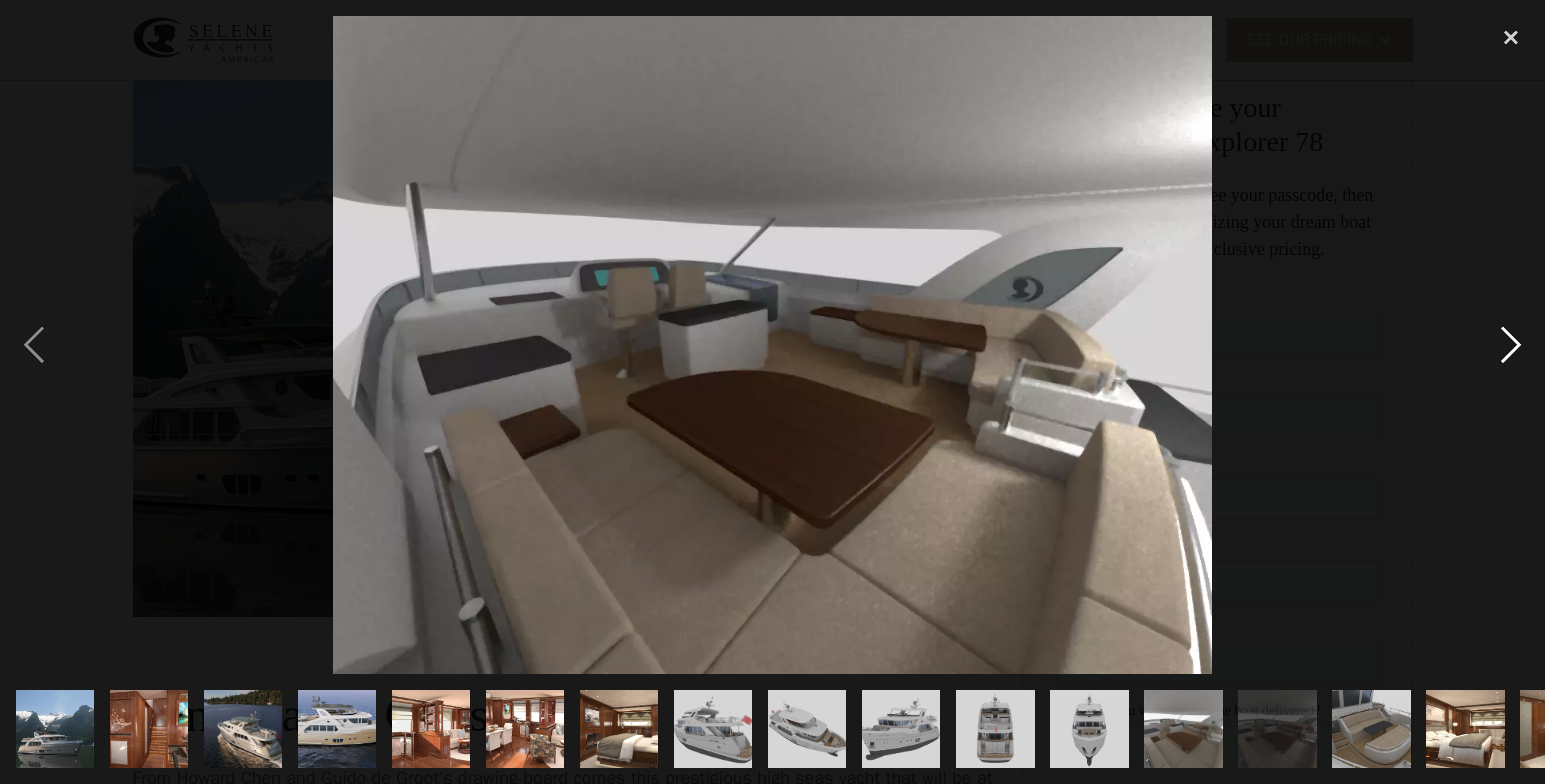 click at bounding box center (1511, 345) 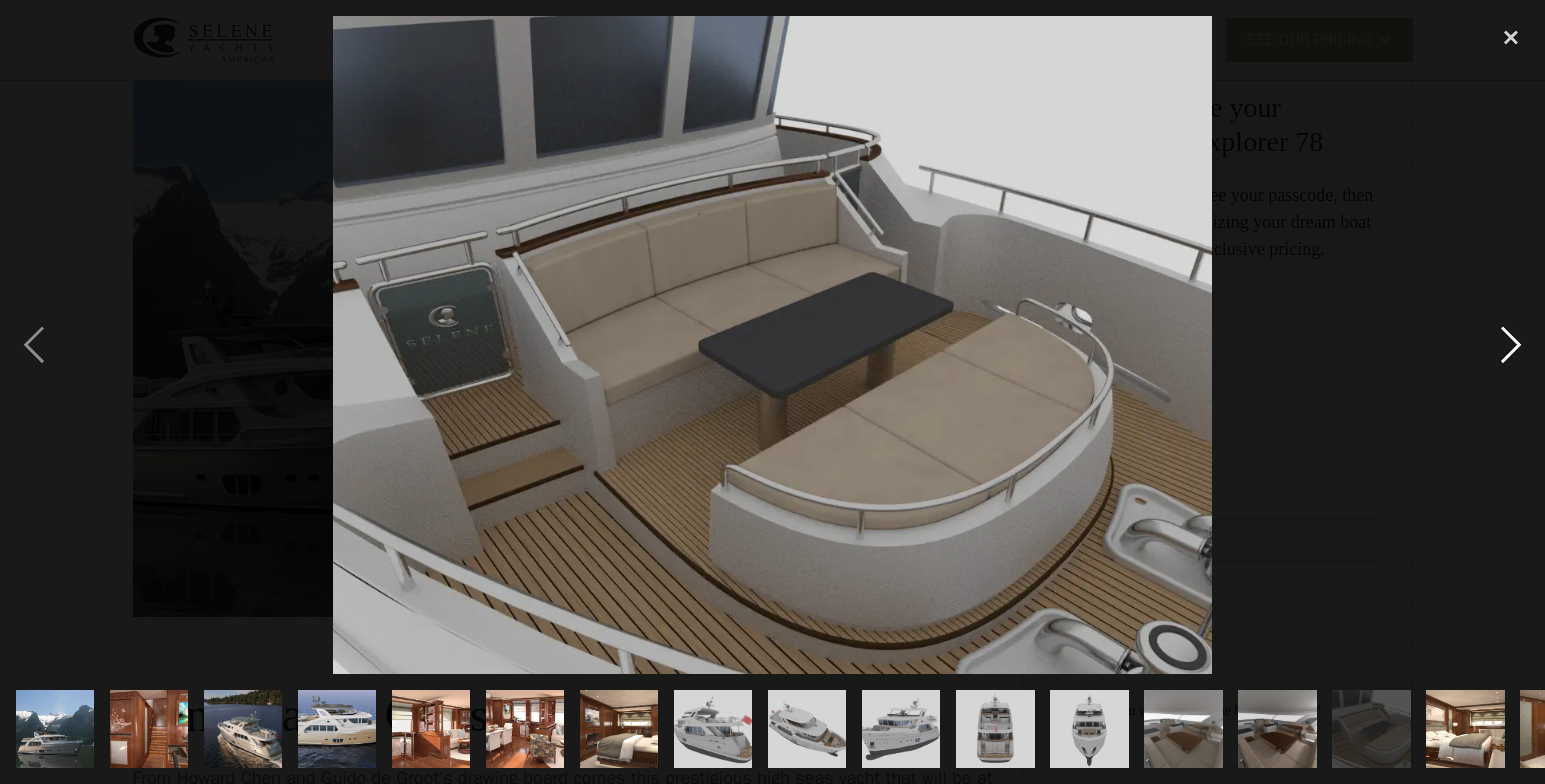 click at bounding box center [1511, 345] 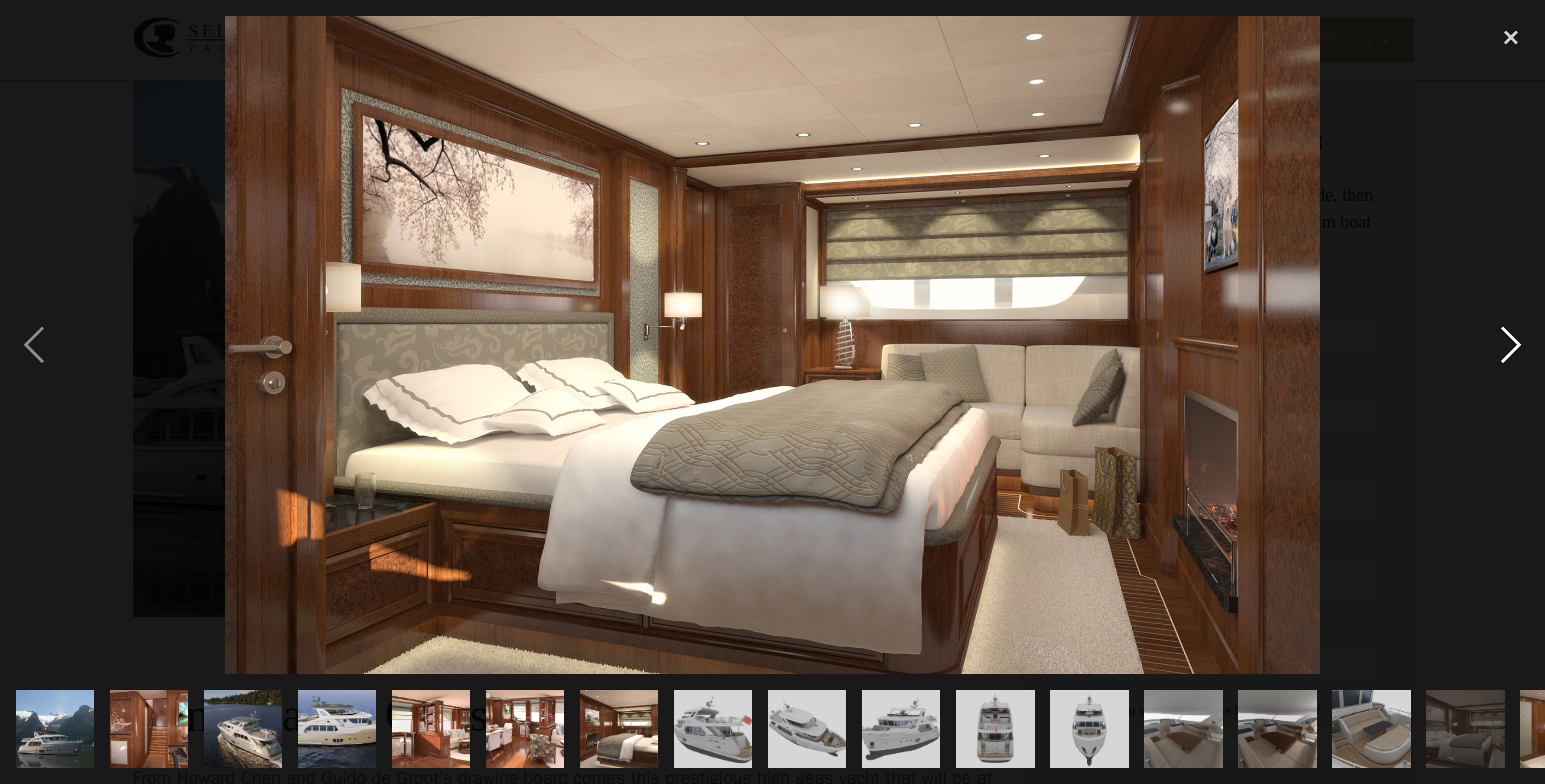 click at bounding box center [1511, 345] 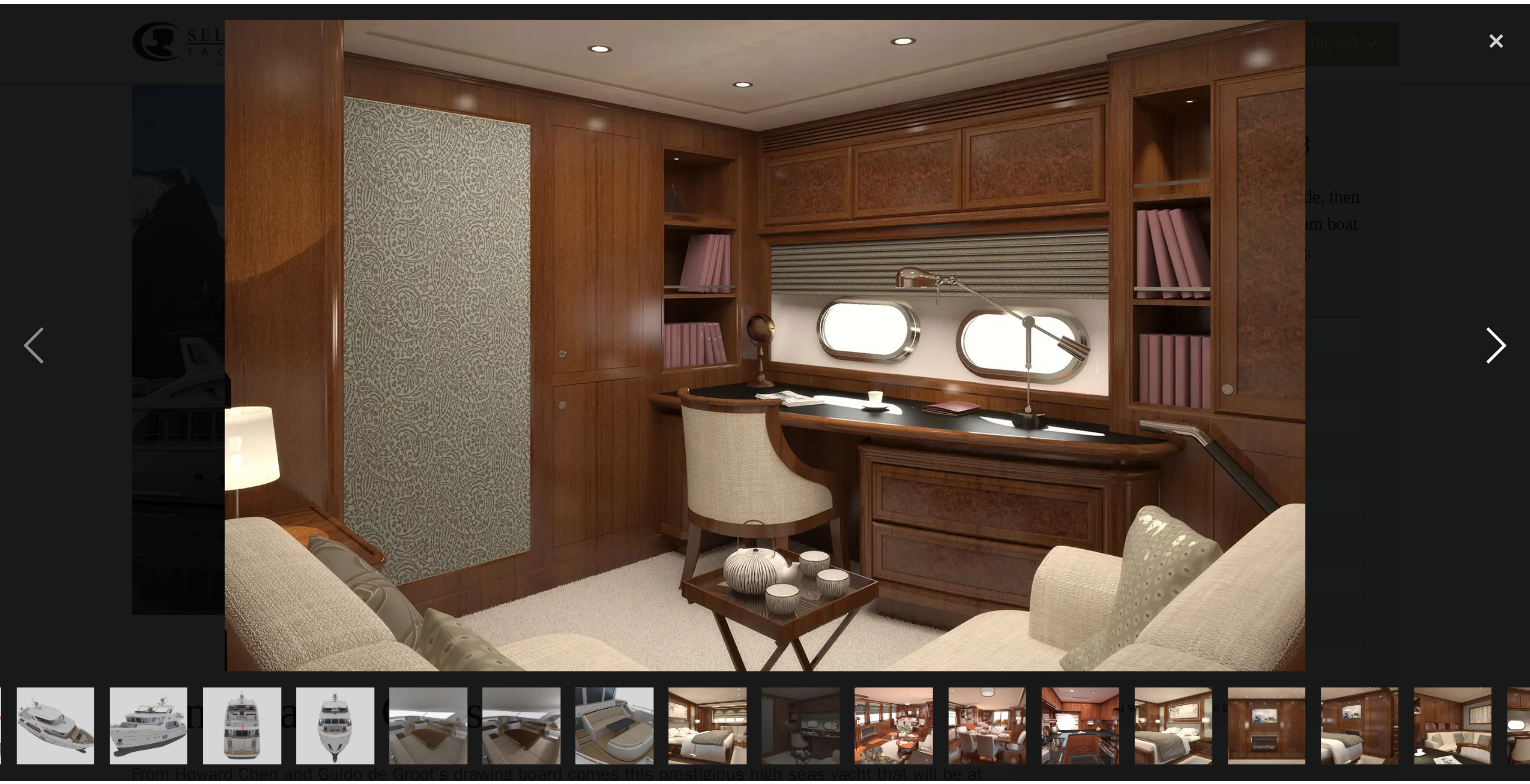 scroll, scrollTop: 0, scrollLeft: 822, axis: horizontal 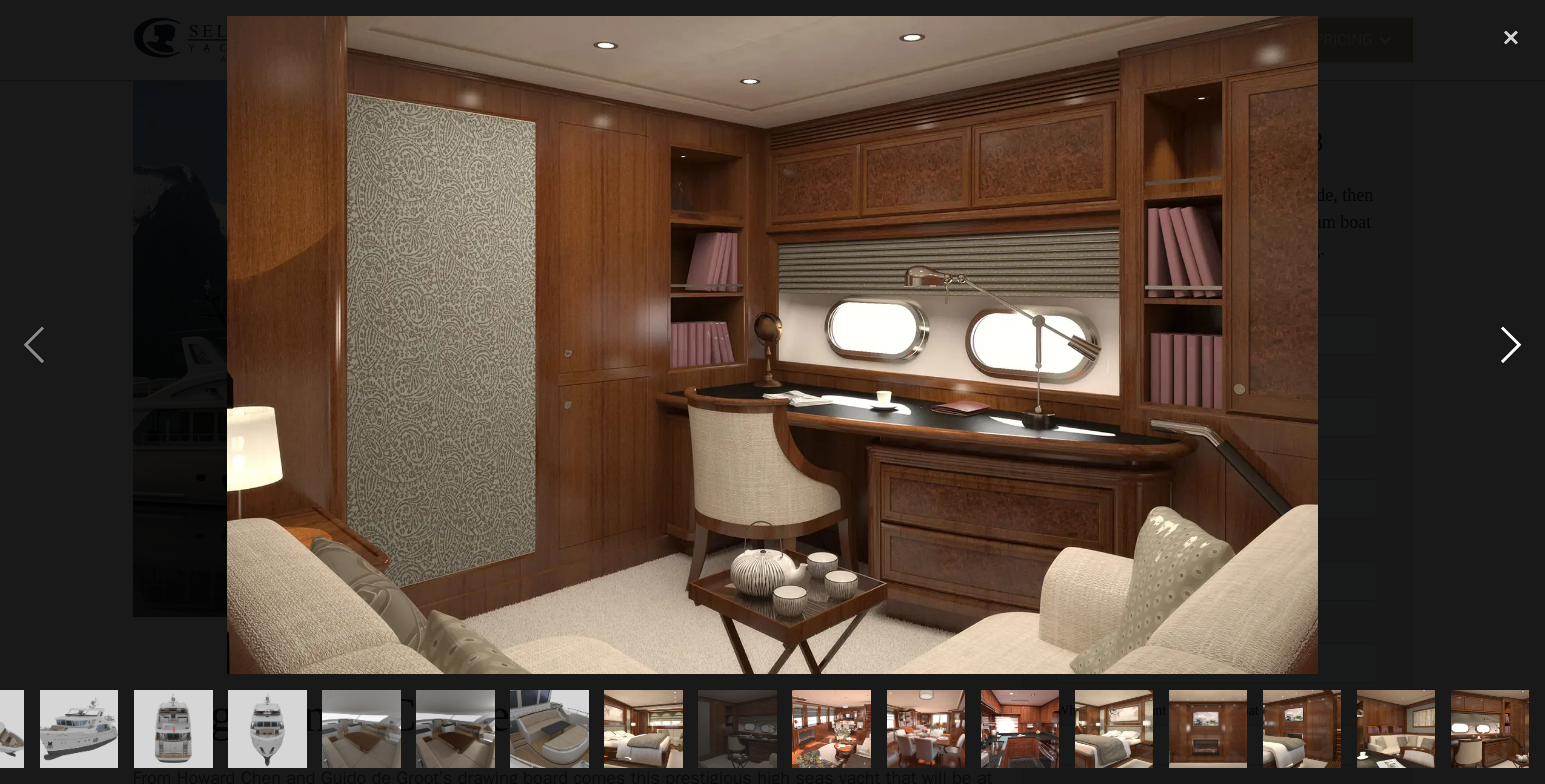click at bounding box center (1511, 345) 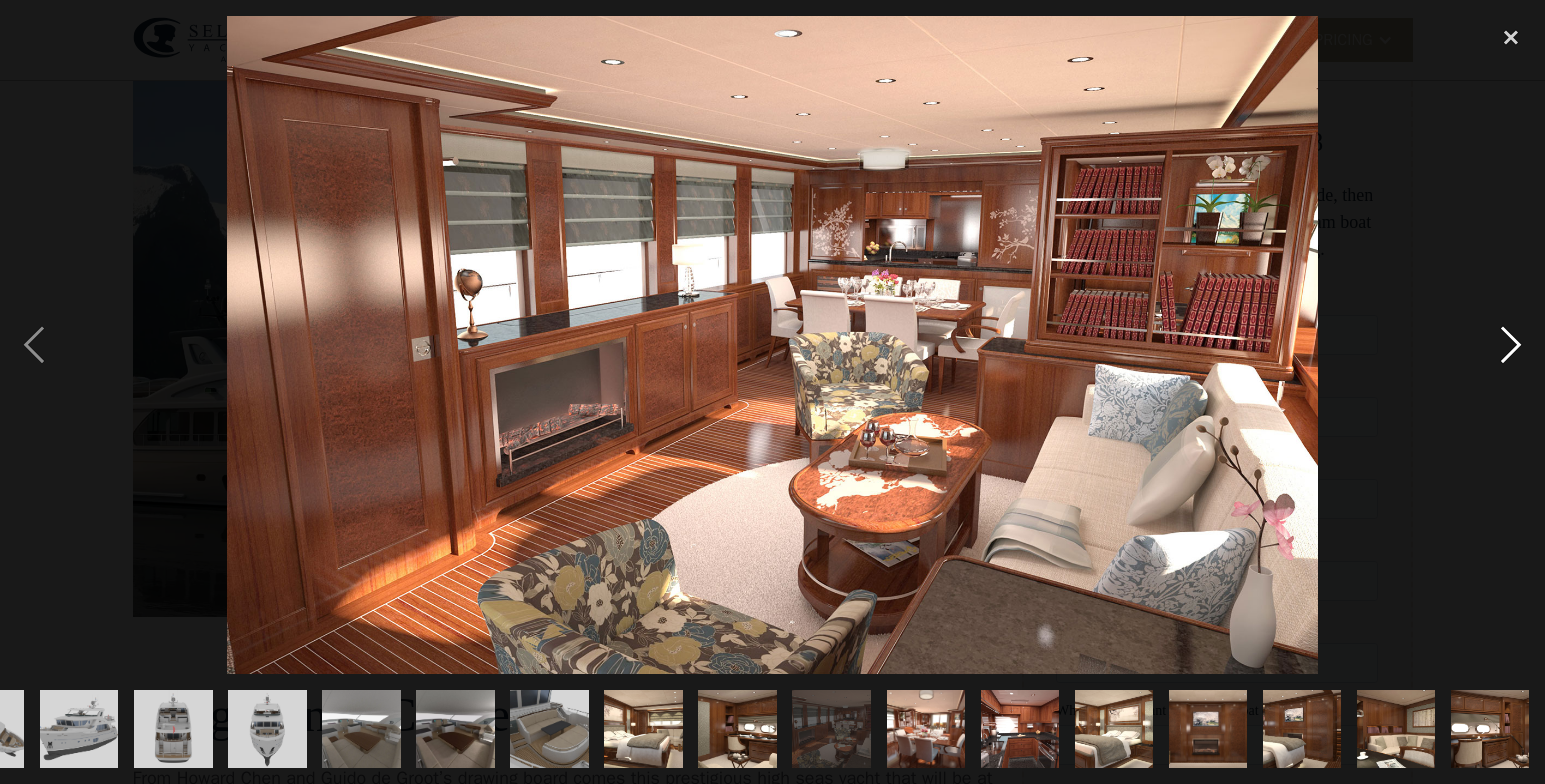 click at bounding box center [1511, 345] 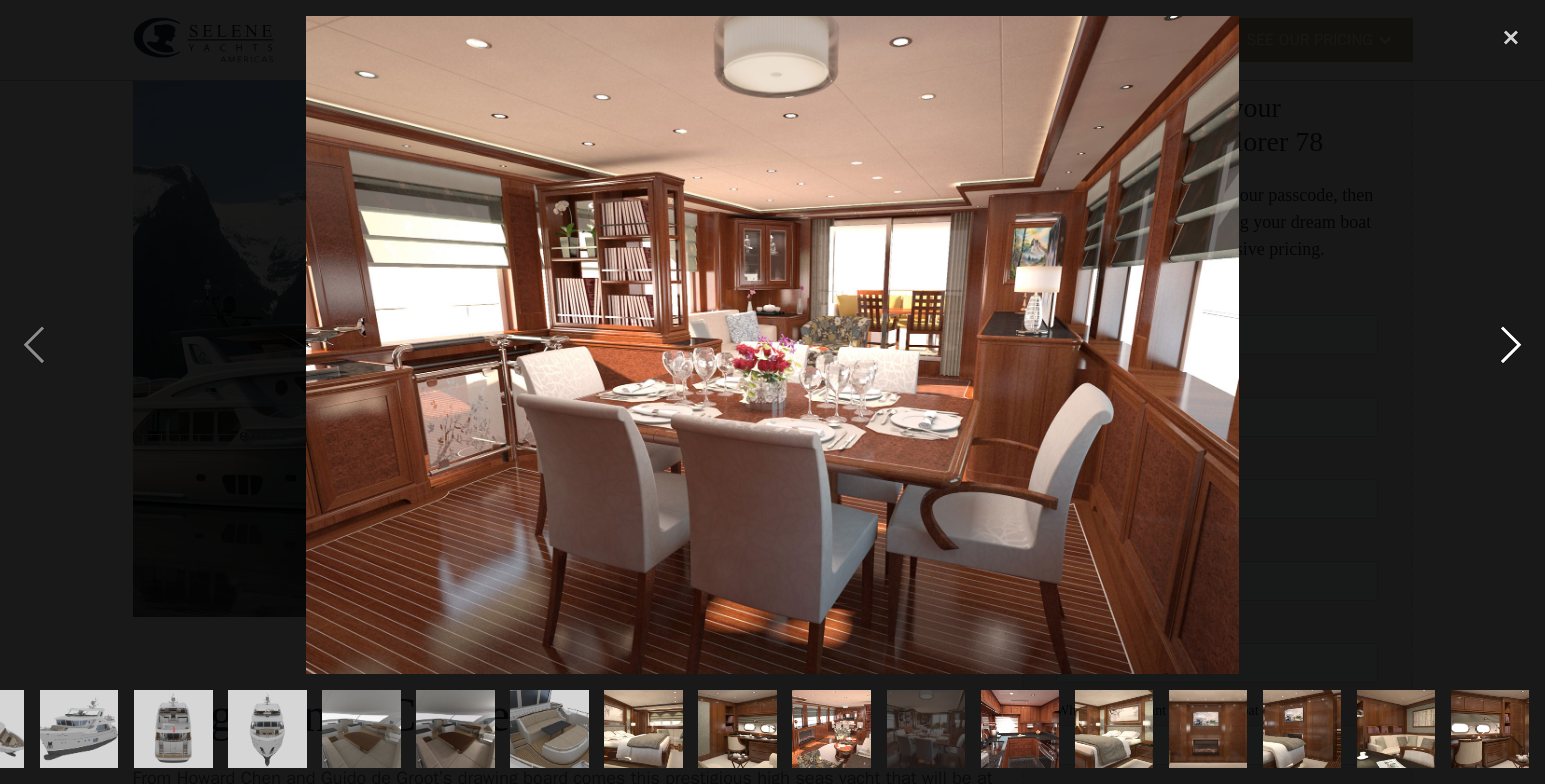 click at bounding box center (1511, 345) 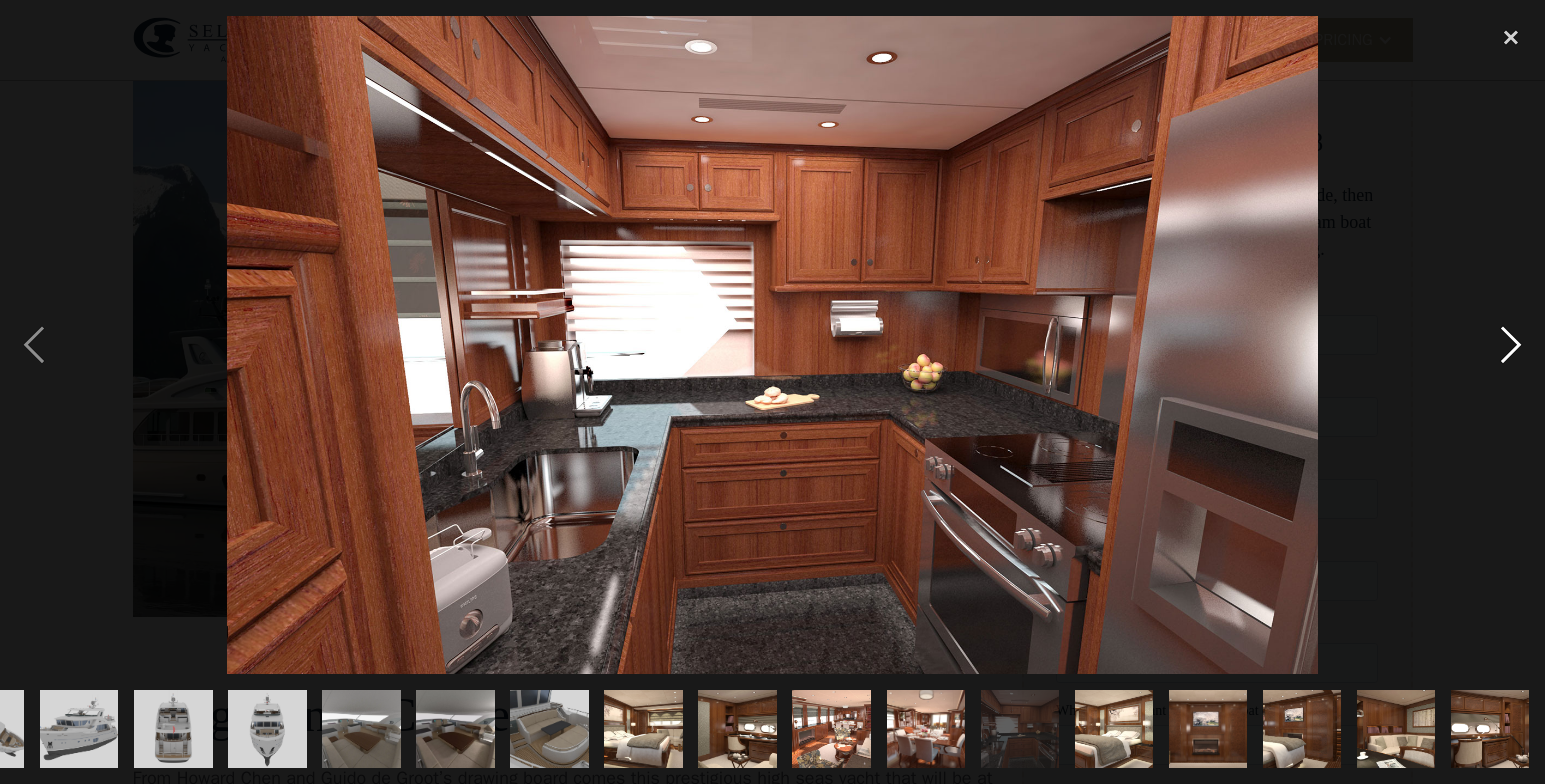 click at bounding box center [1511, 345] 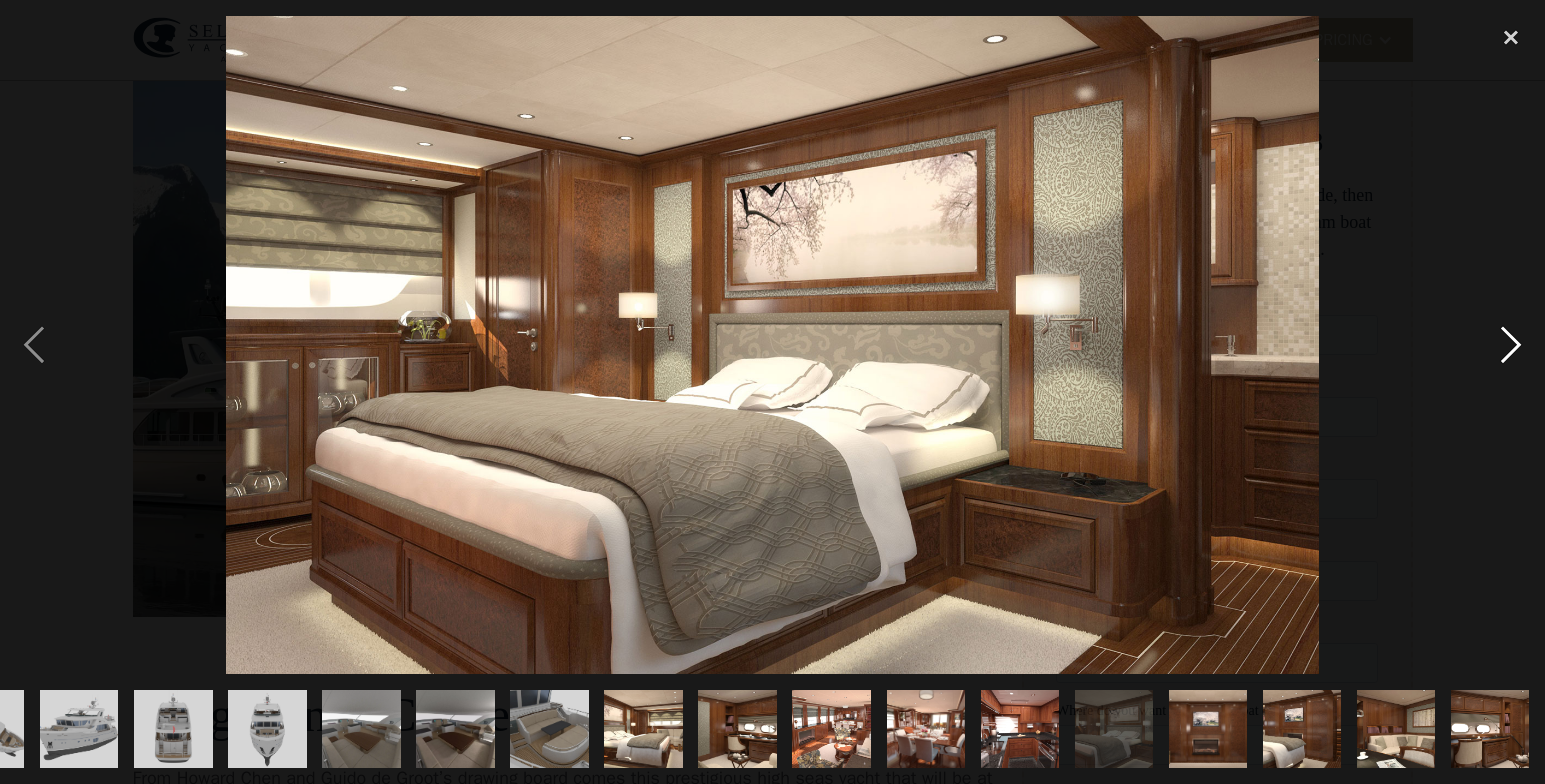 click at bounding box center [1511, 345] 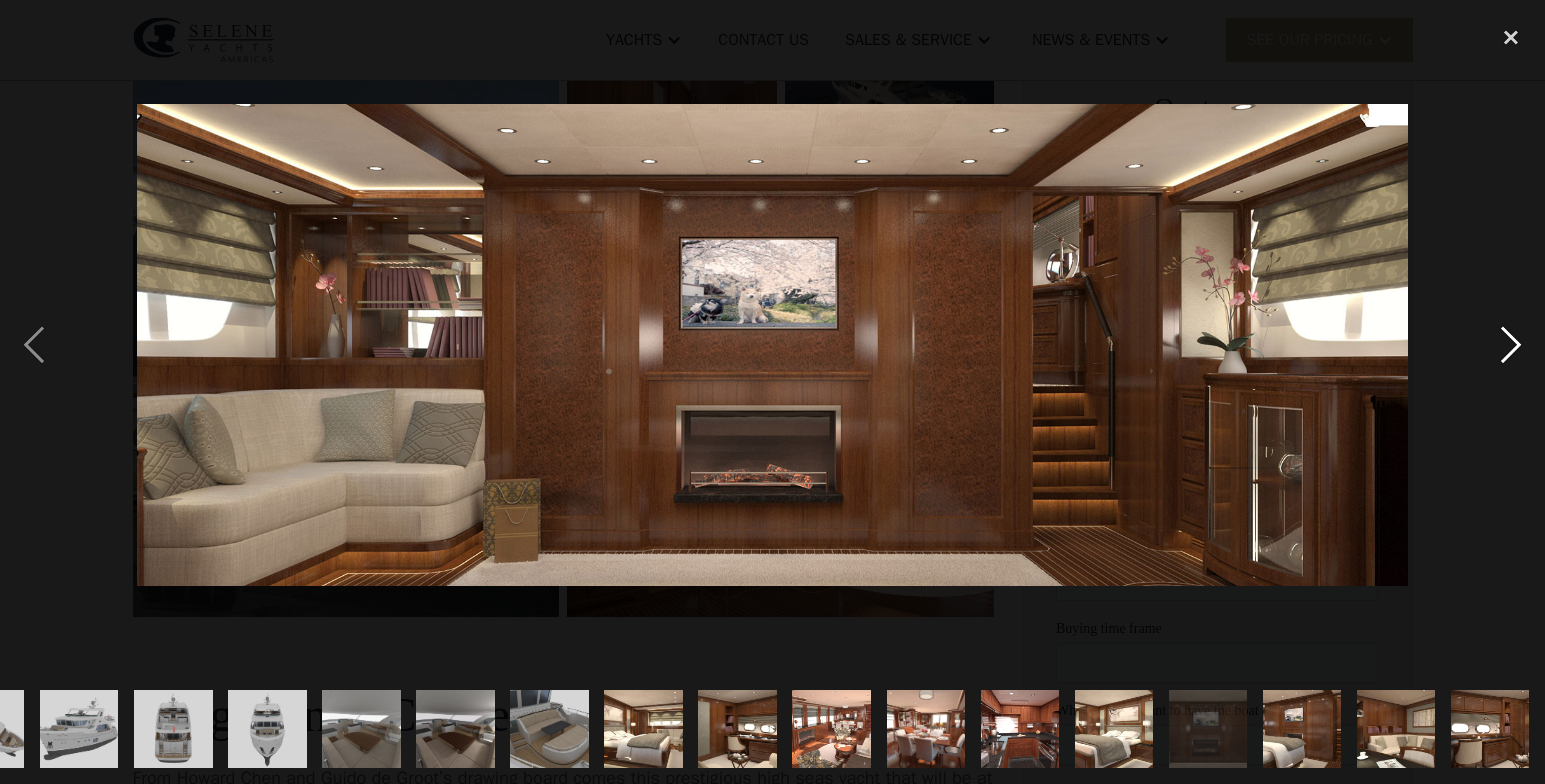 click at bounding box center (1511, 345) 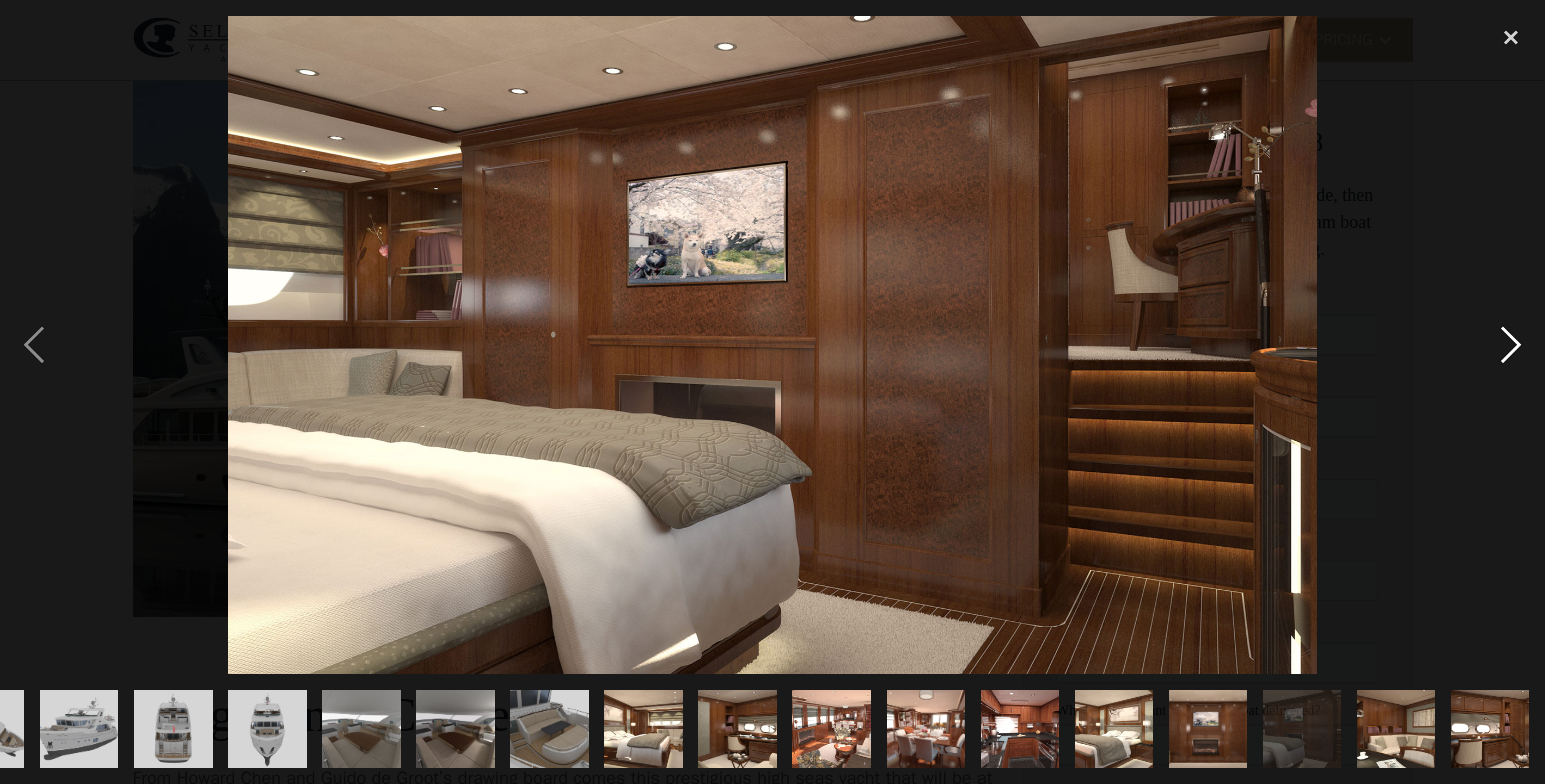 click at bounding box center [1511, 345] 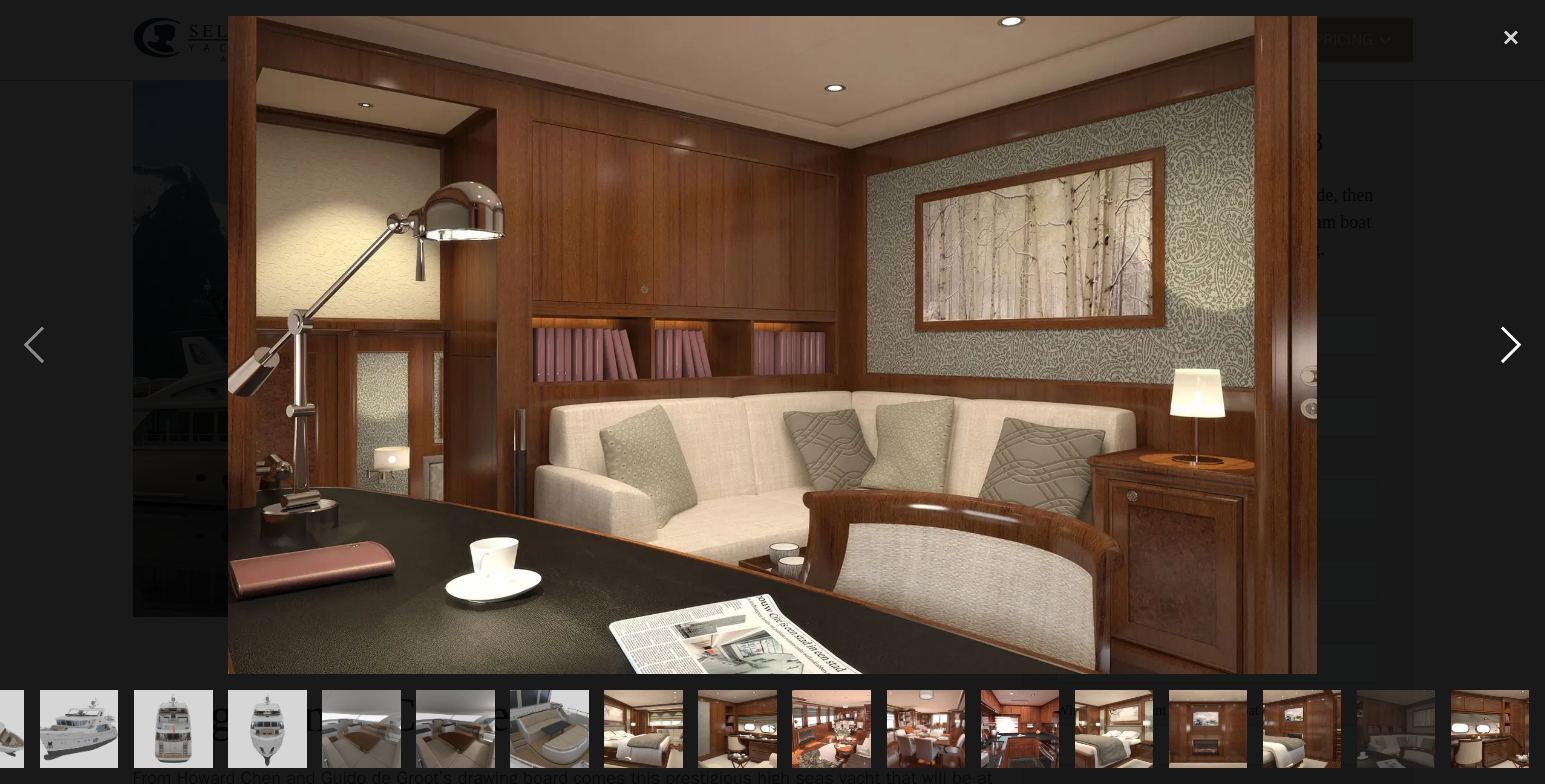 click at bounding box center [1511, 345] 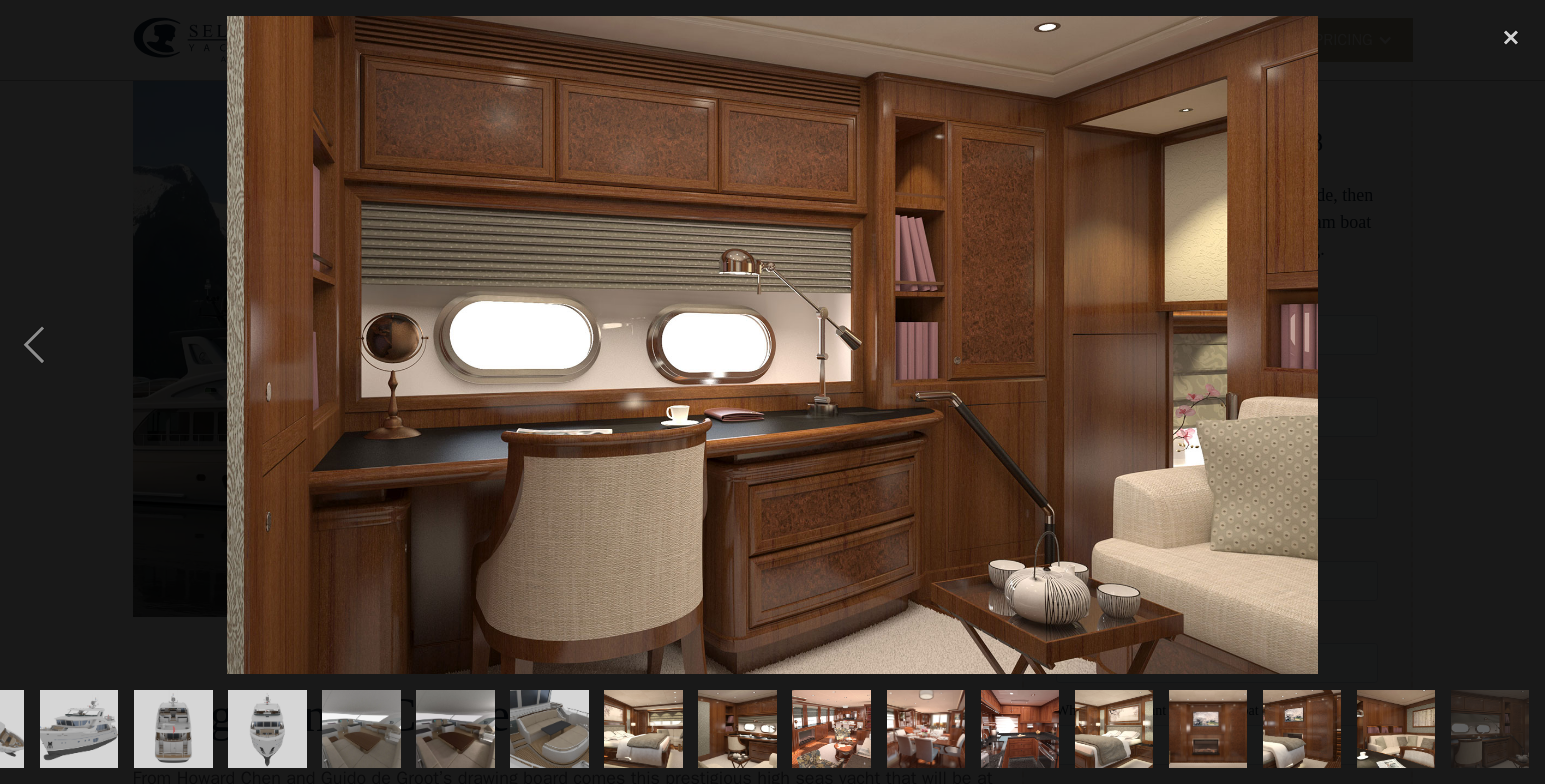 click at bounding box center [1511, 345] 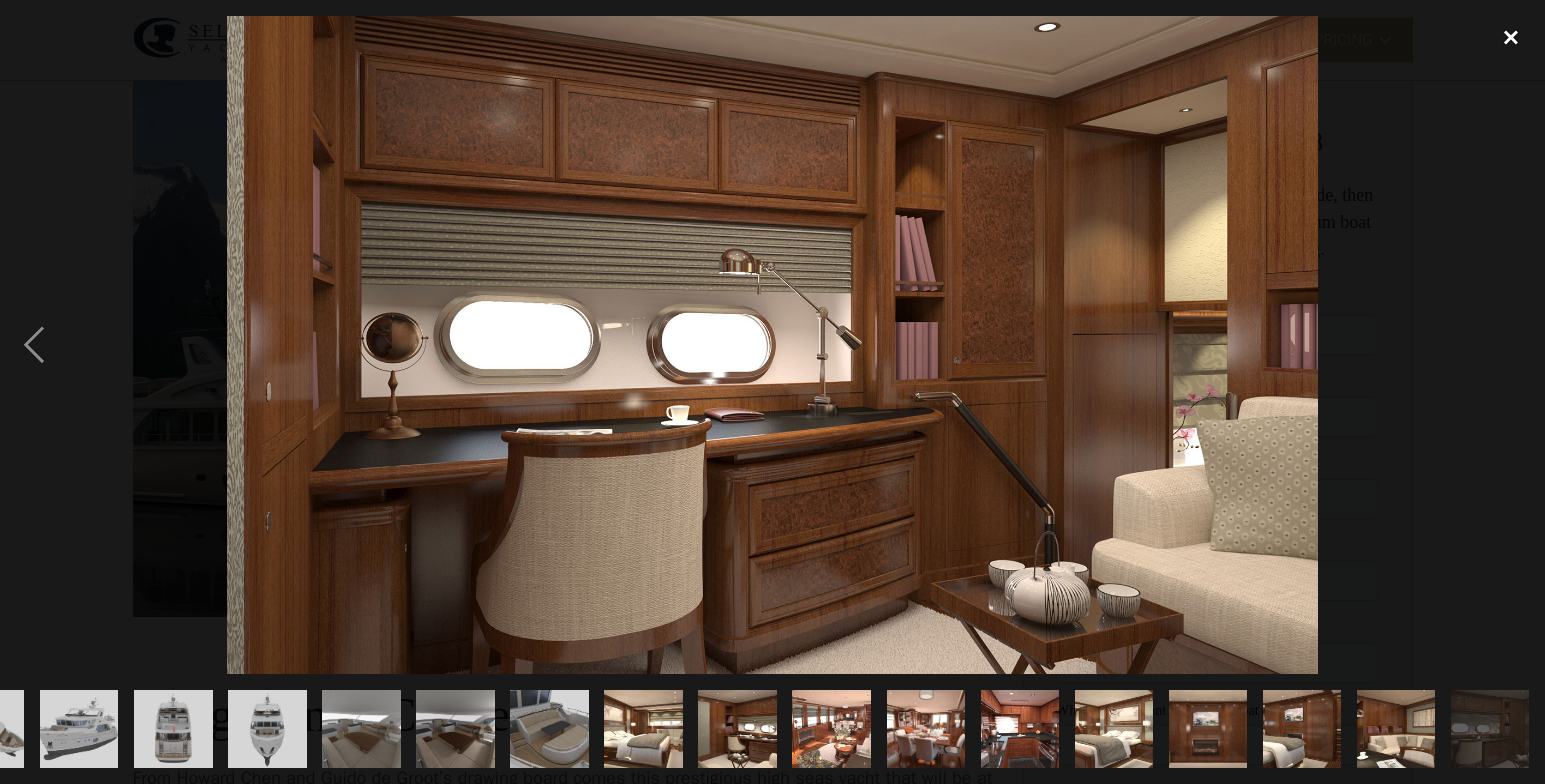 click at bounding box center [1511, 38] 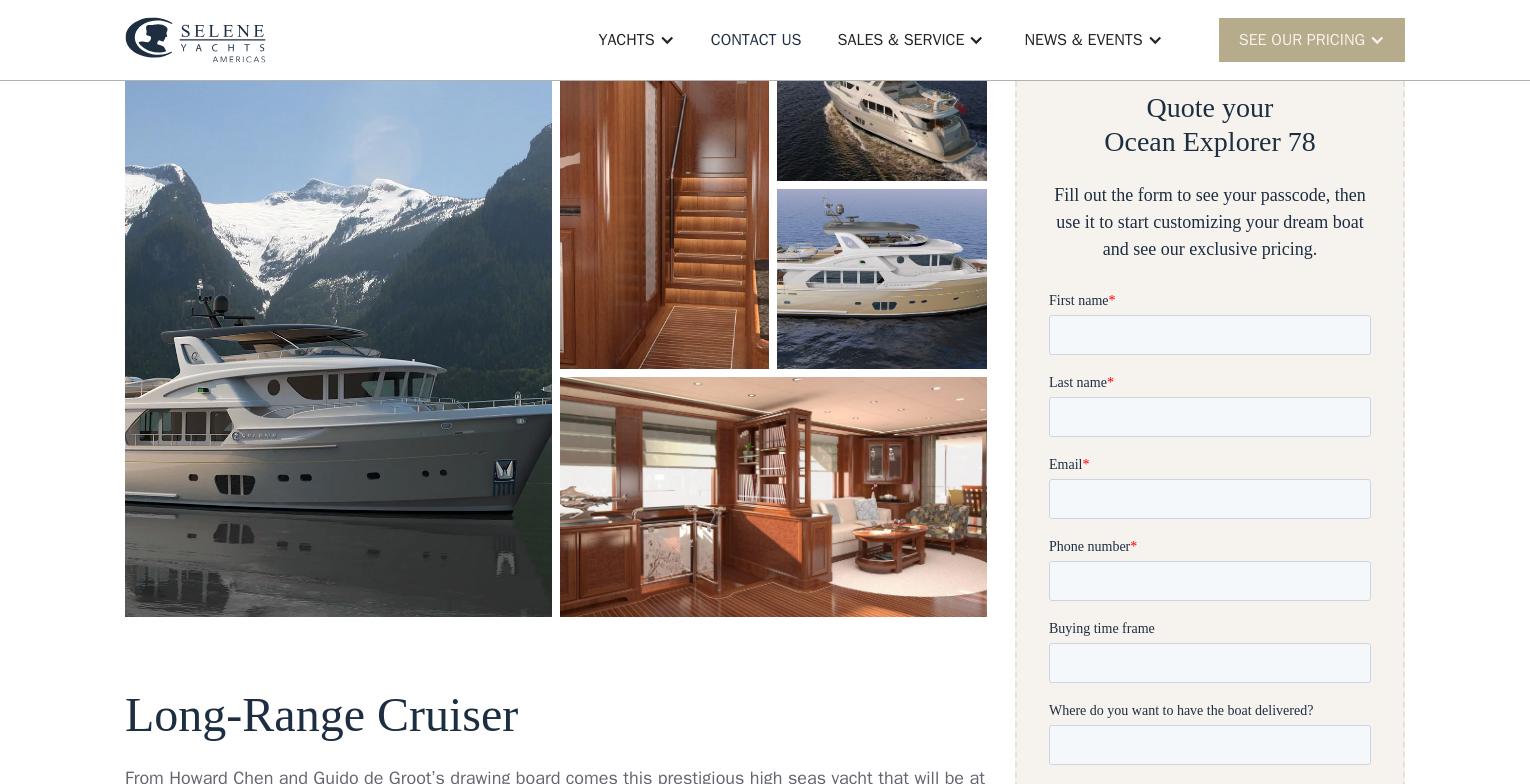 scroll, scrollTop: 0, scrollLeft: 0, axis: both 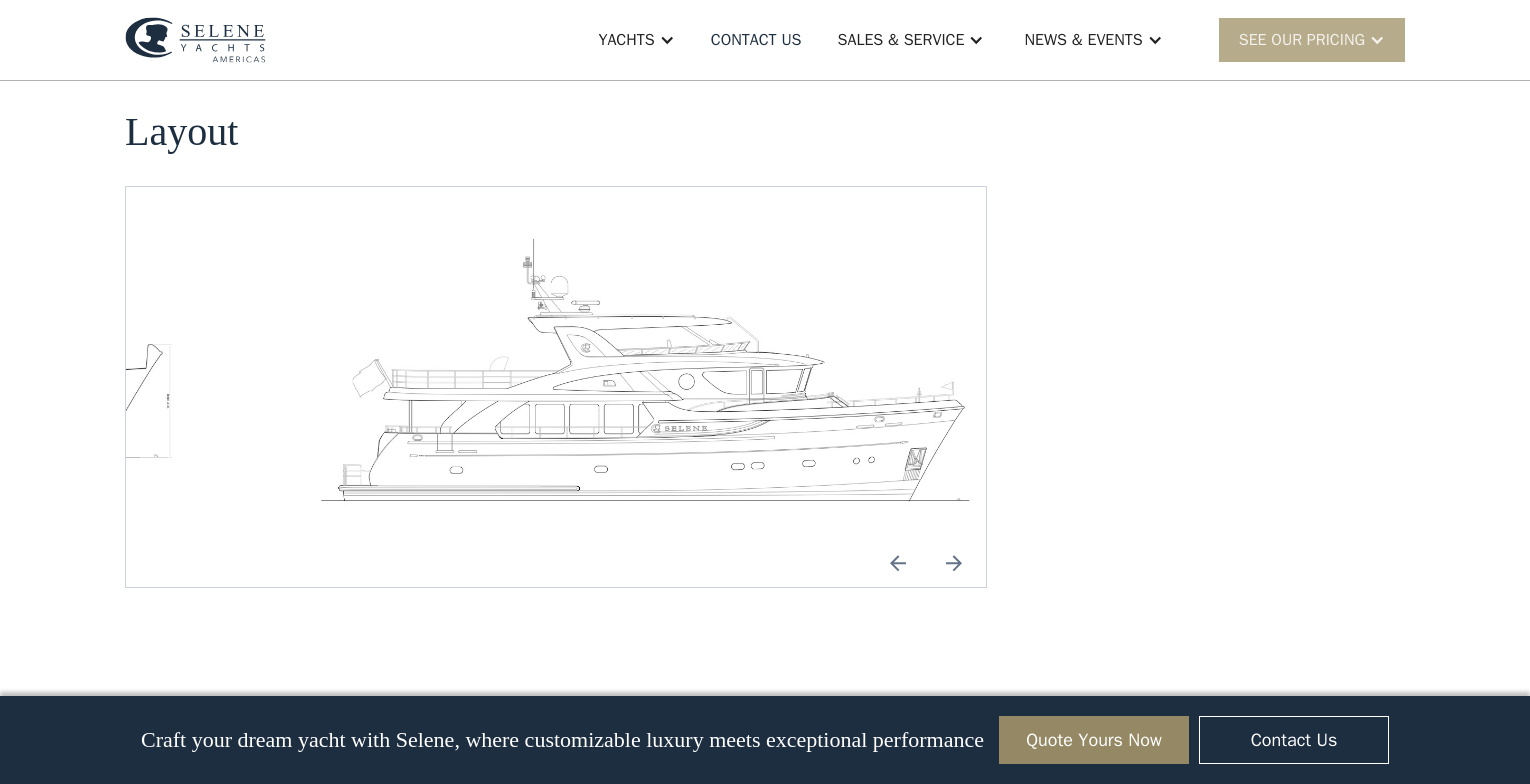 click at bounding box center (954, 563) 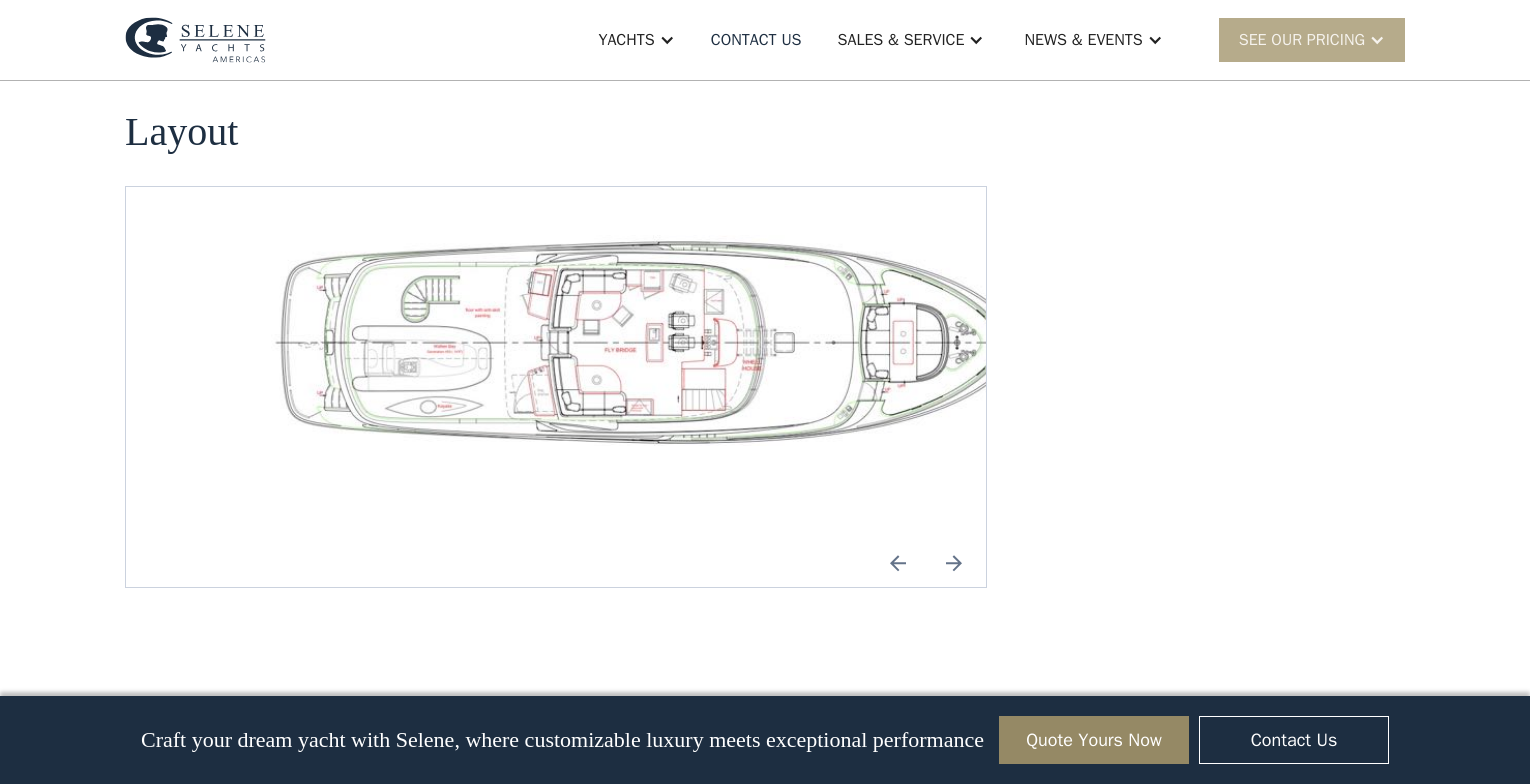 click at bounding box center [954, 563] 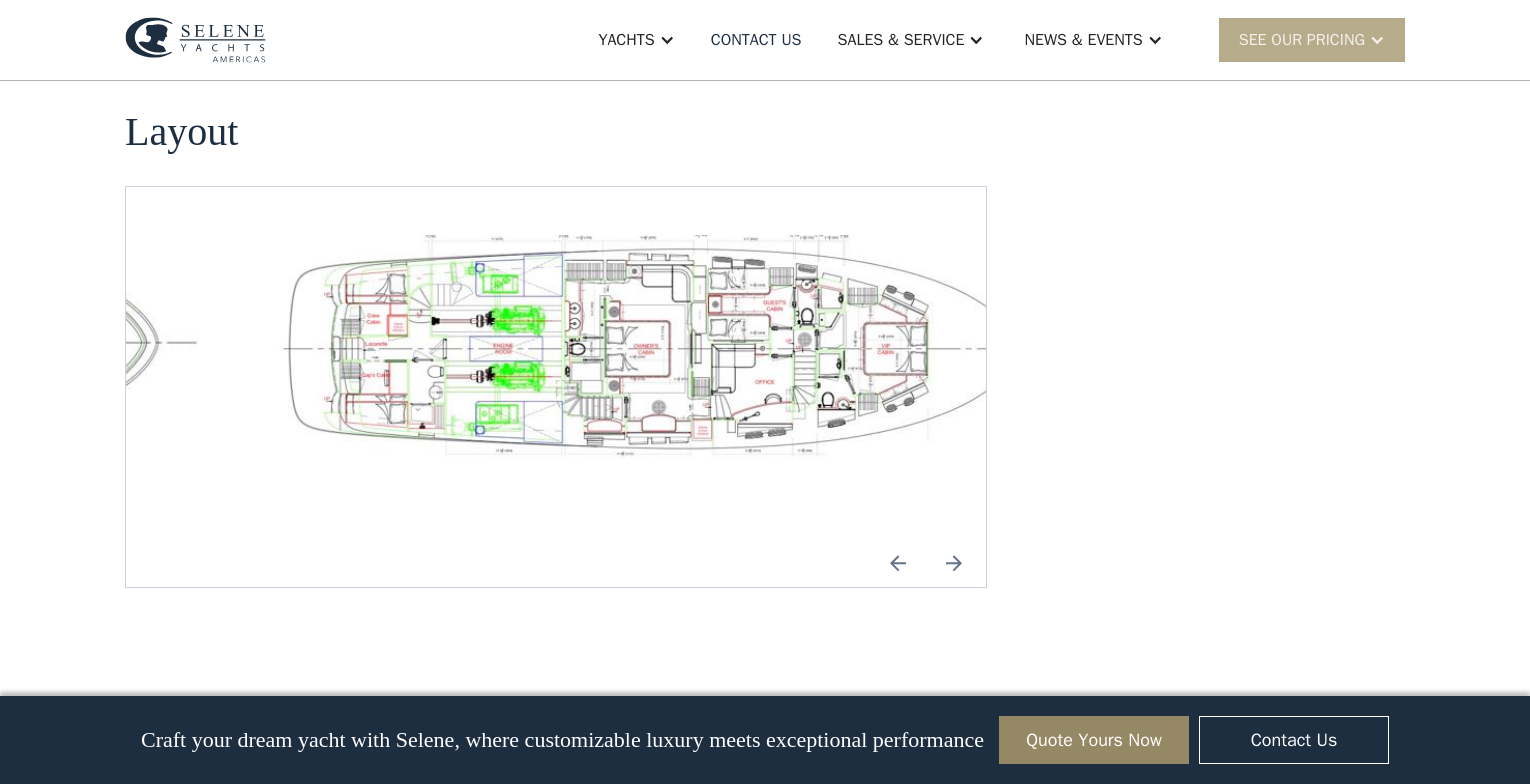 click at bounding box center (954, 563) 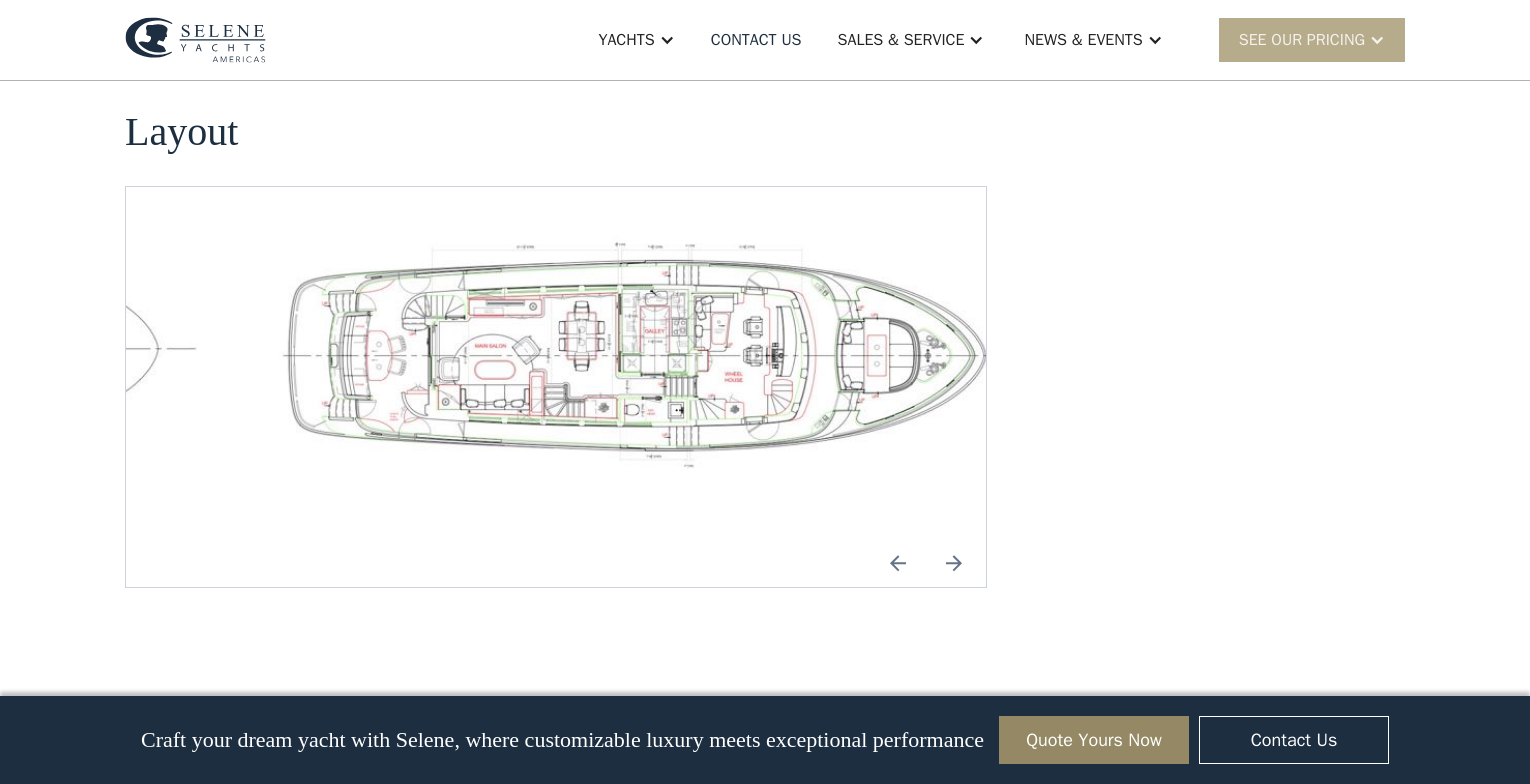 click at bounding box center [954, 563] 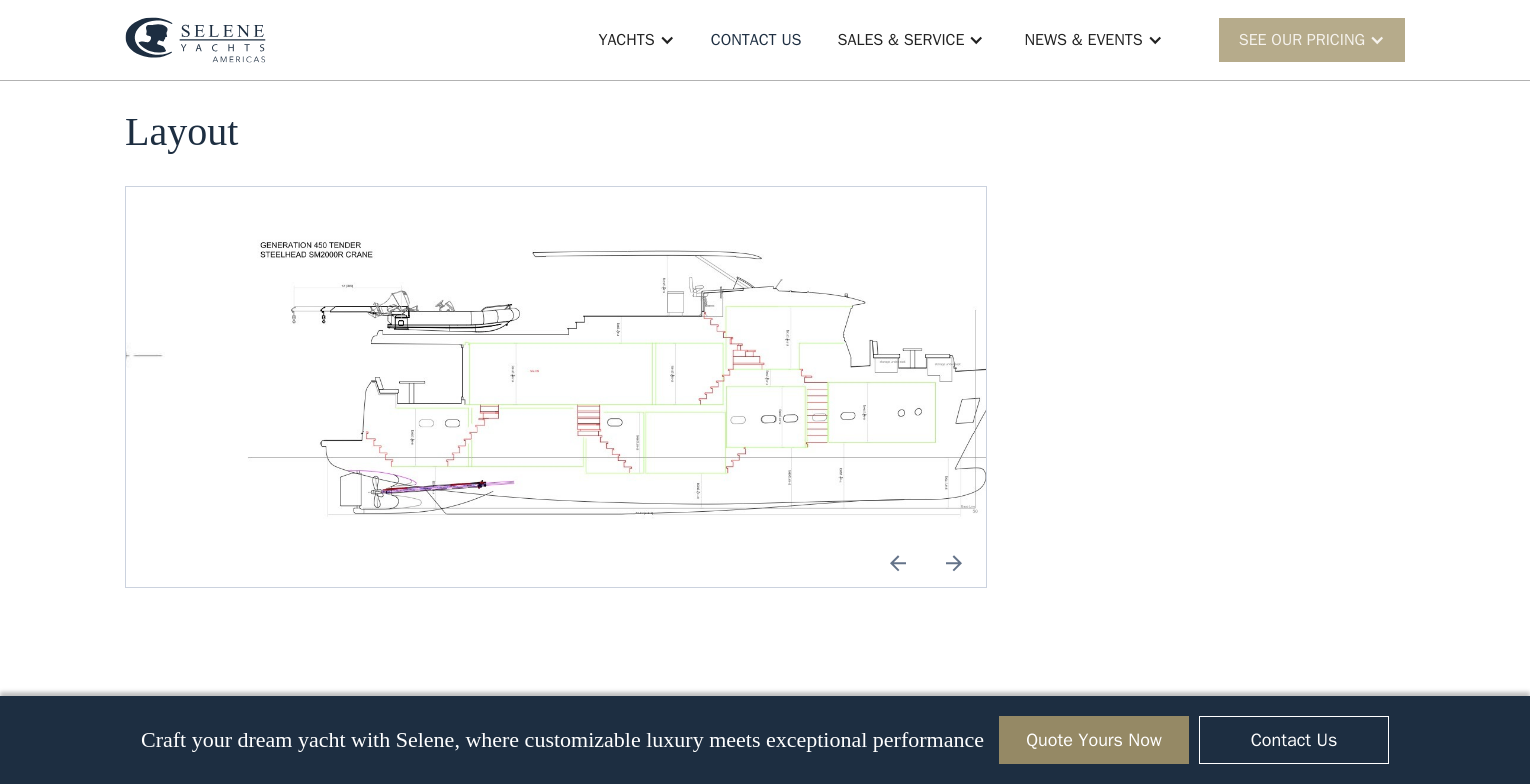 click at bounding box center (954, 563) 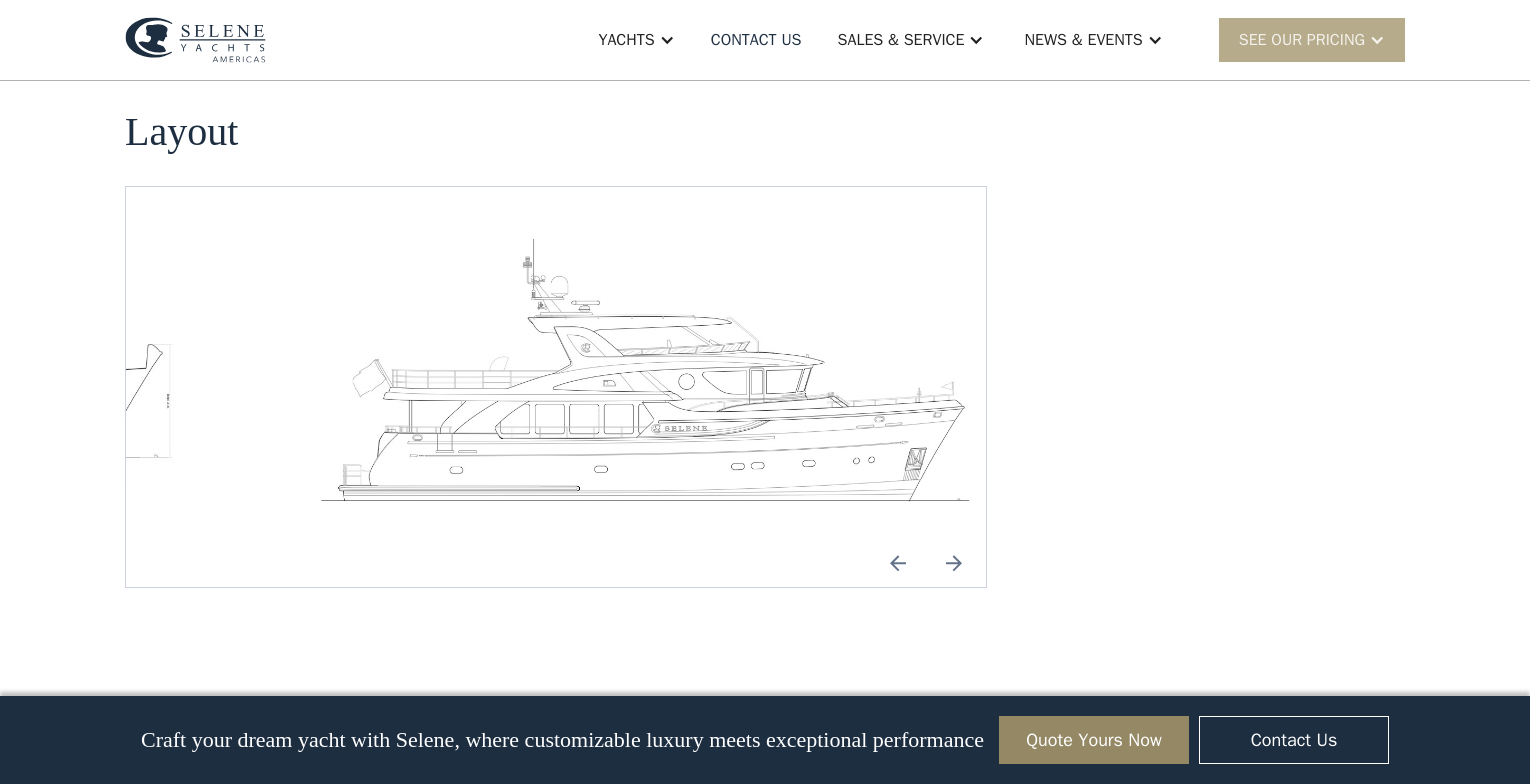 click at bounding box center [954, 563] 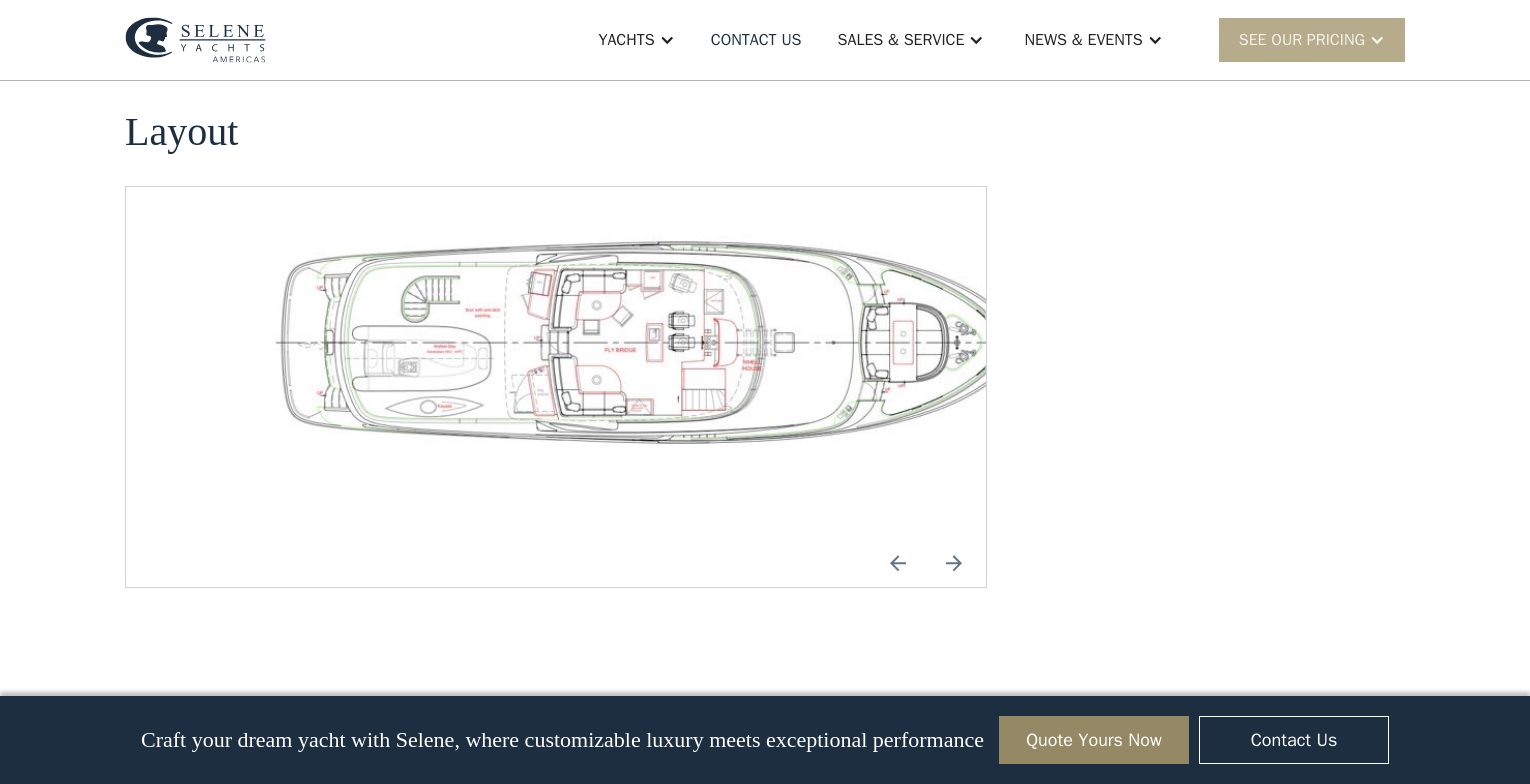 click at bounding box center [954, 563] 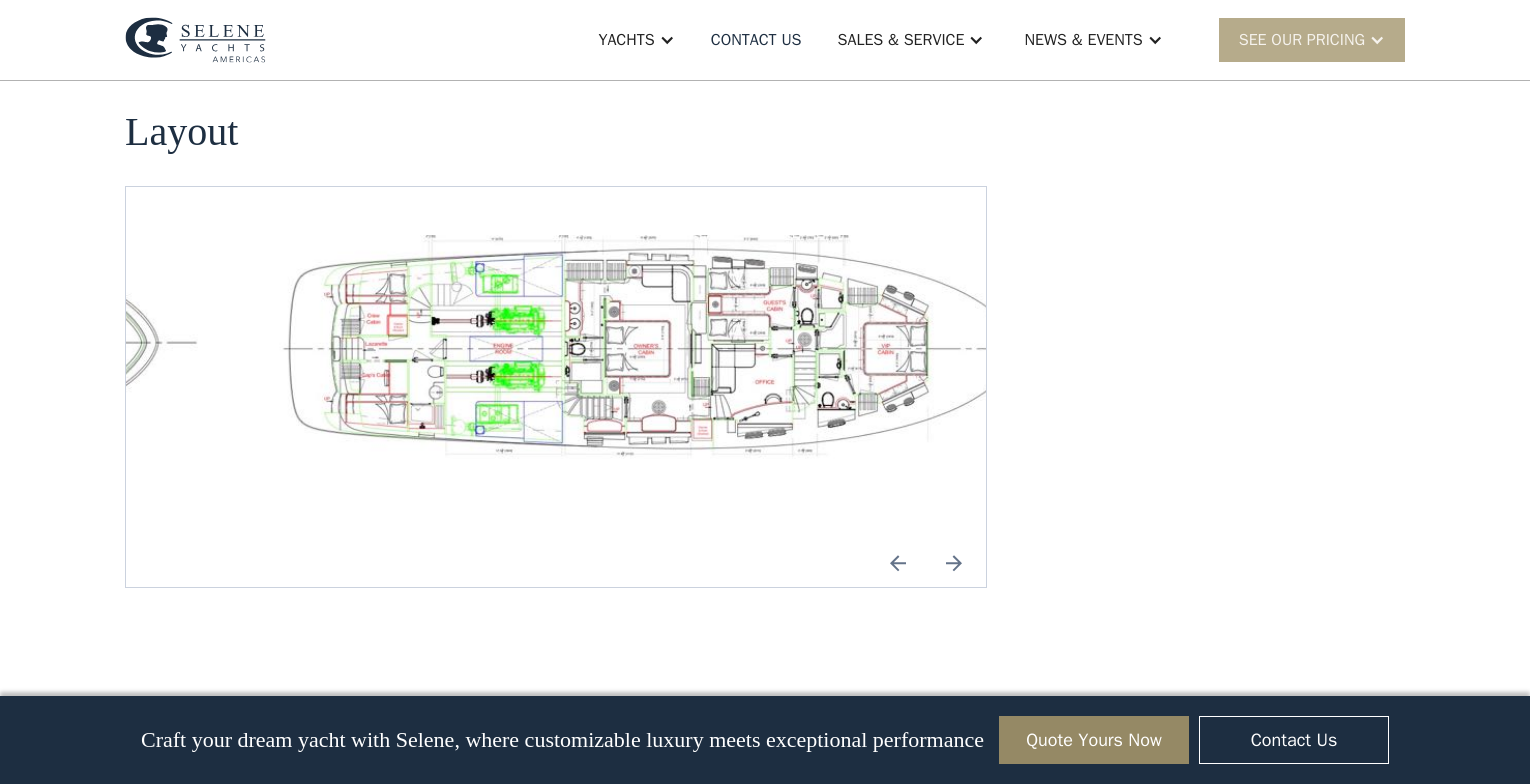 click at bounding box center (954, 563) 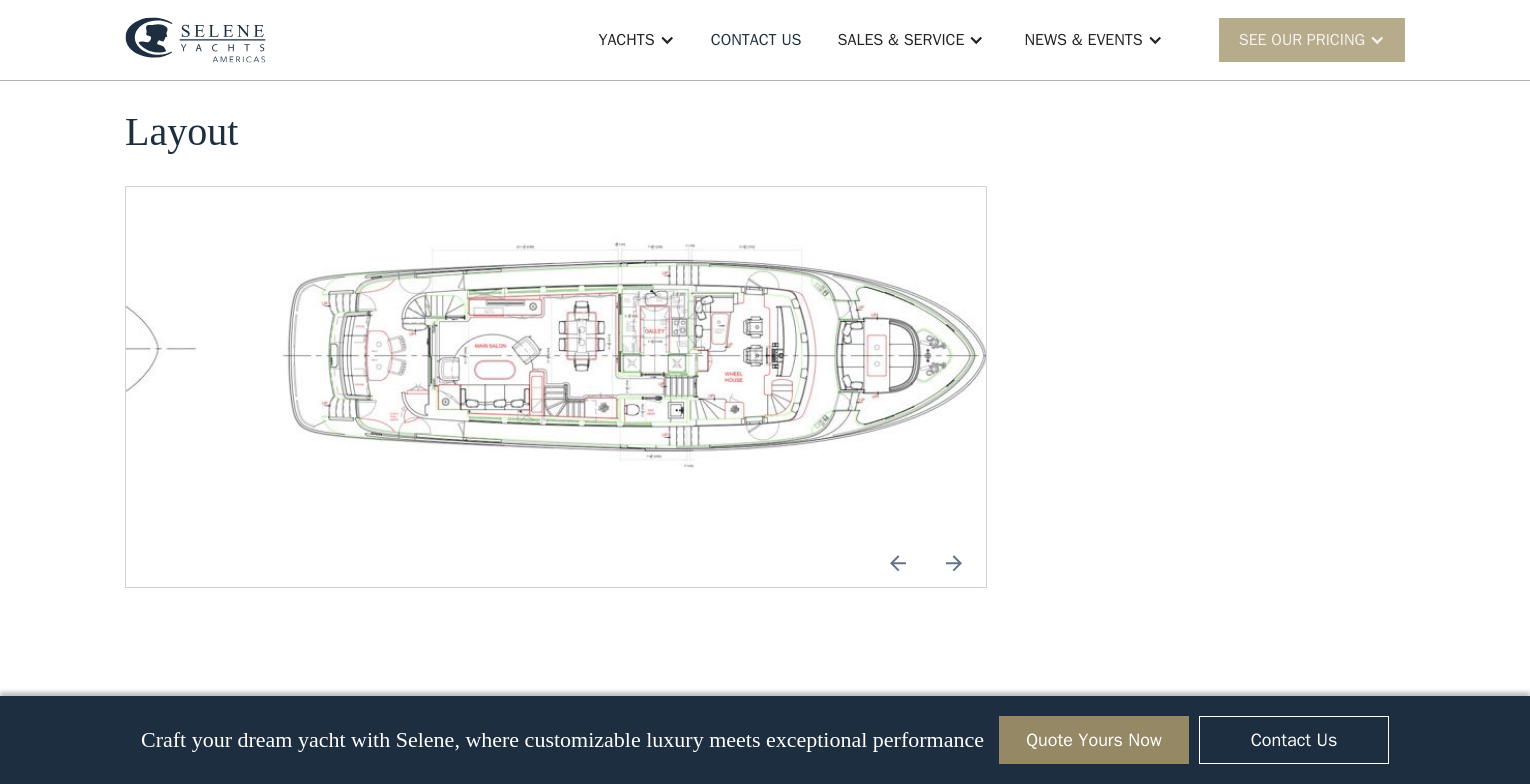 click at bounding box center [954, 563] 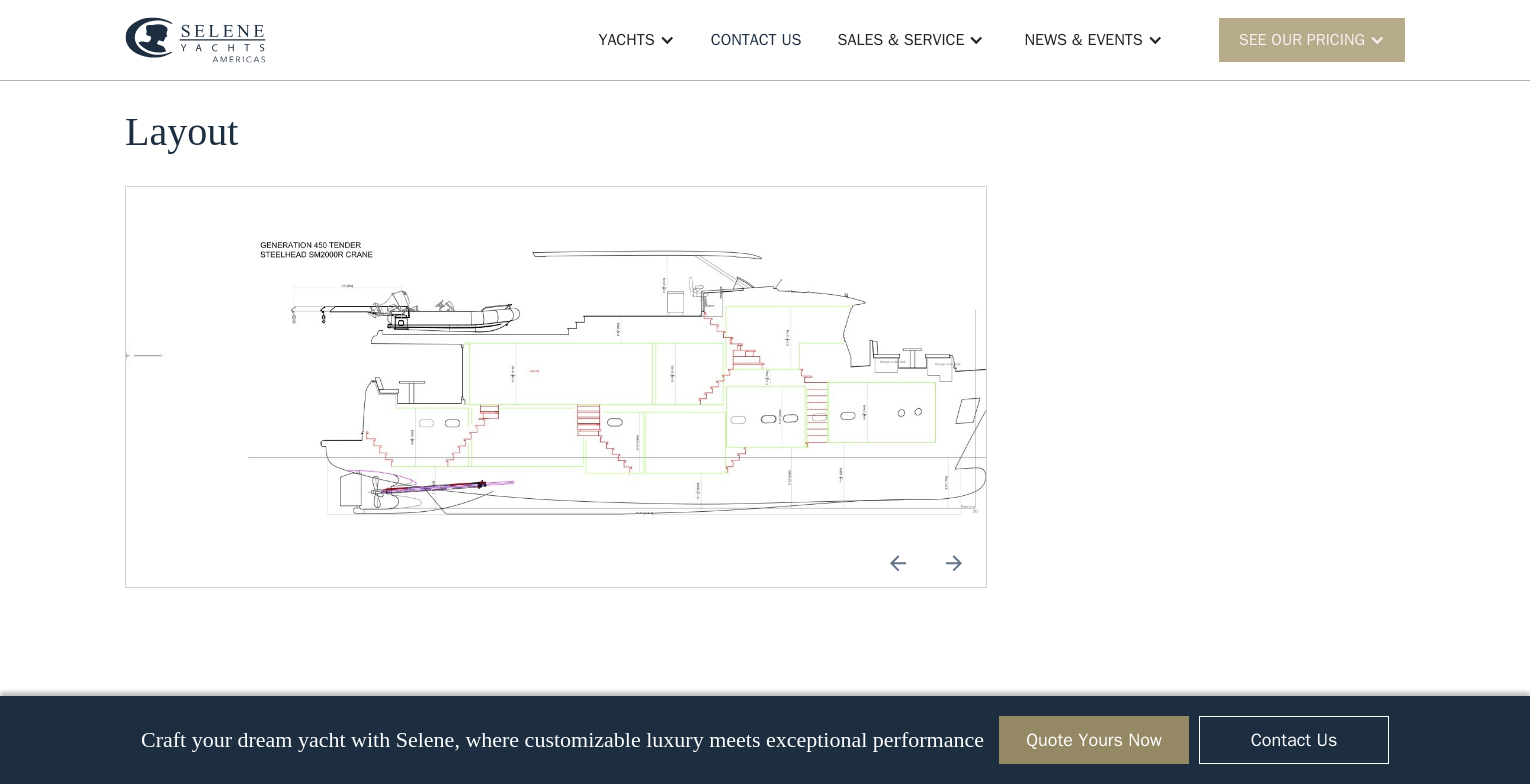 click at bounding box center [954, 563] 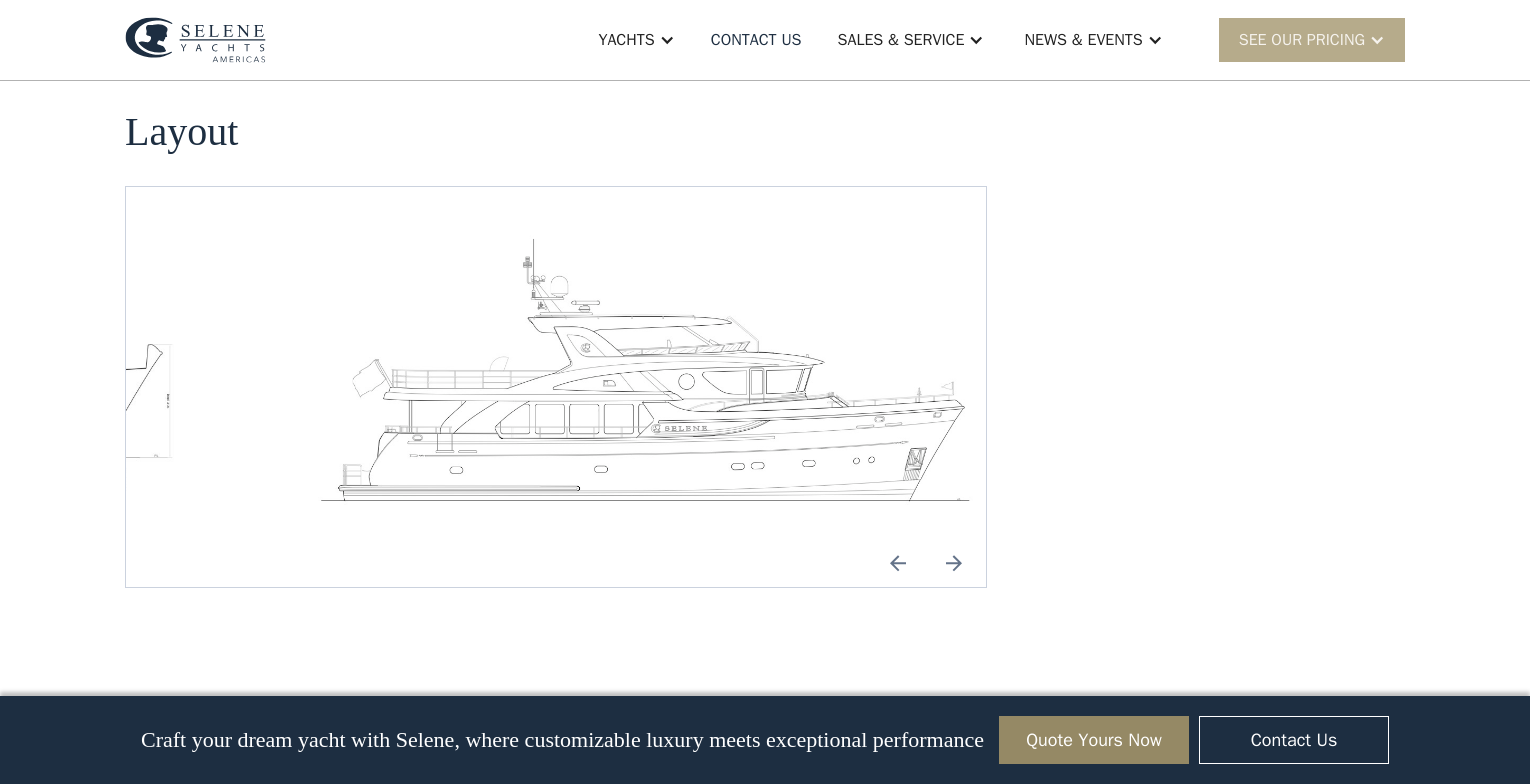click at bounding box center (954, 563) 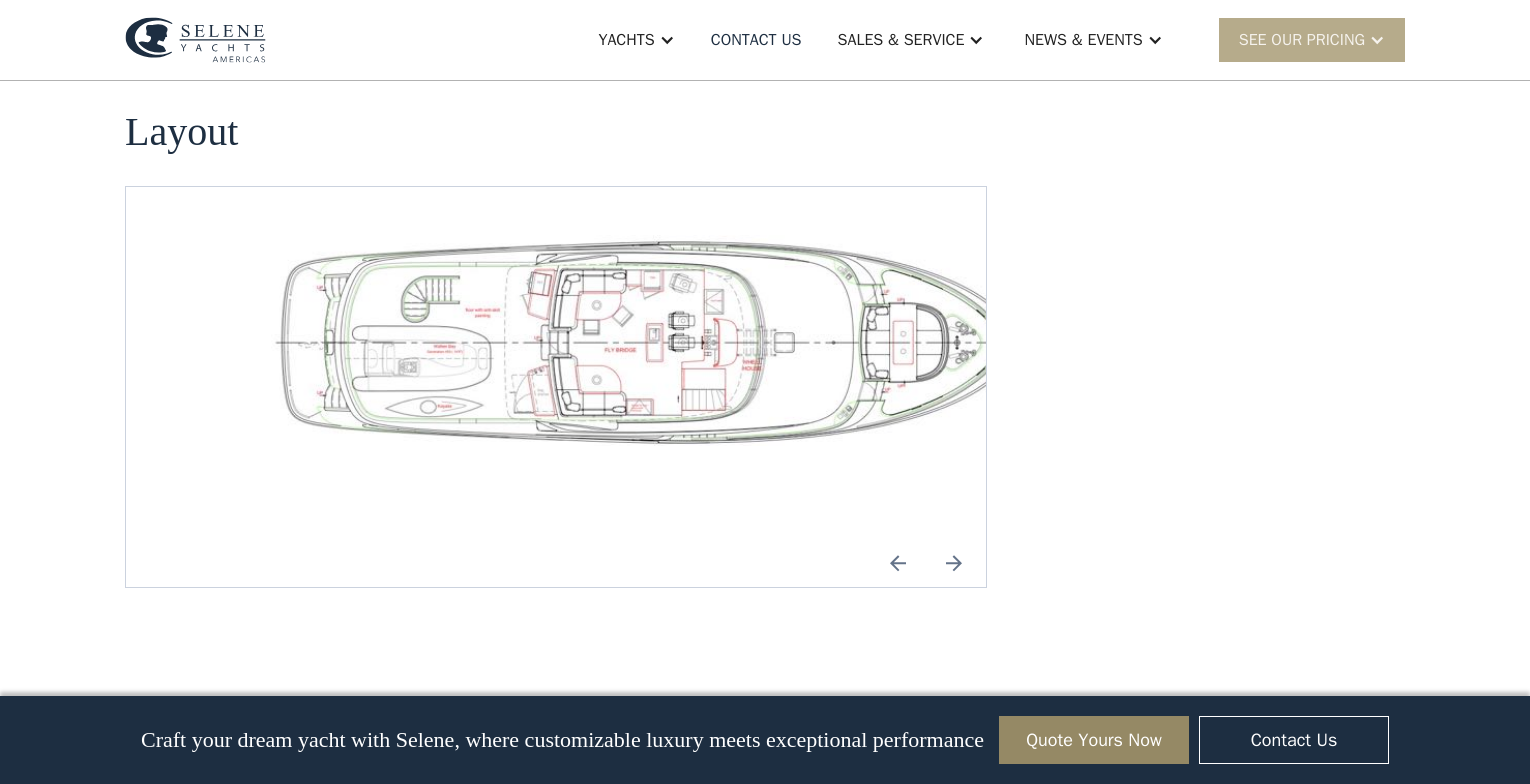 click at bounding box center [954, 563] 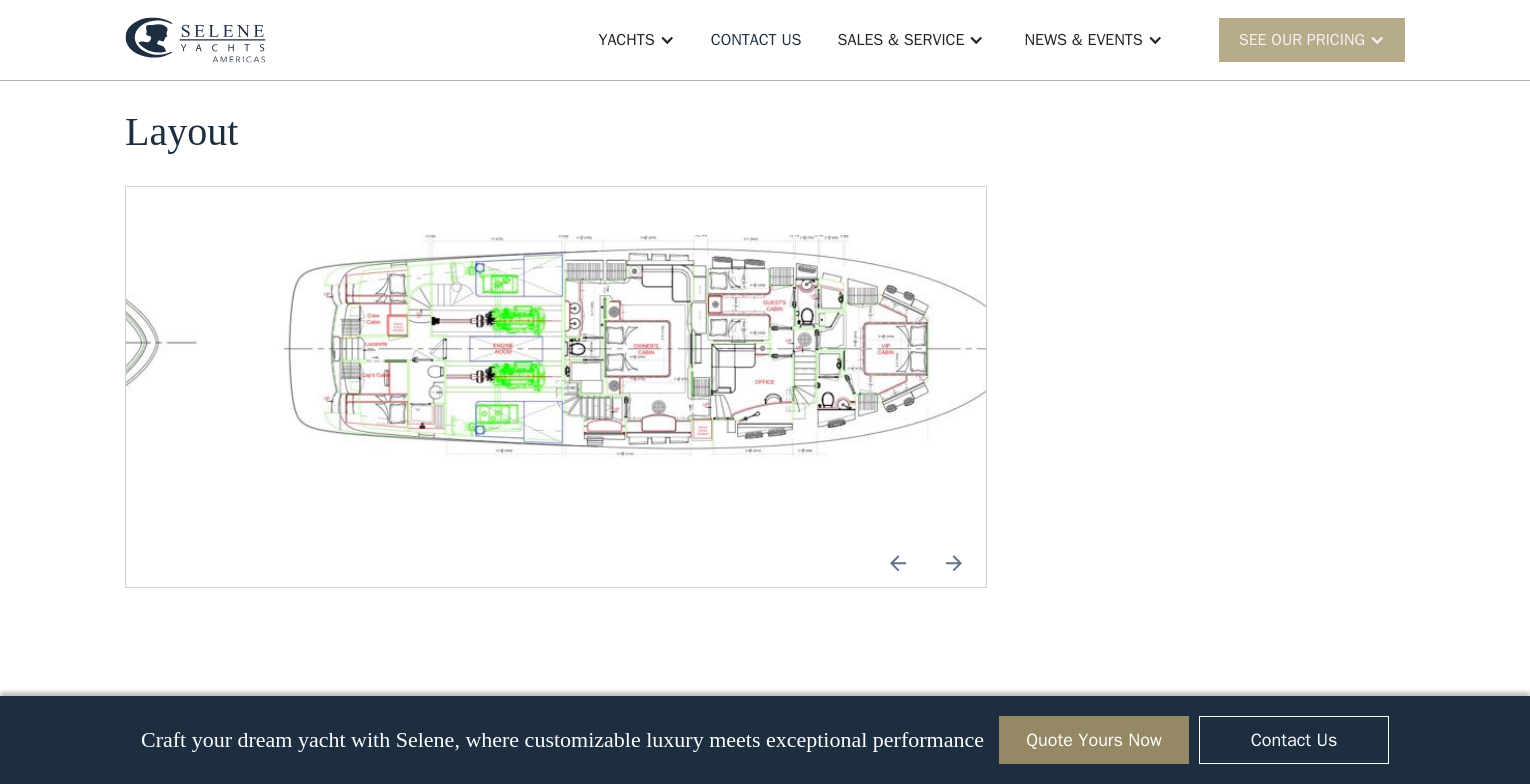 click at bounding box center (954, 563) 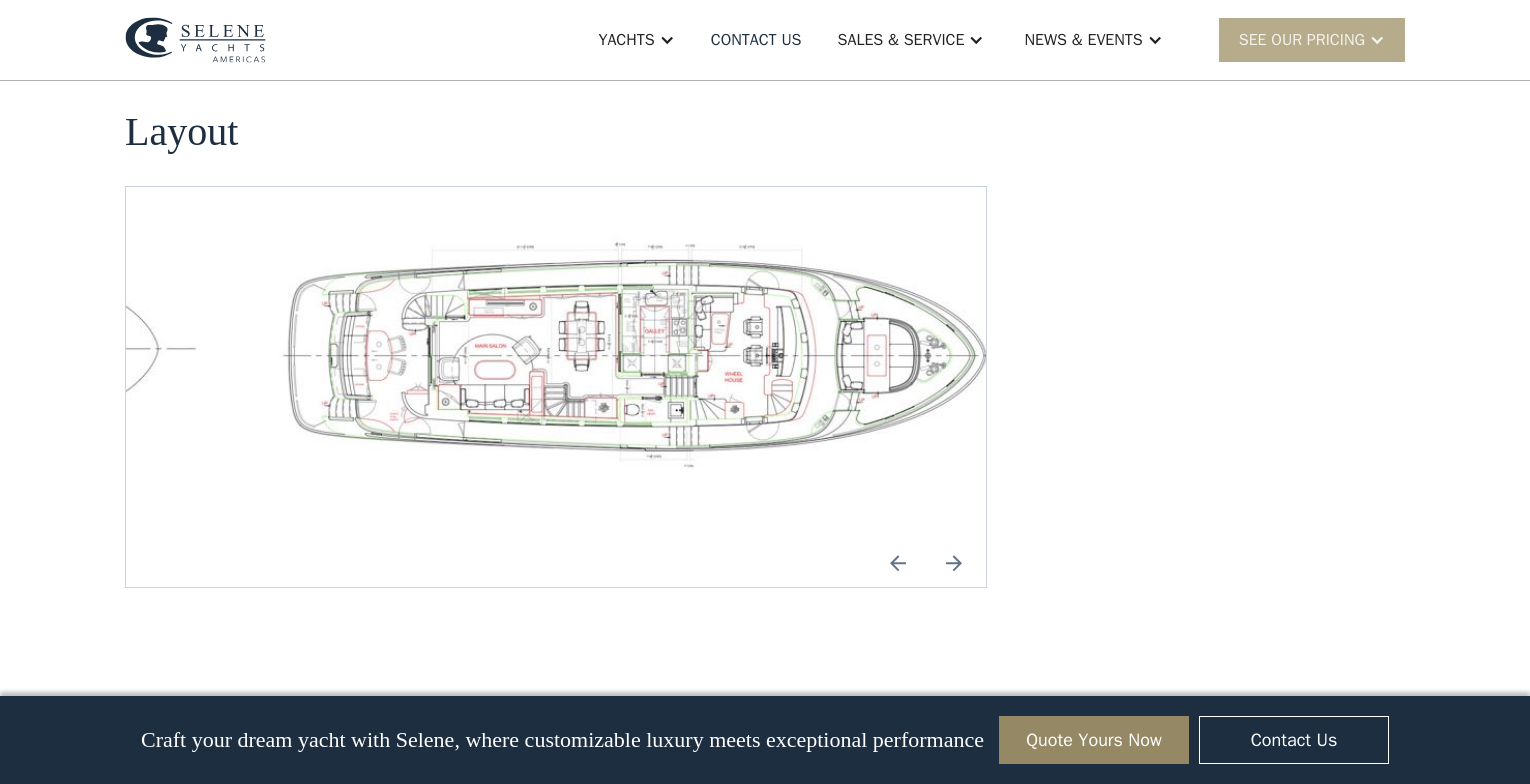 click at bounding box center [954, 563] 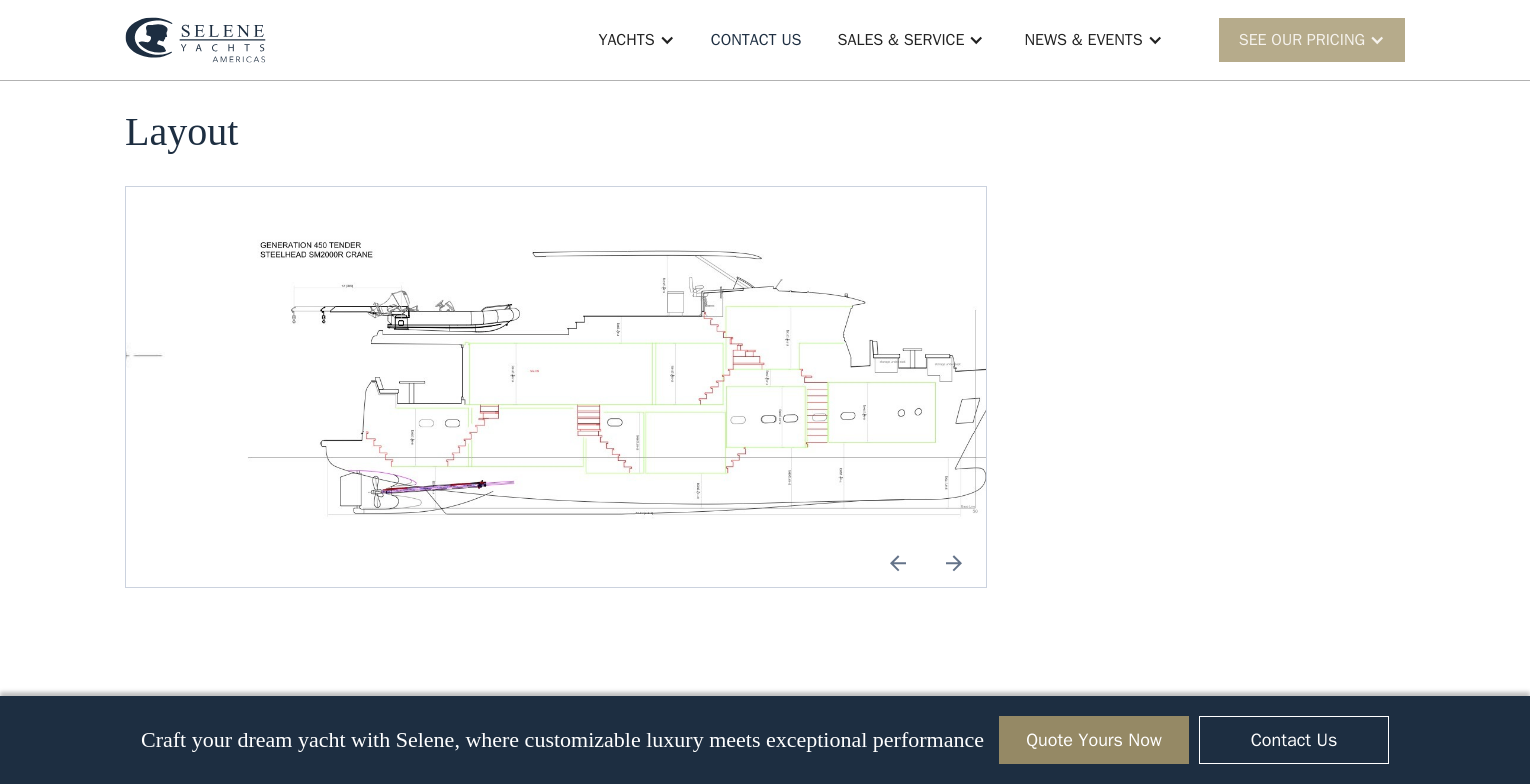 click at bounding box center [954, 563] 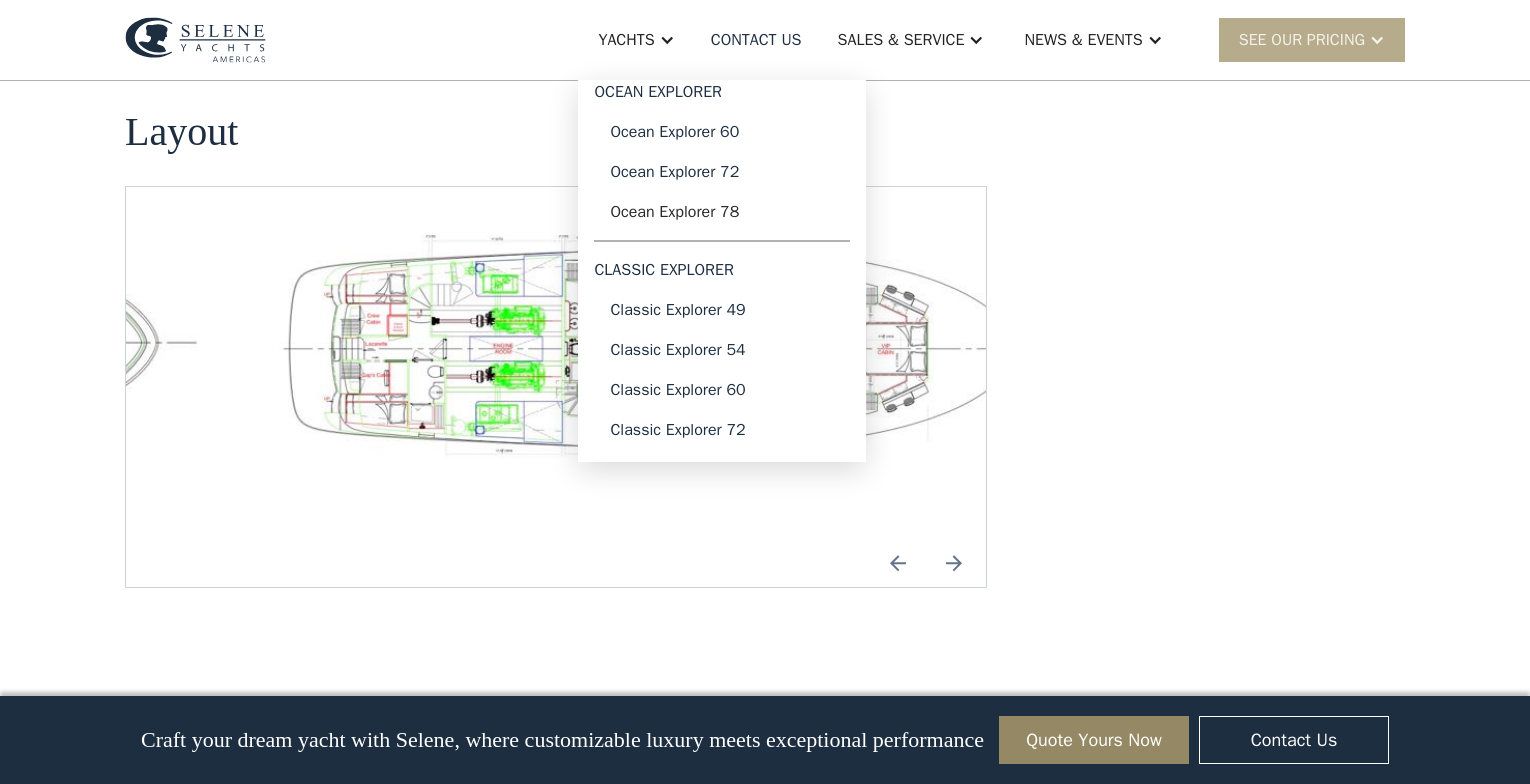 click on "Yachts" at bounding box center (626, 40) 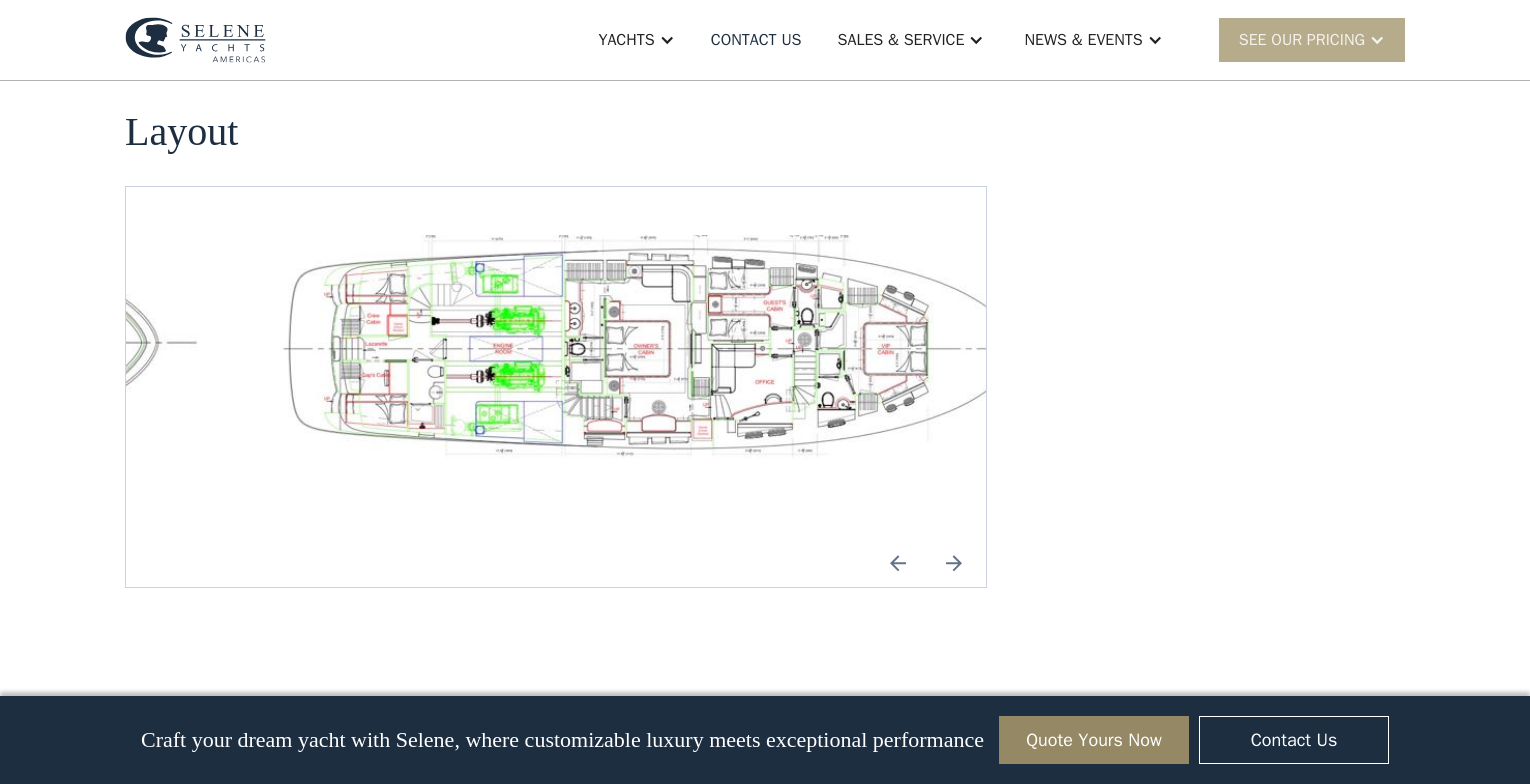 click on "Yachts" at bounding box center [626, 40] 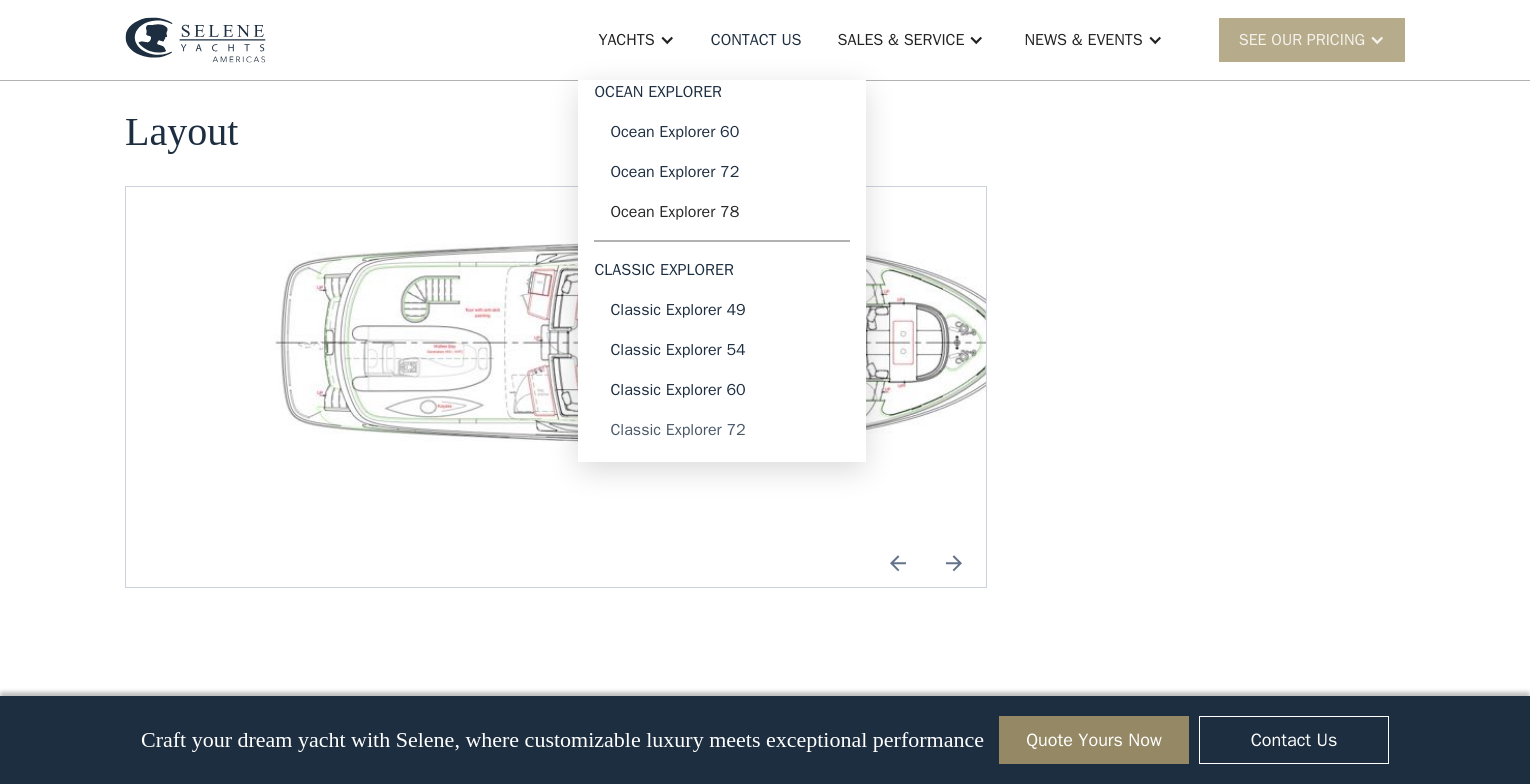 click on "Classic Explorer 72" at bounding box center [722, 430] 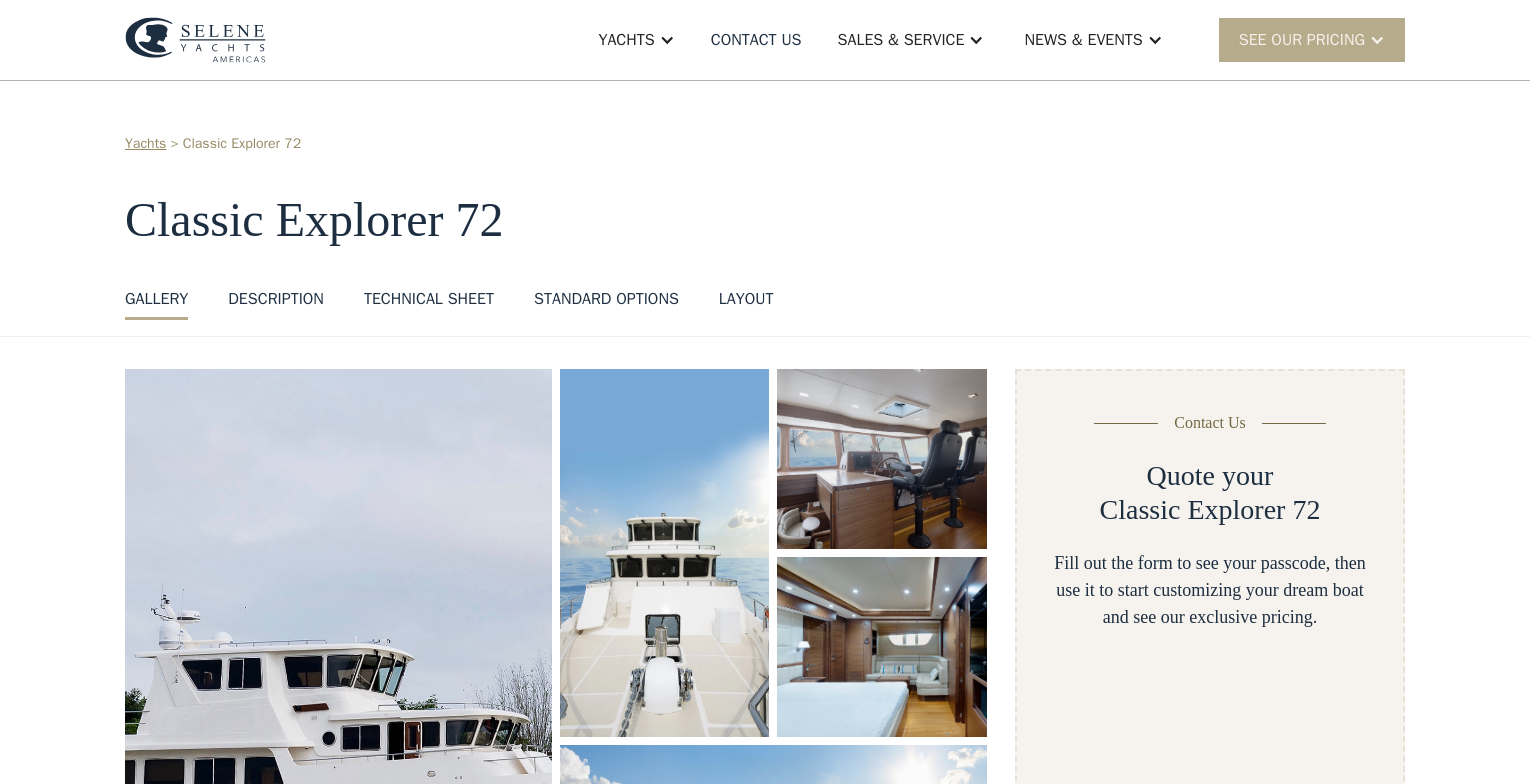 scroll, scrollTop: 0, scrollLeft: 0, axis: both 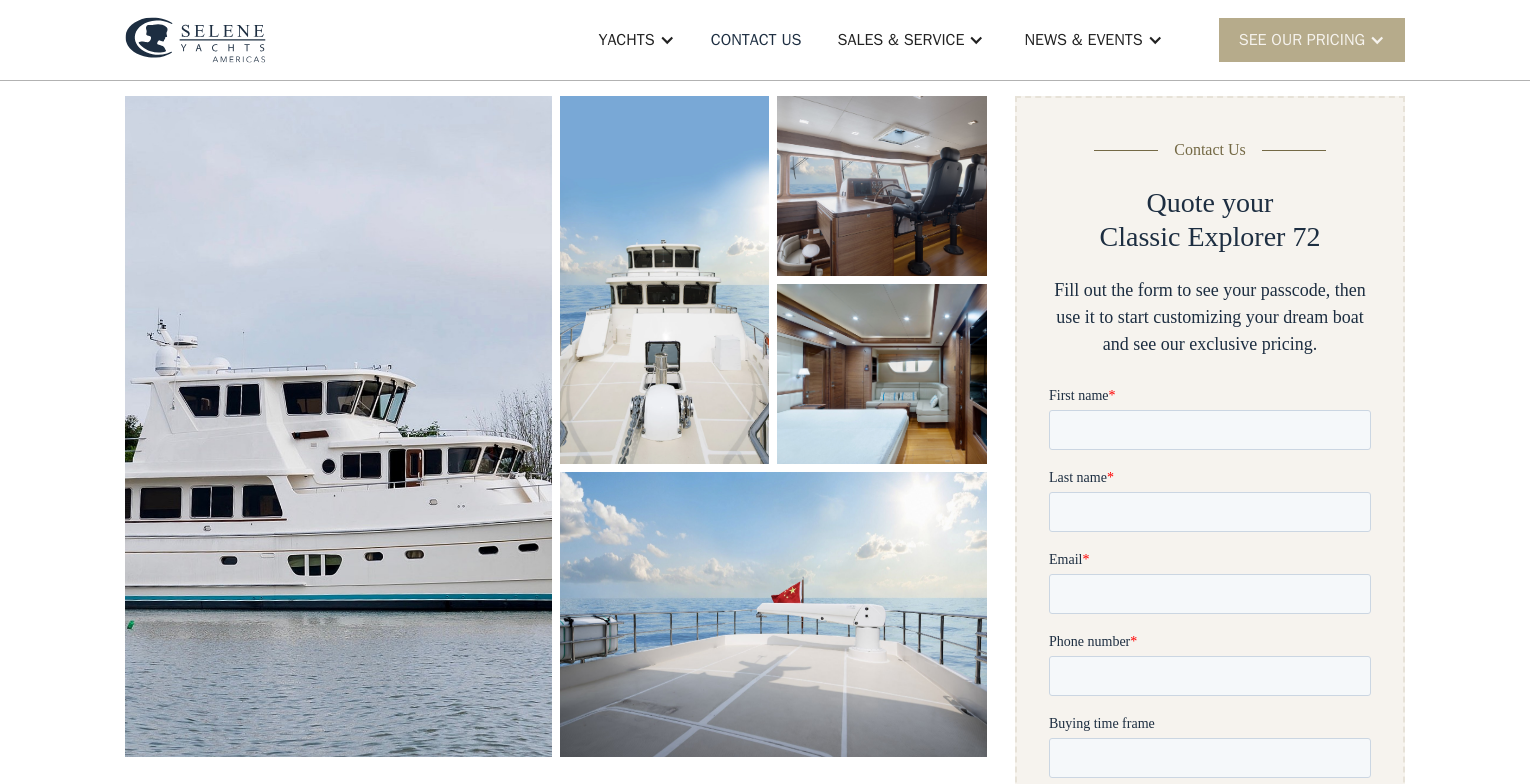 click at bounding box center [339, 427] 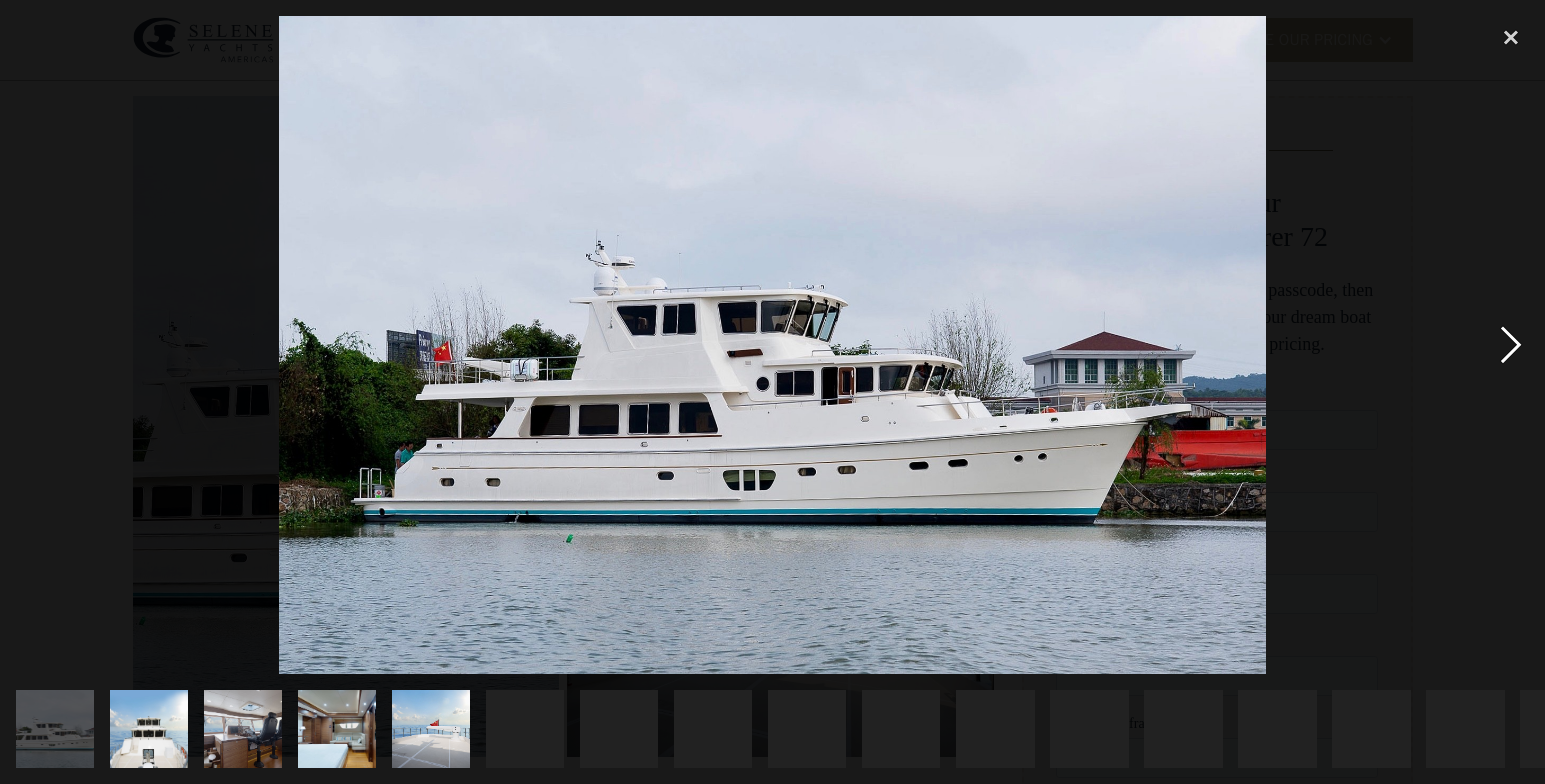 click at bounding box center [1511, 345] 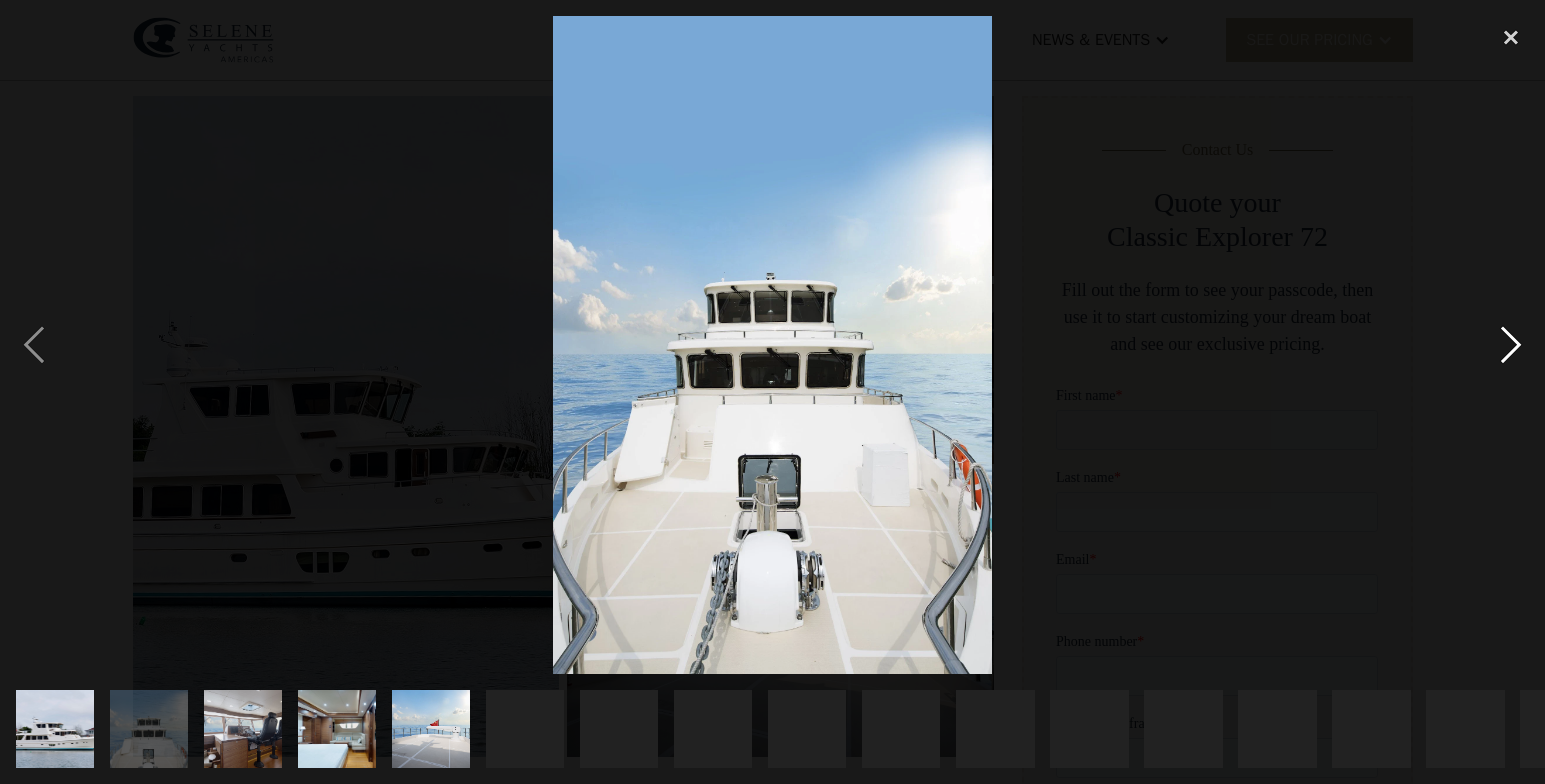 click at bounding box center (1511, 345) 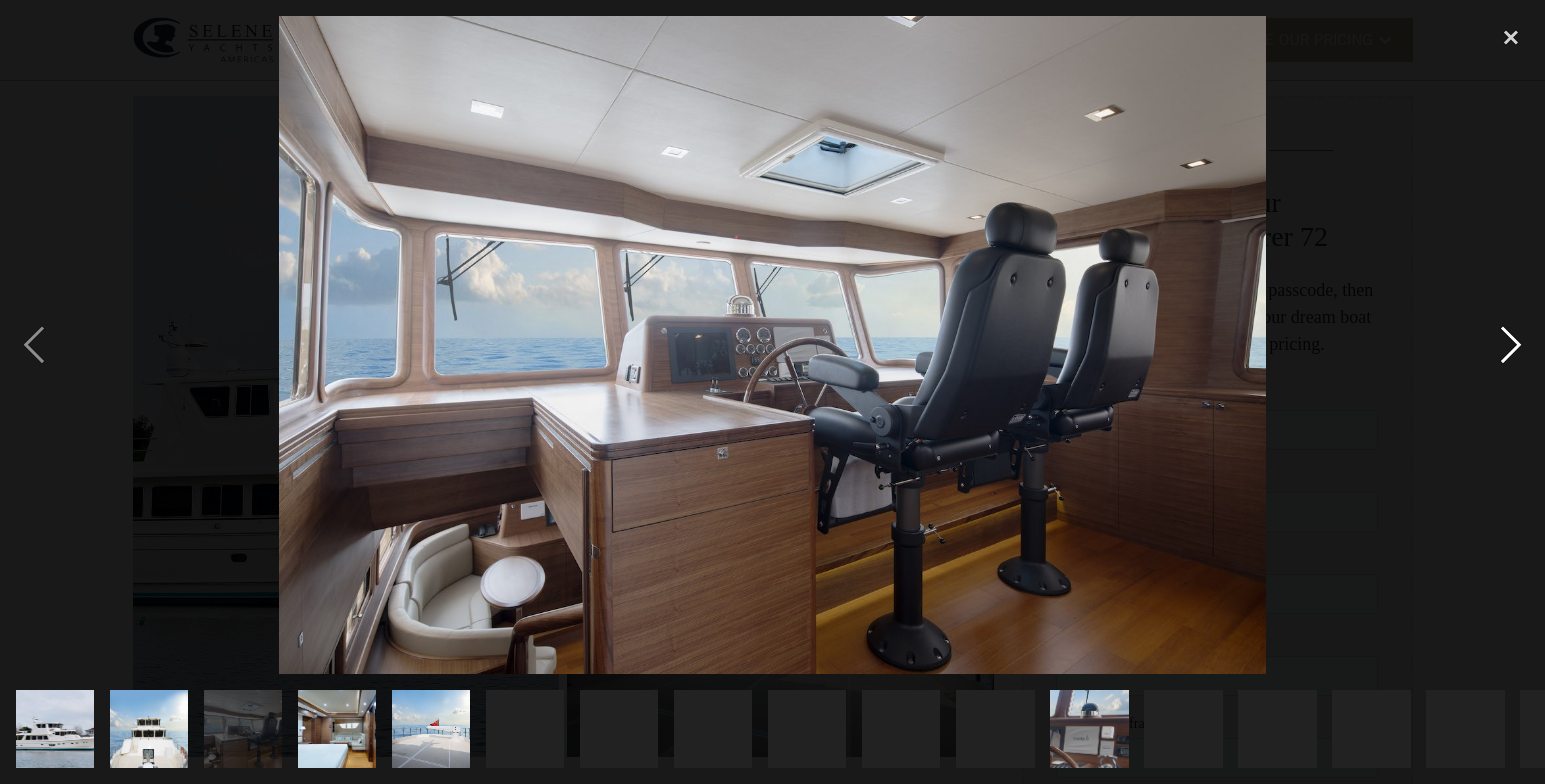 click at bounding box center [1511, 345] 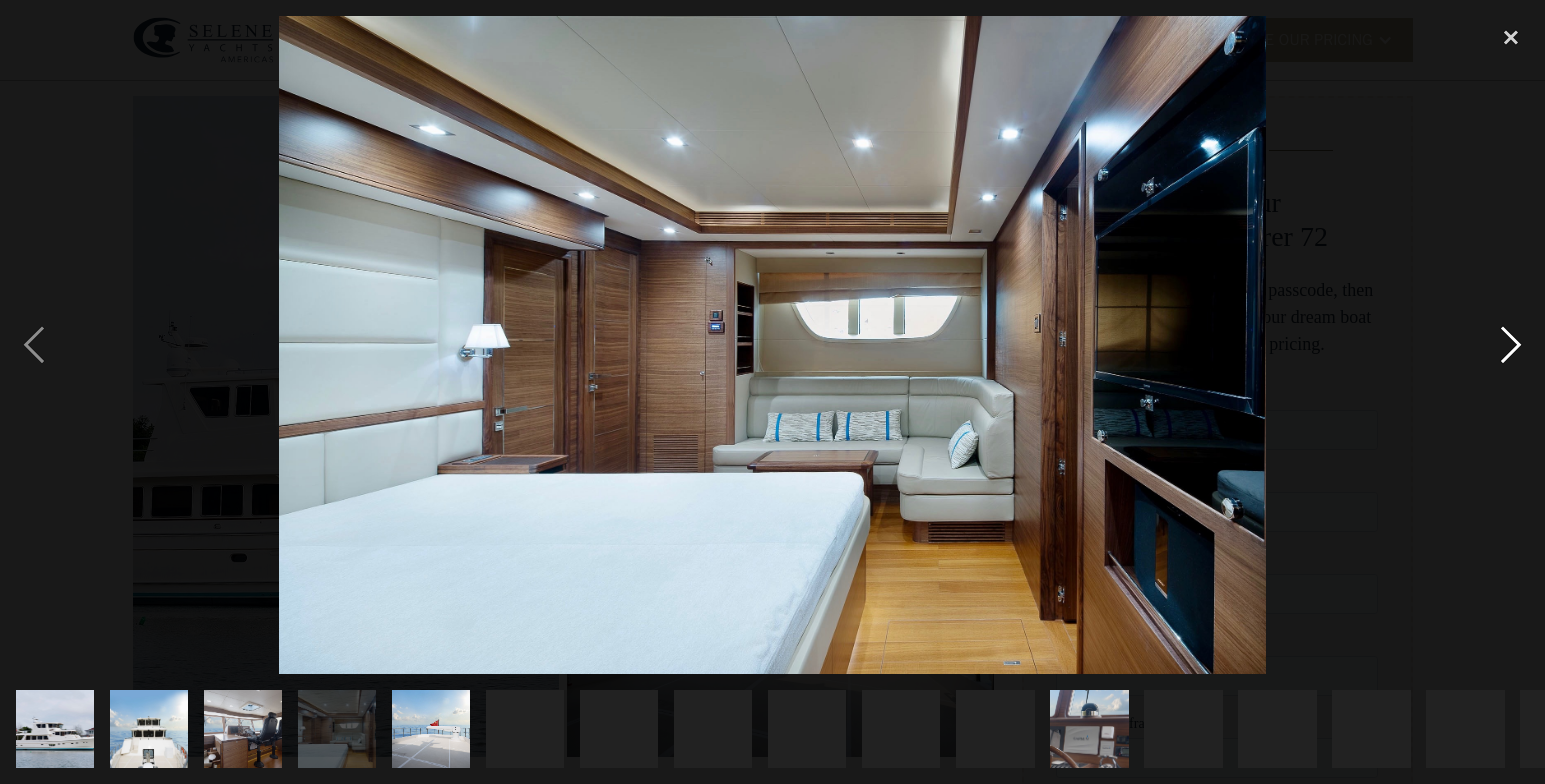 click at bounding box center [1511, 345] 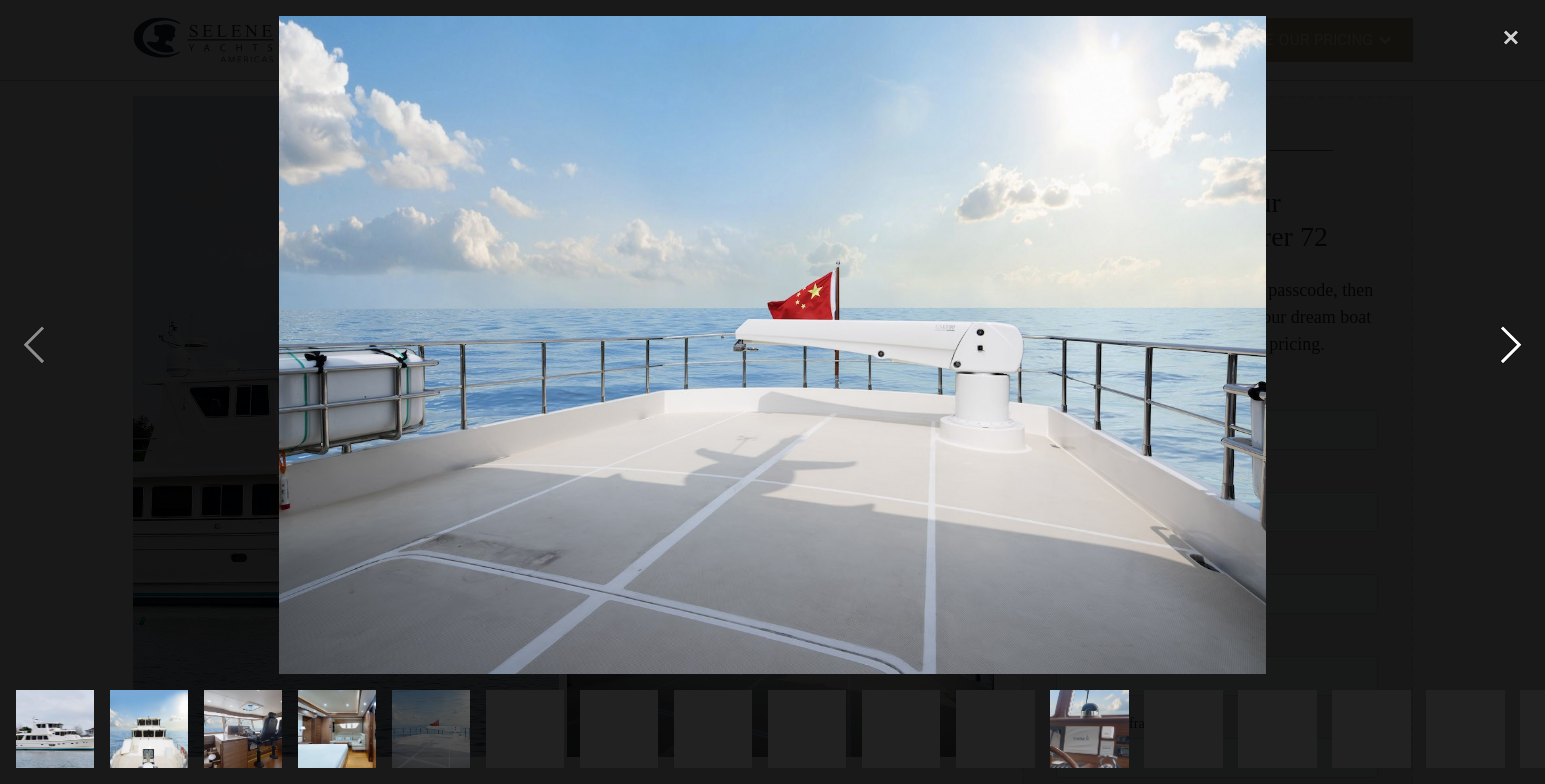 click at bounding box center (1511, 345) 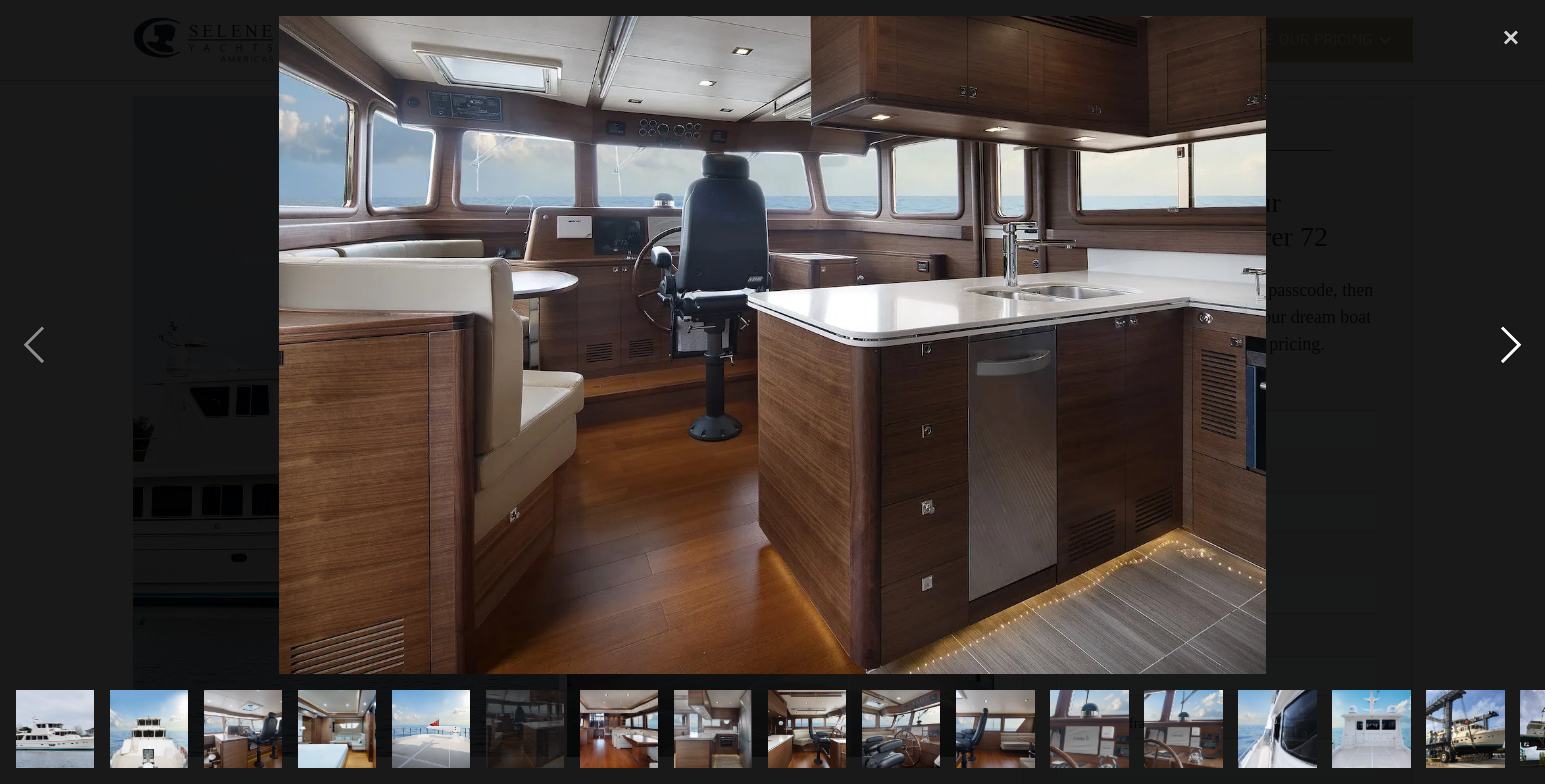 click at bounding box center [1511, 345] 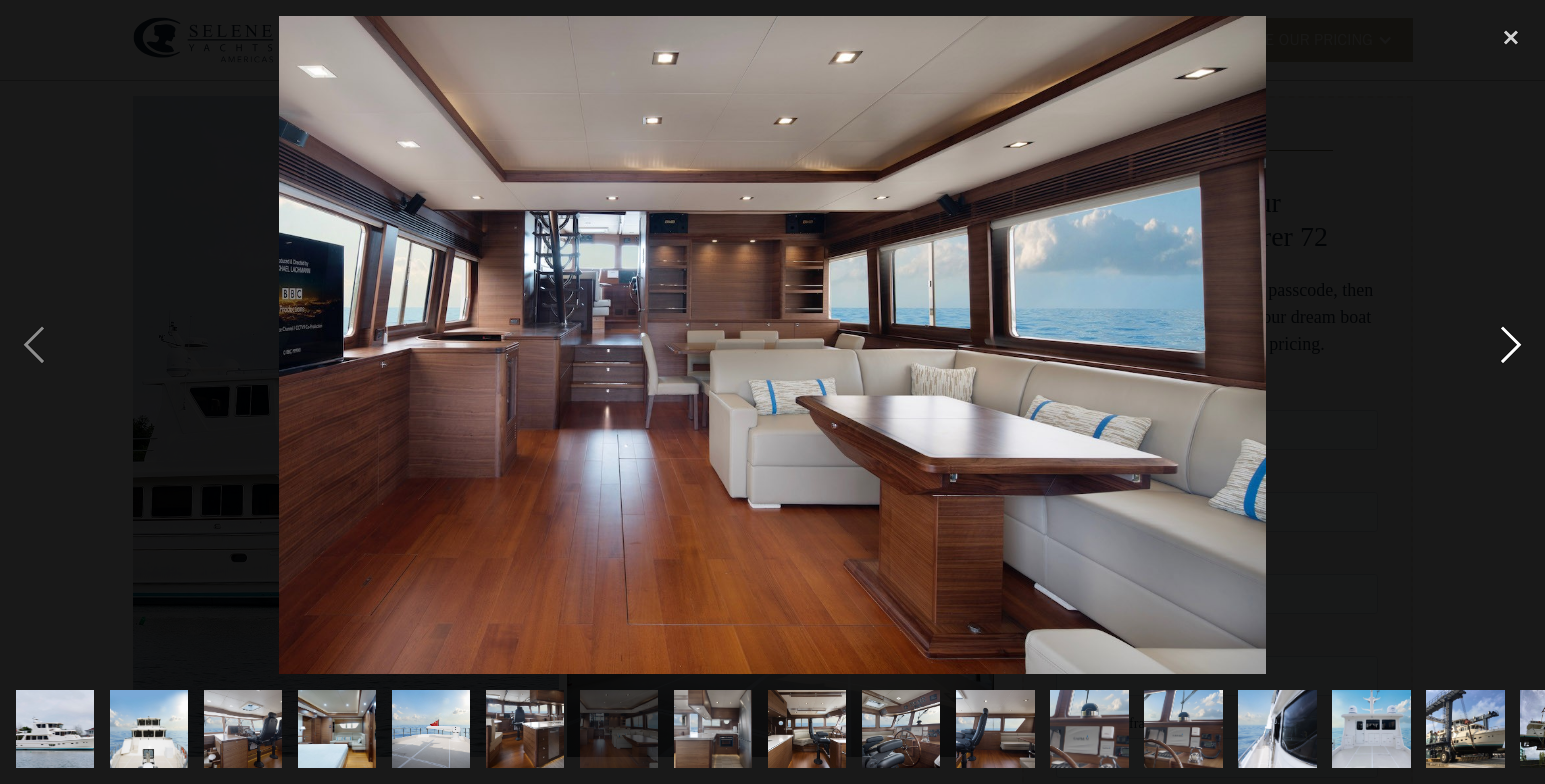 click at bounding box center (1511, 345) 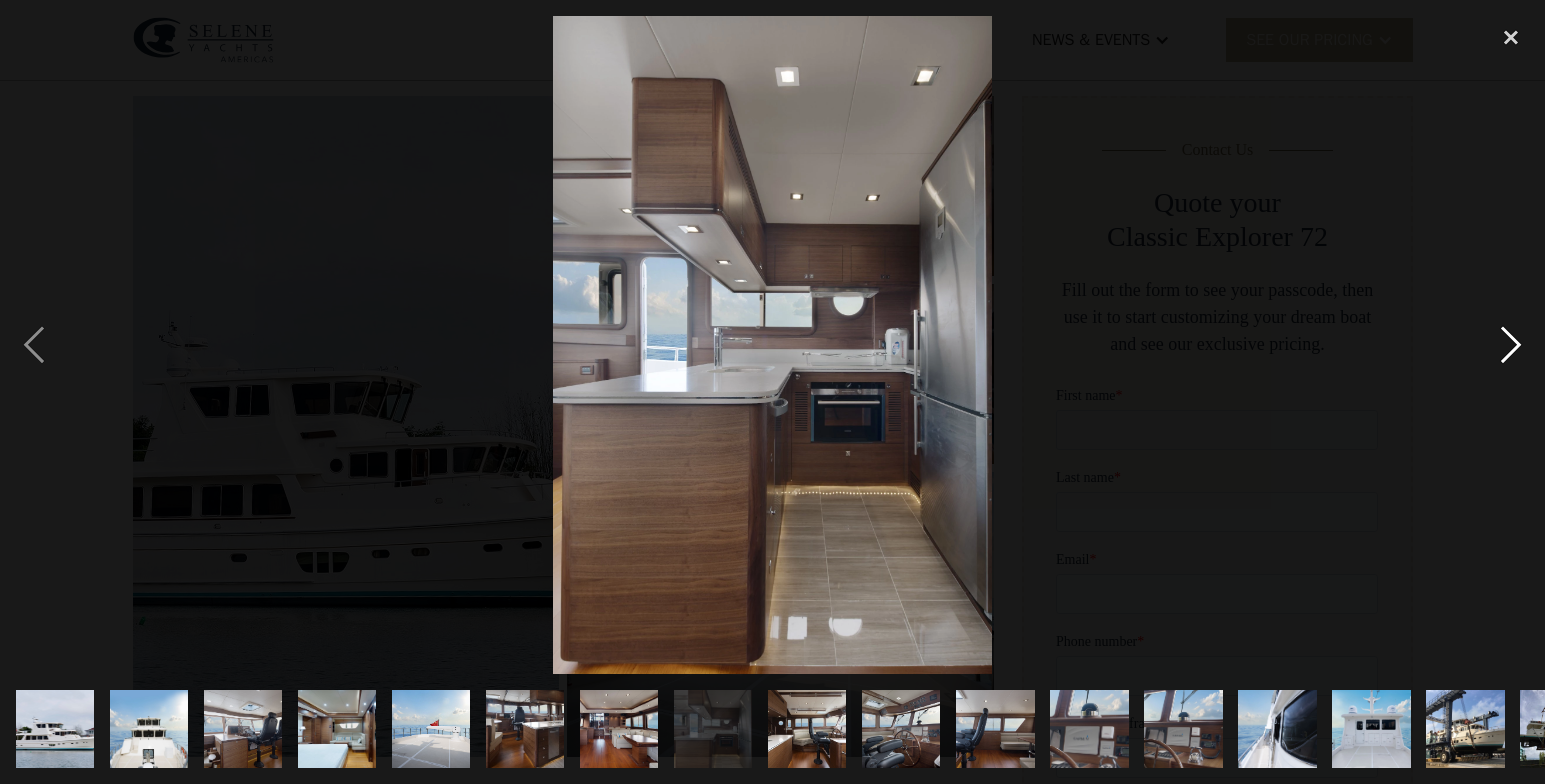 click at bounding box center (1511, 345) 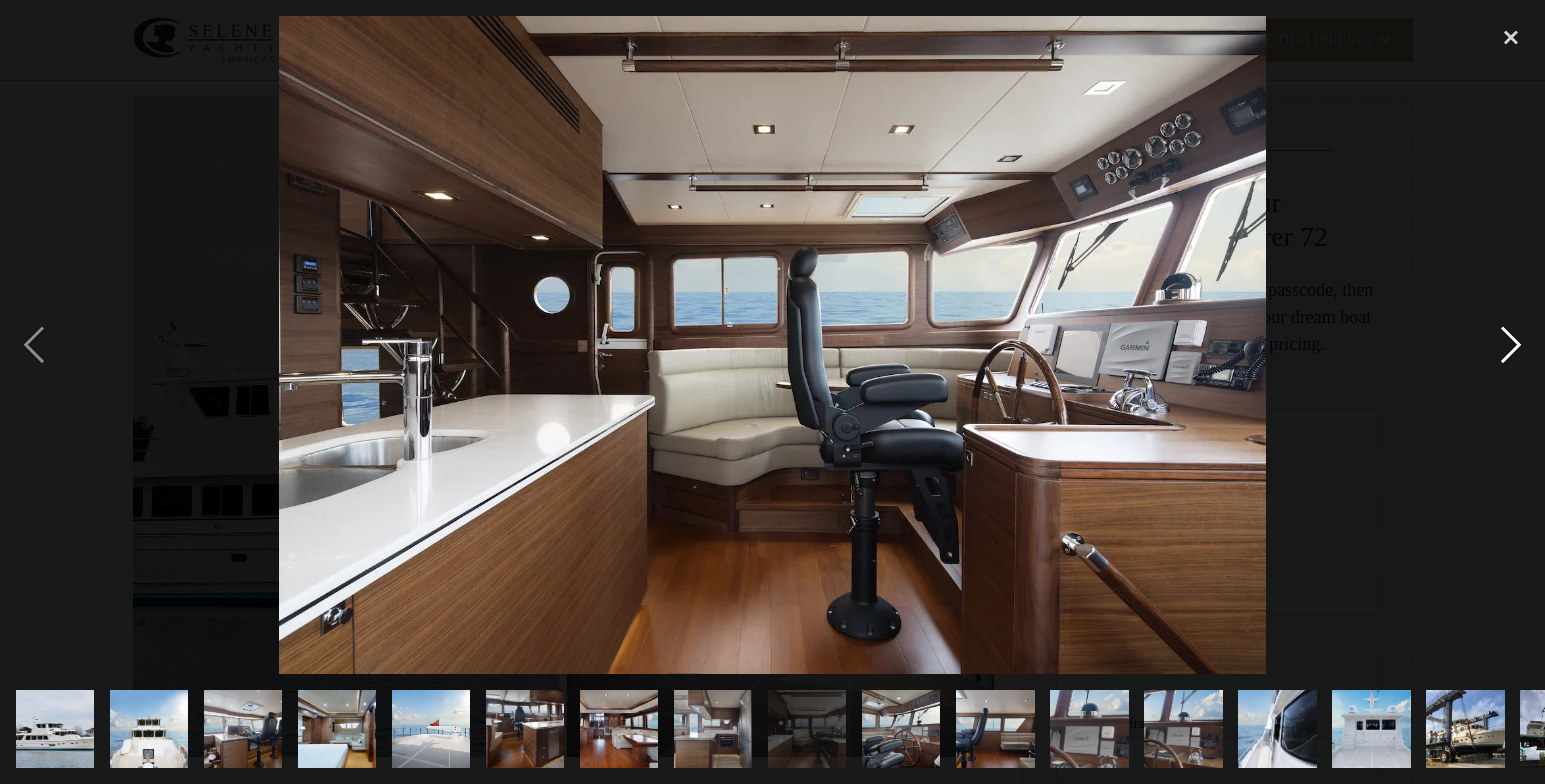 click at bounding box center (1511, 345) 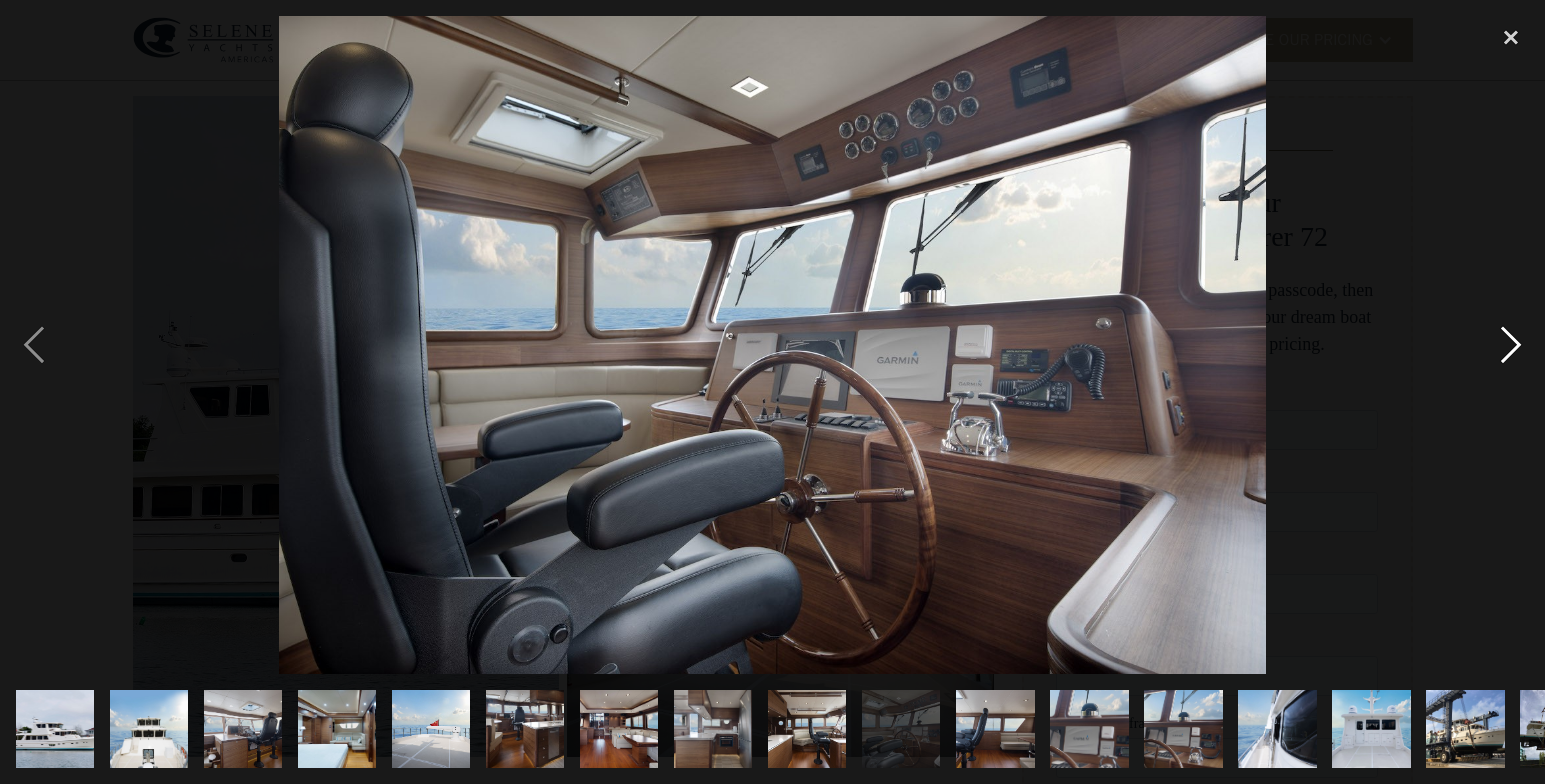 click at bounding box center (1511, 345) 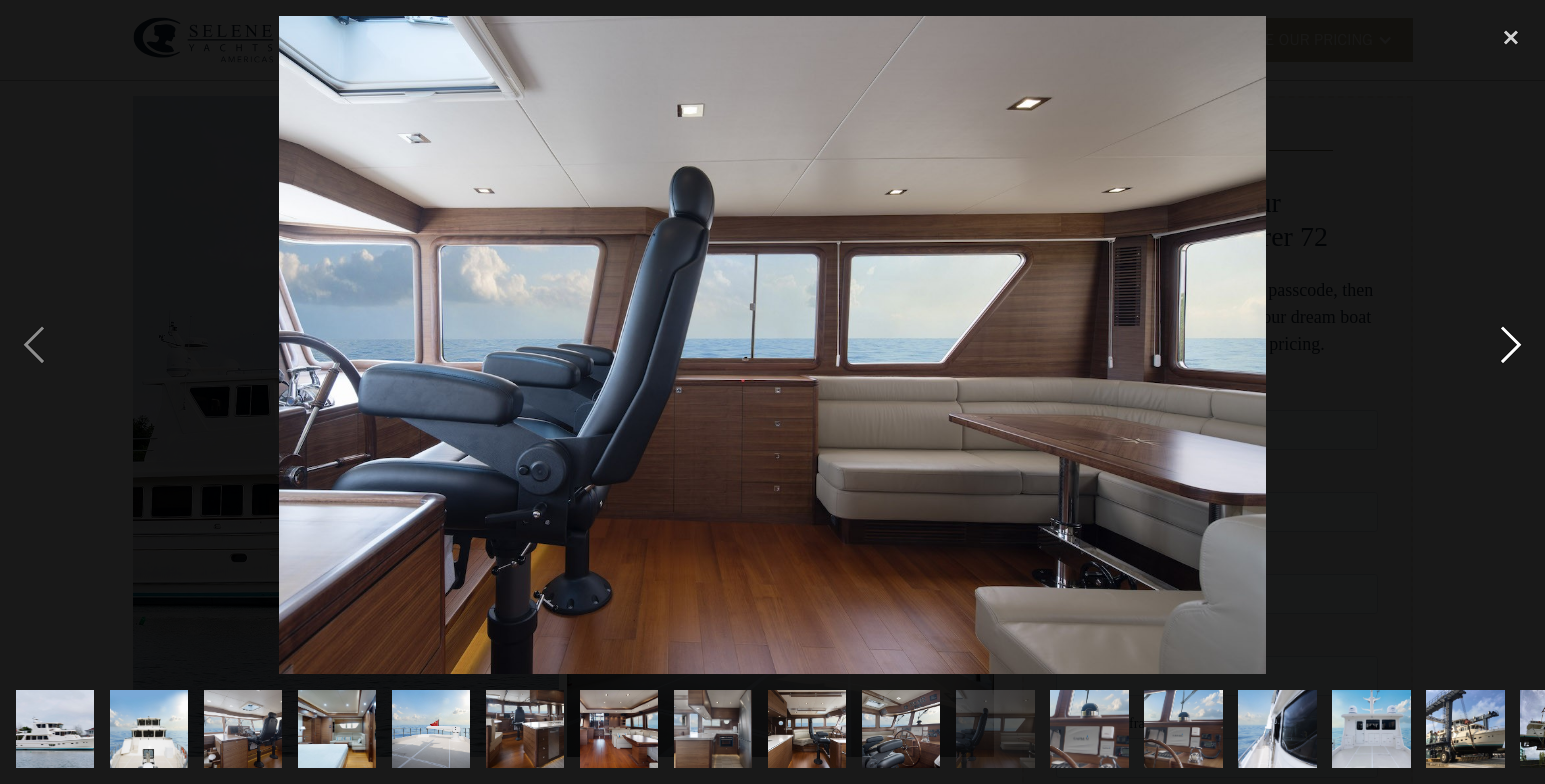 click at bounding box center (1511, 345) 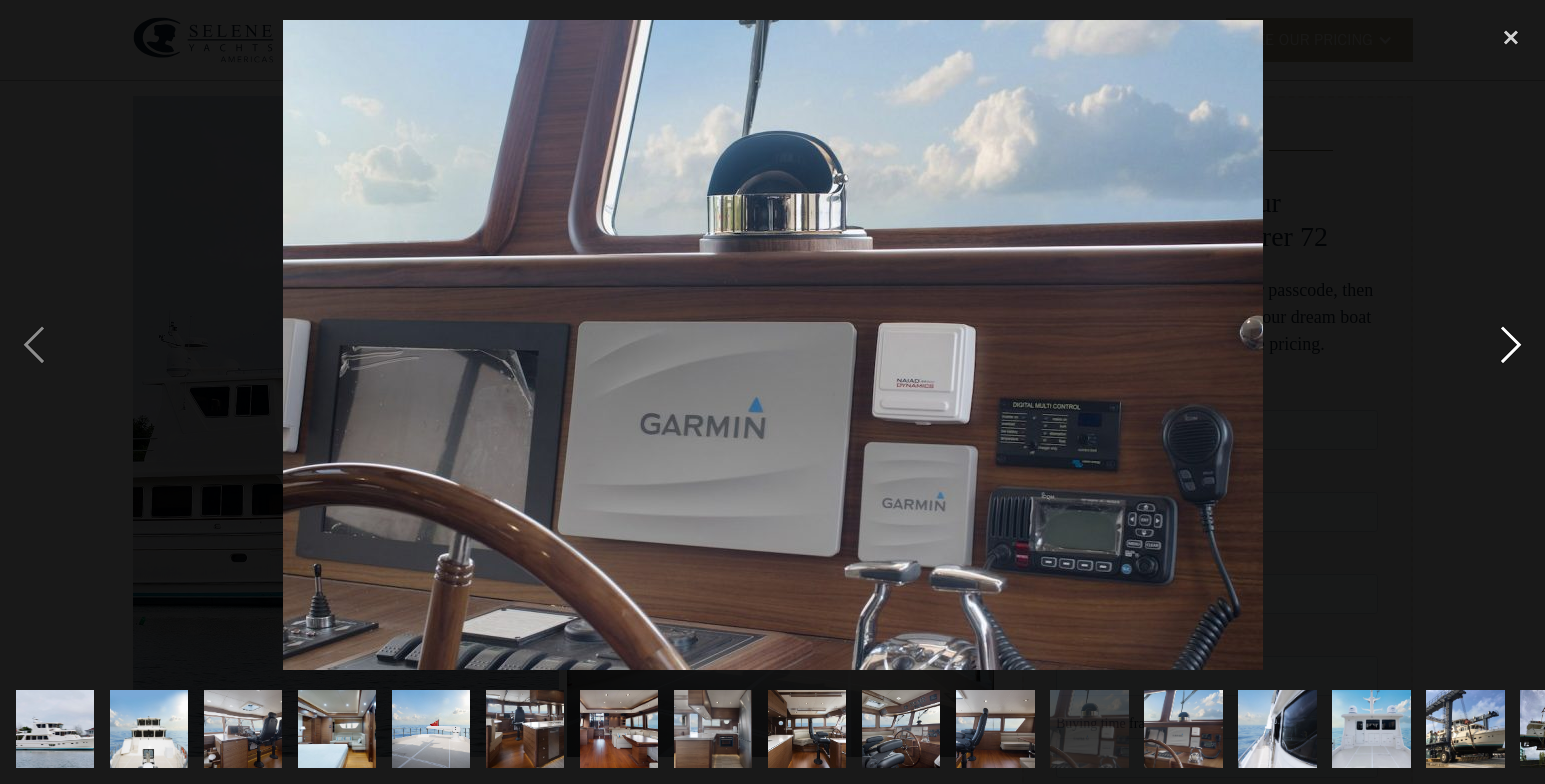 click at bounding box center [1511, 345] 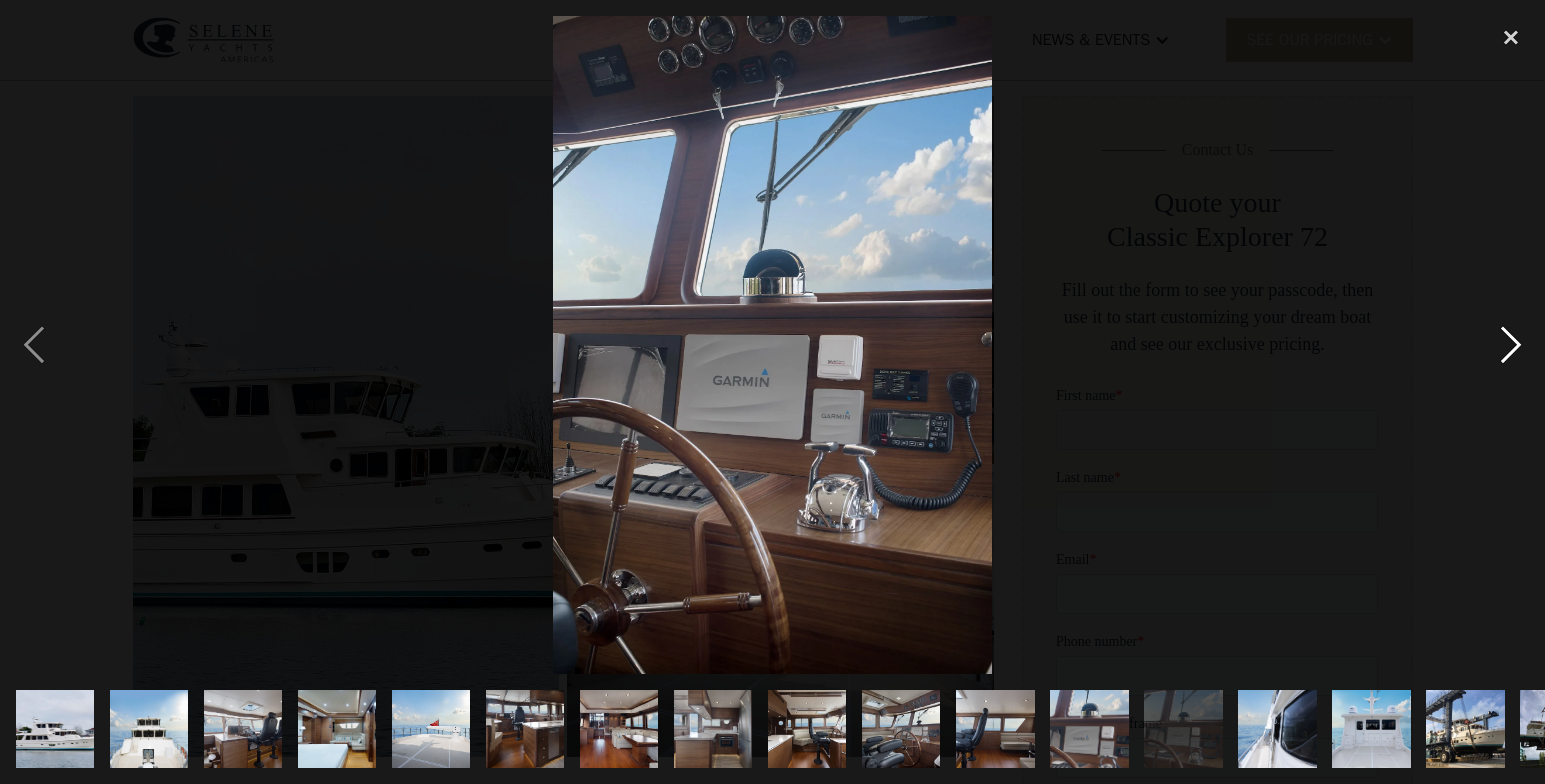 click at bounding box center (1511, 345) 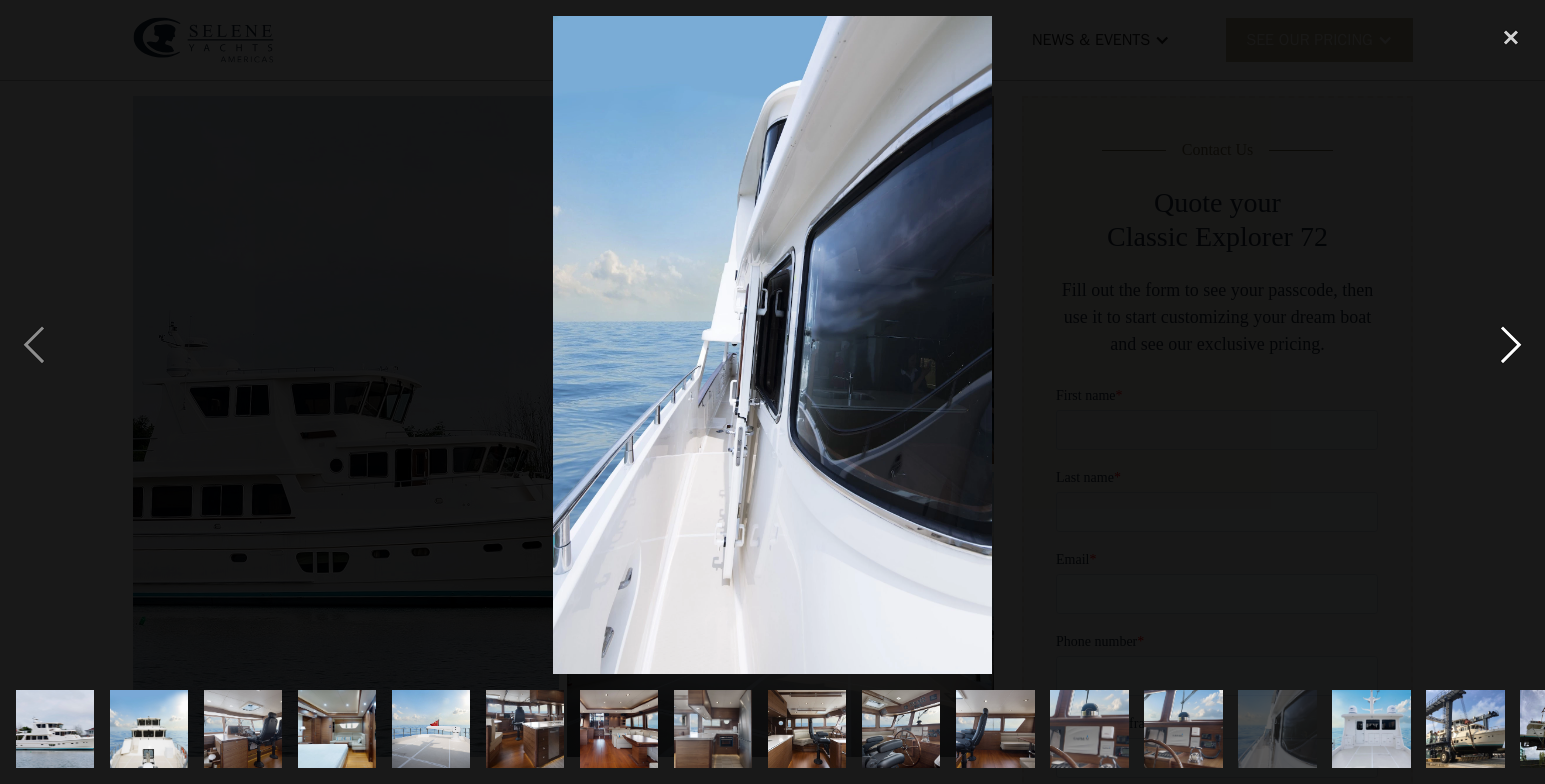 click at bounding box center [1511, 345] 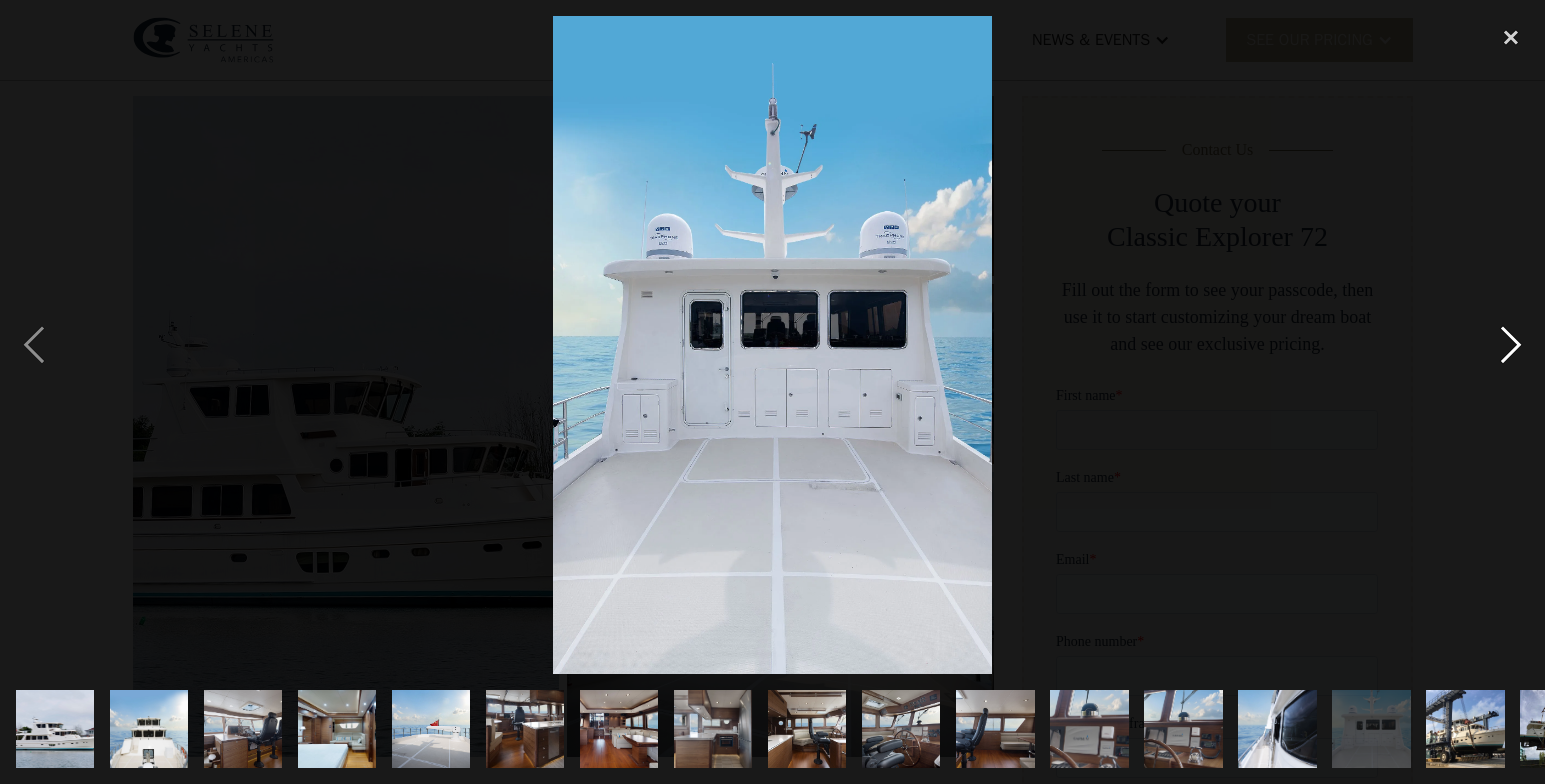 click at bounding box center (1511, 345) 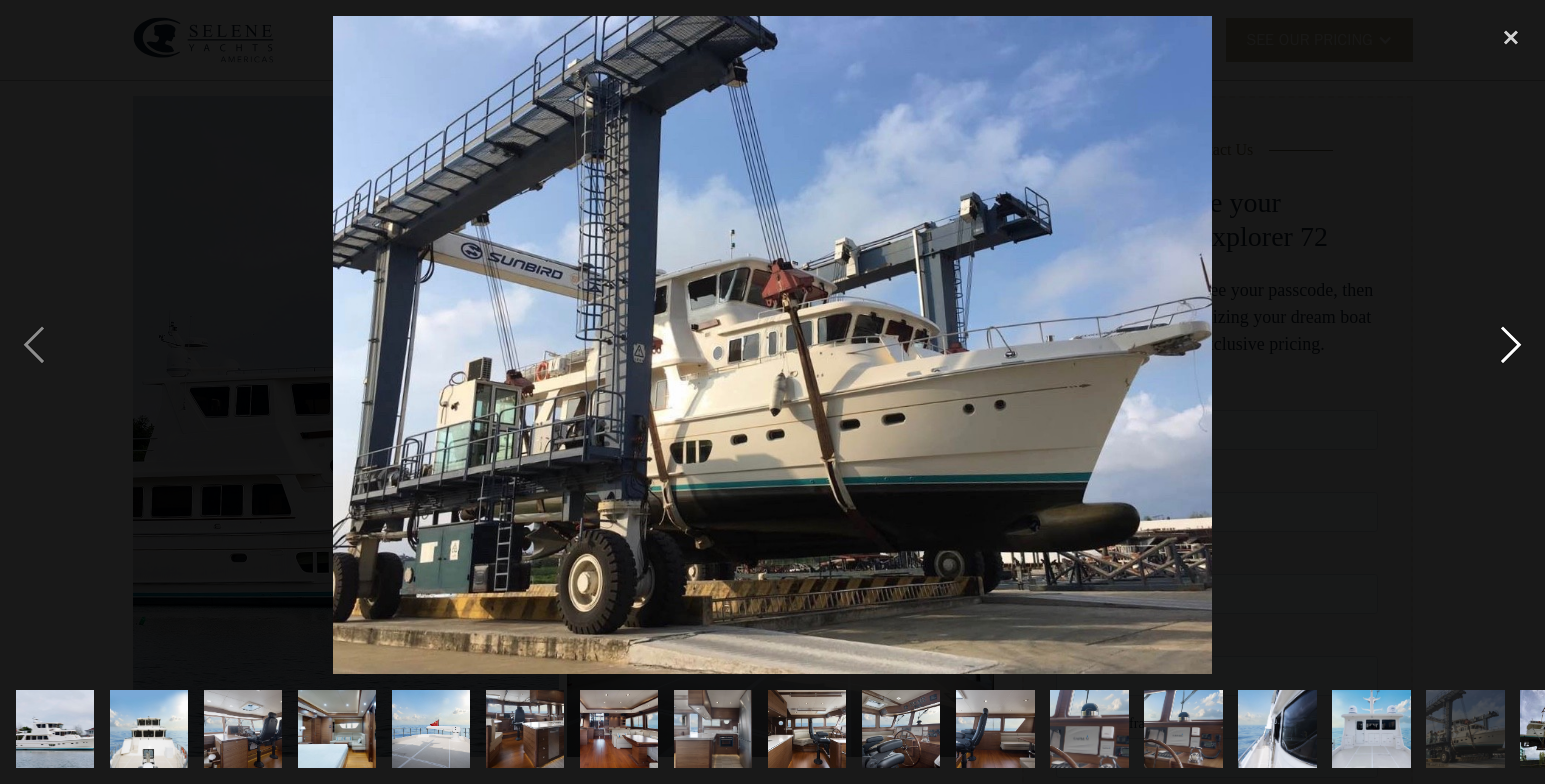 click at bounding box center [1511, 345] 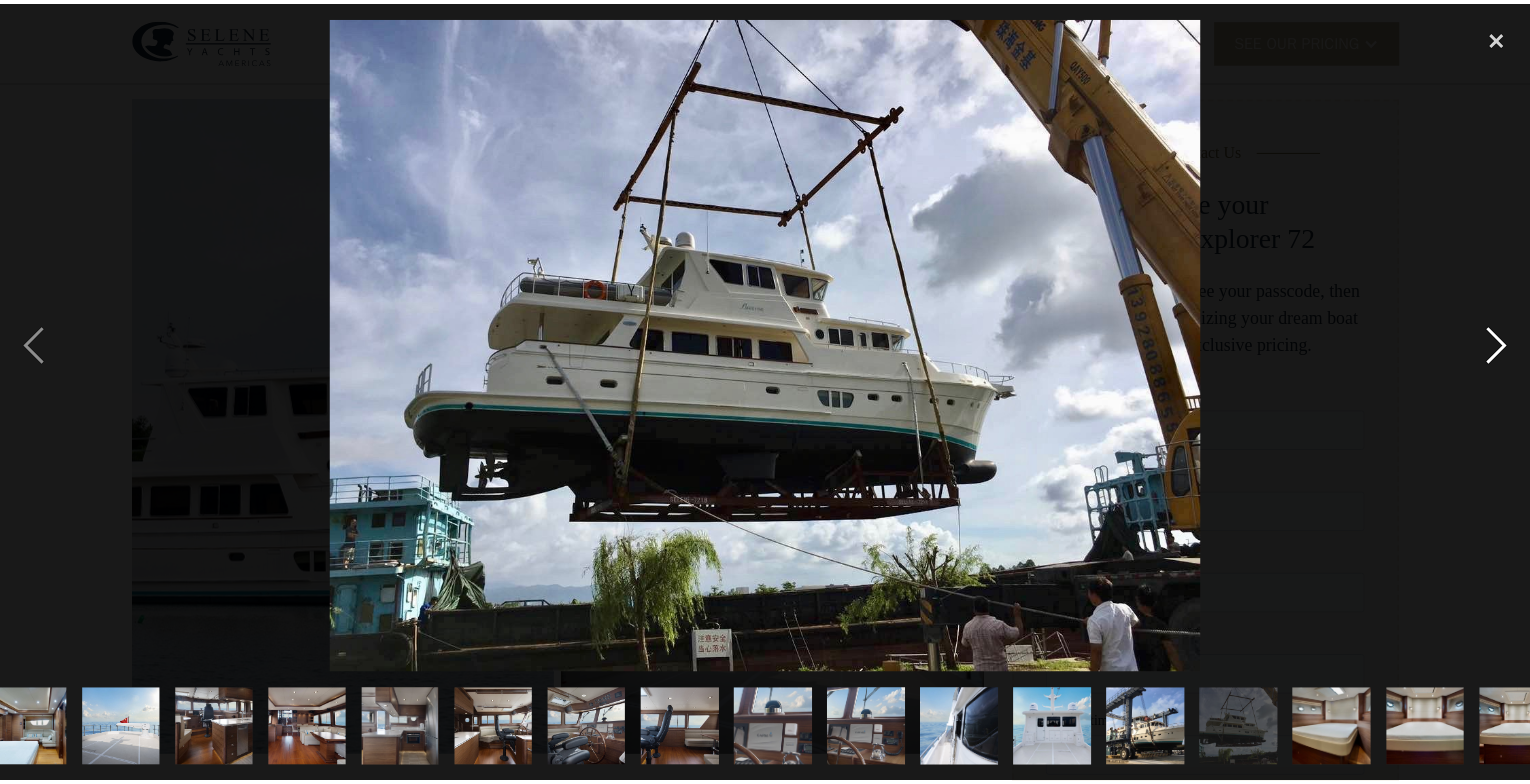 scroll, scrollTop: 0, scrollLeft: 540, axis: horizontal 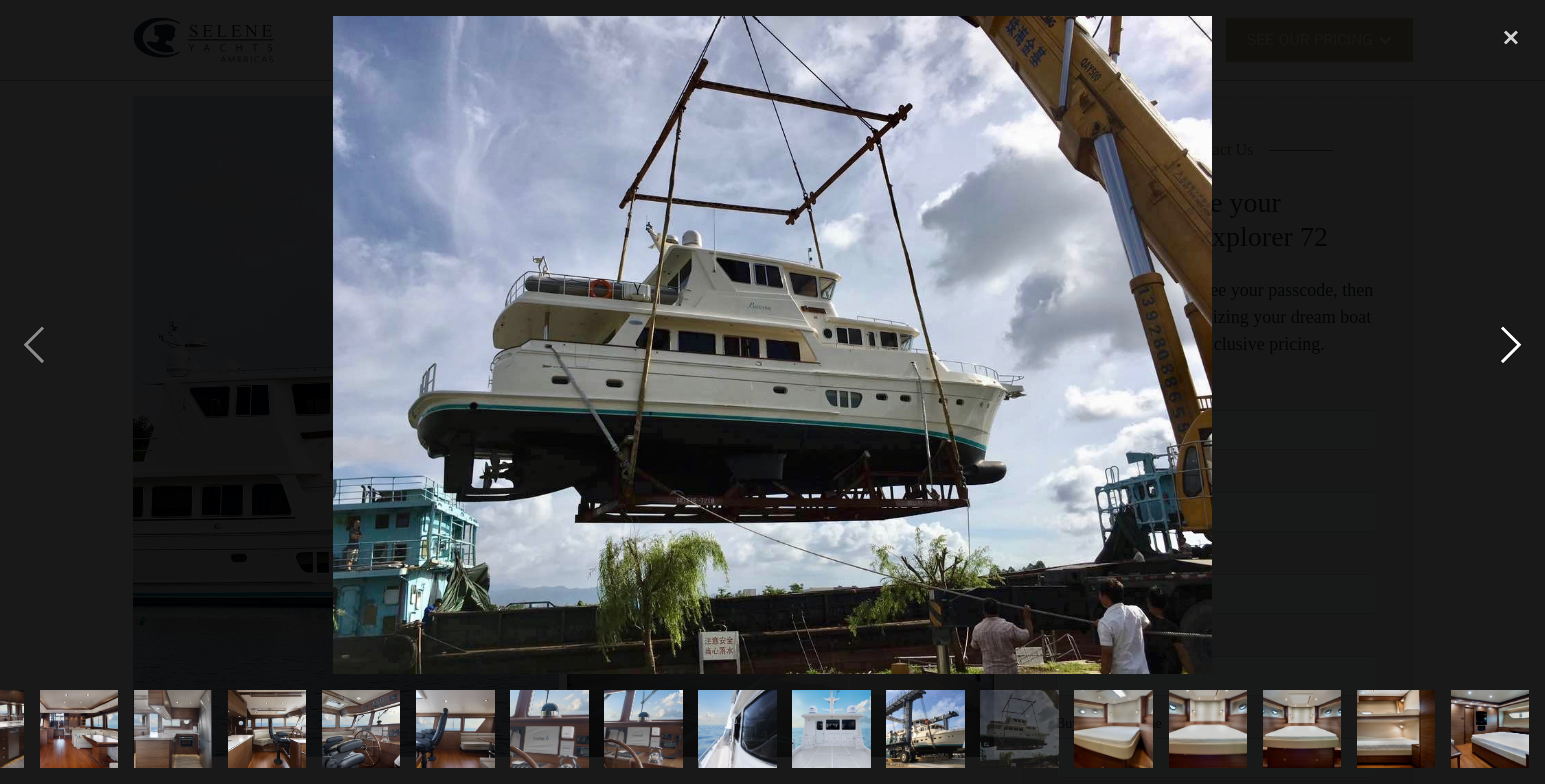 click at bounding box center [1511, 345] 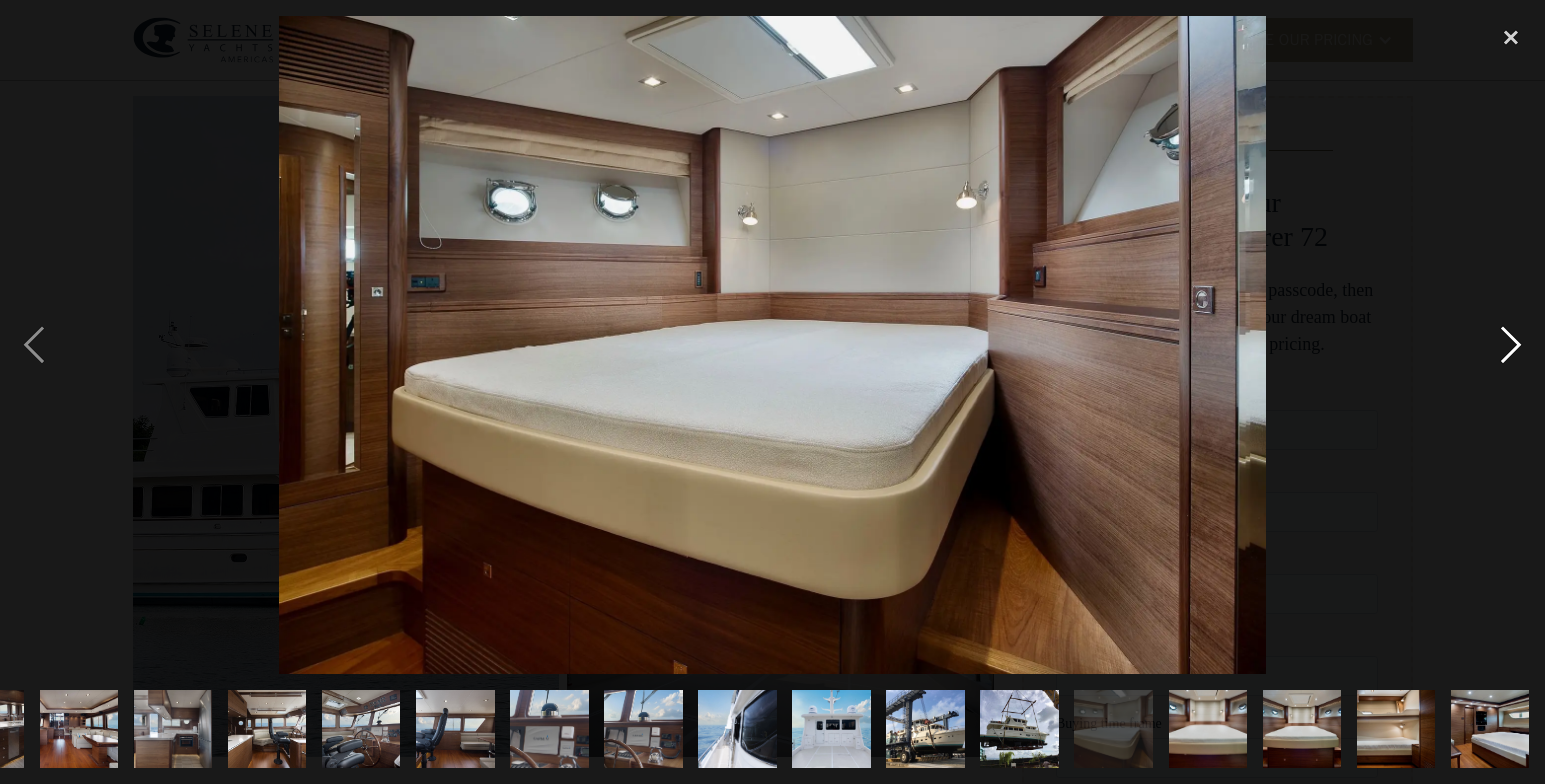 click at bounding box center [1511, 345] 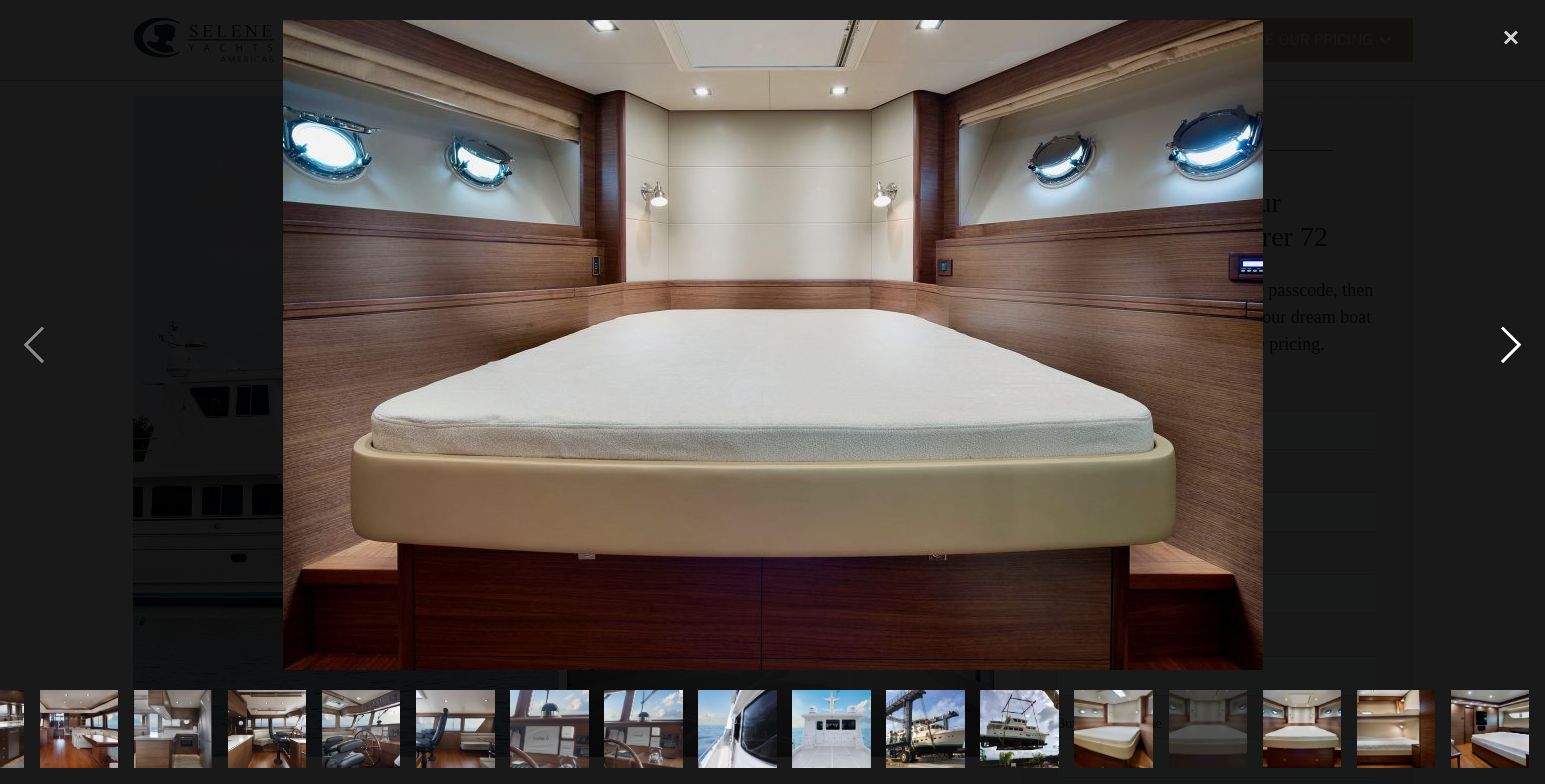 click at bounding box center (1511, 345) 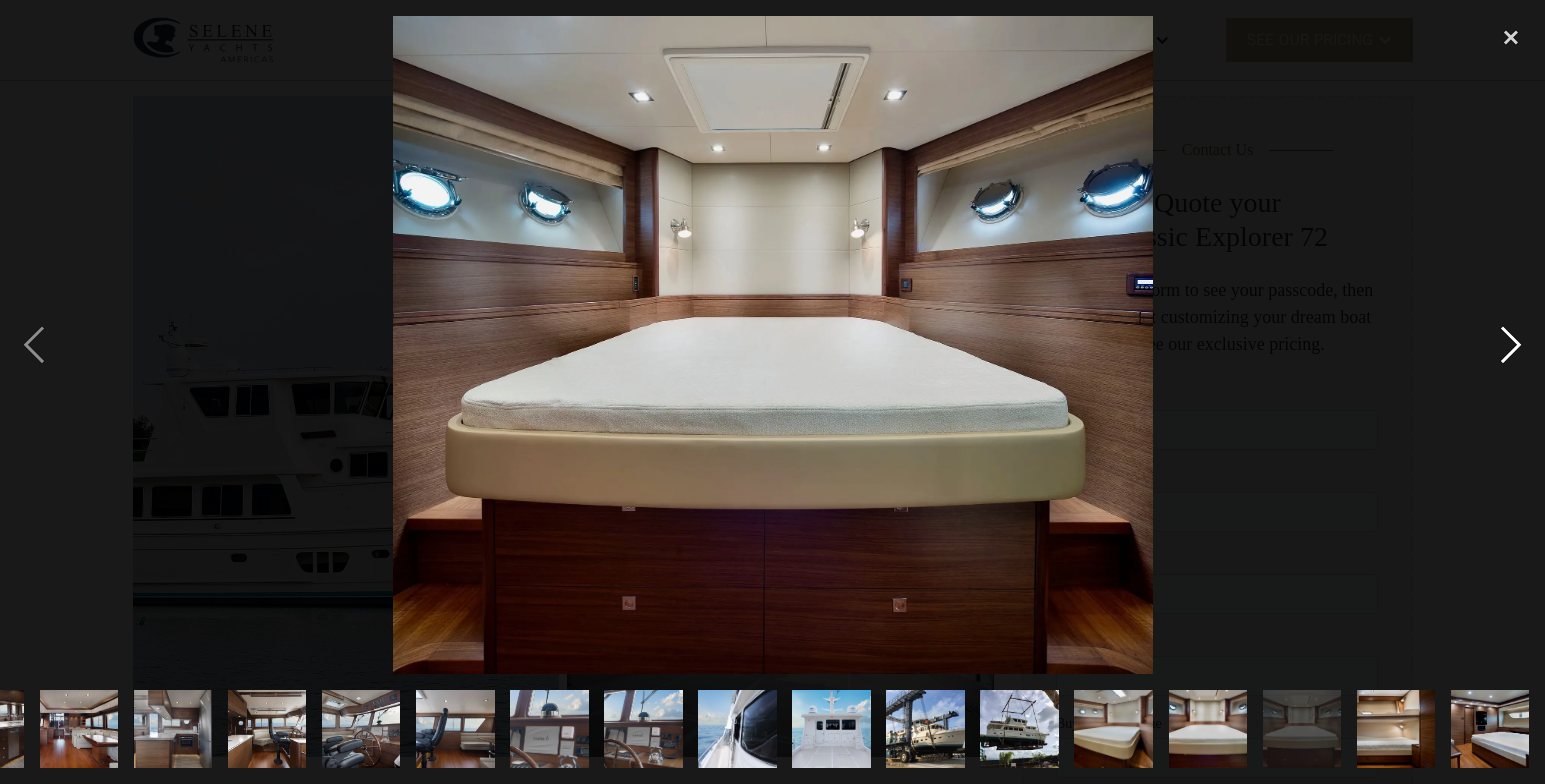 click at bounding box center [1511, 345] 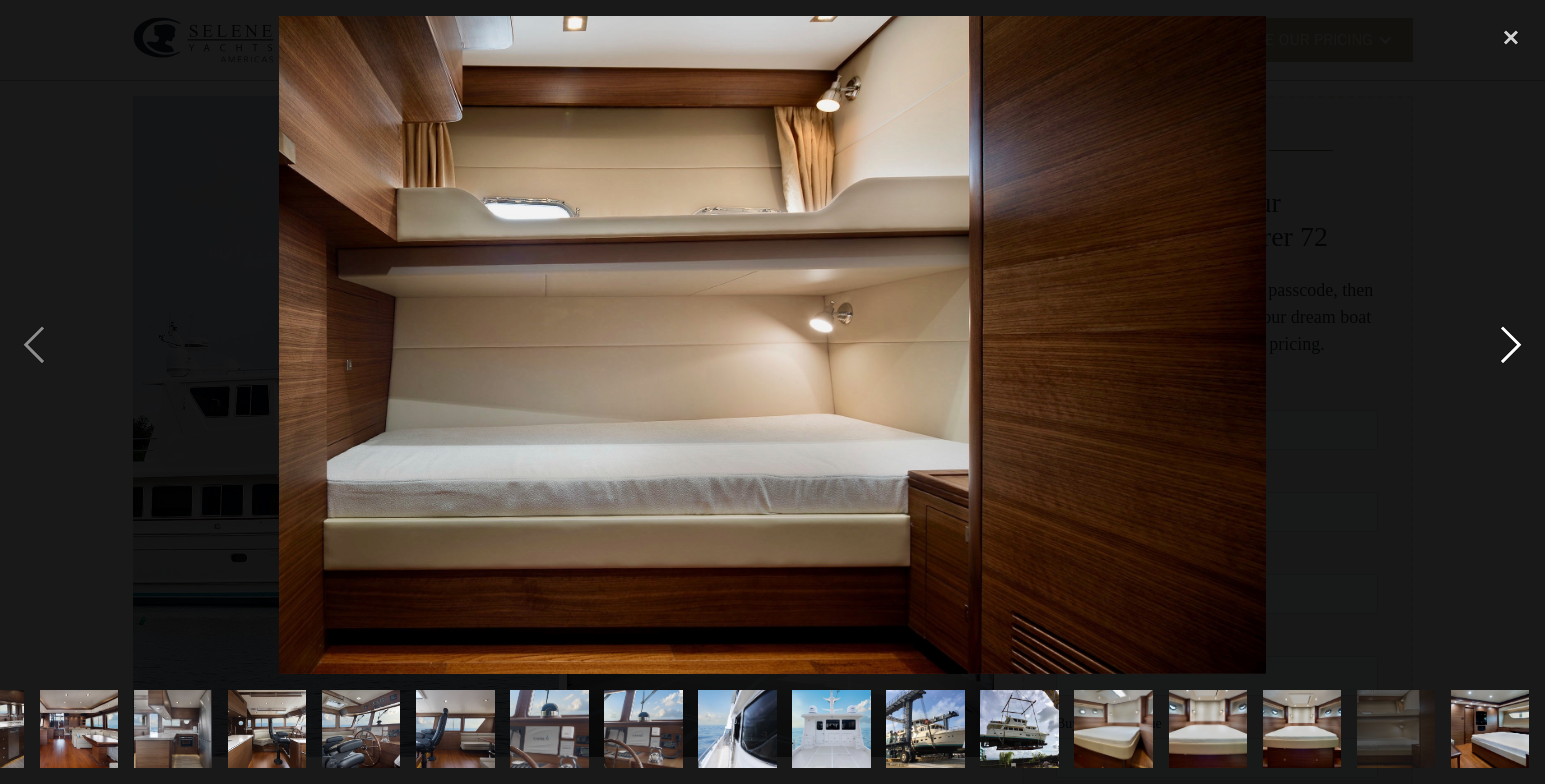 click at bounding box center (1511, 345) 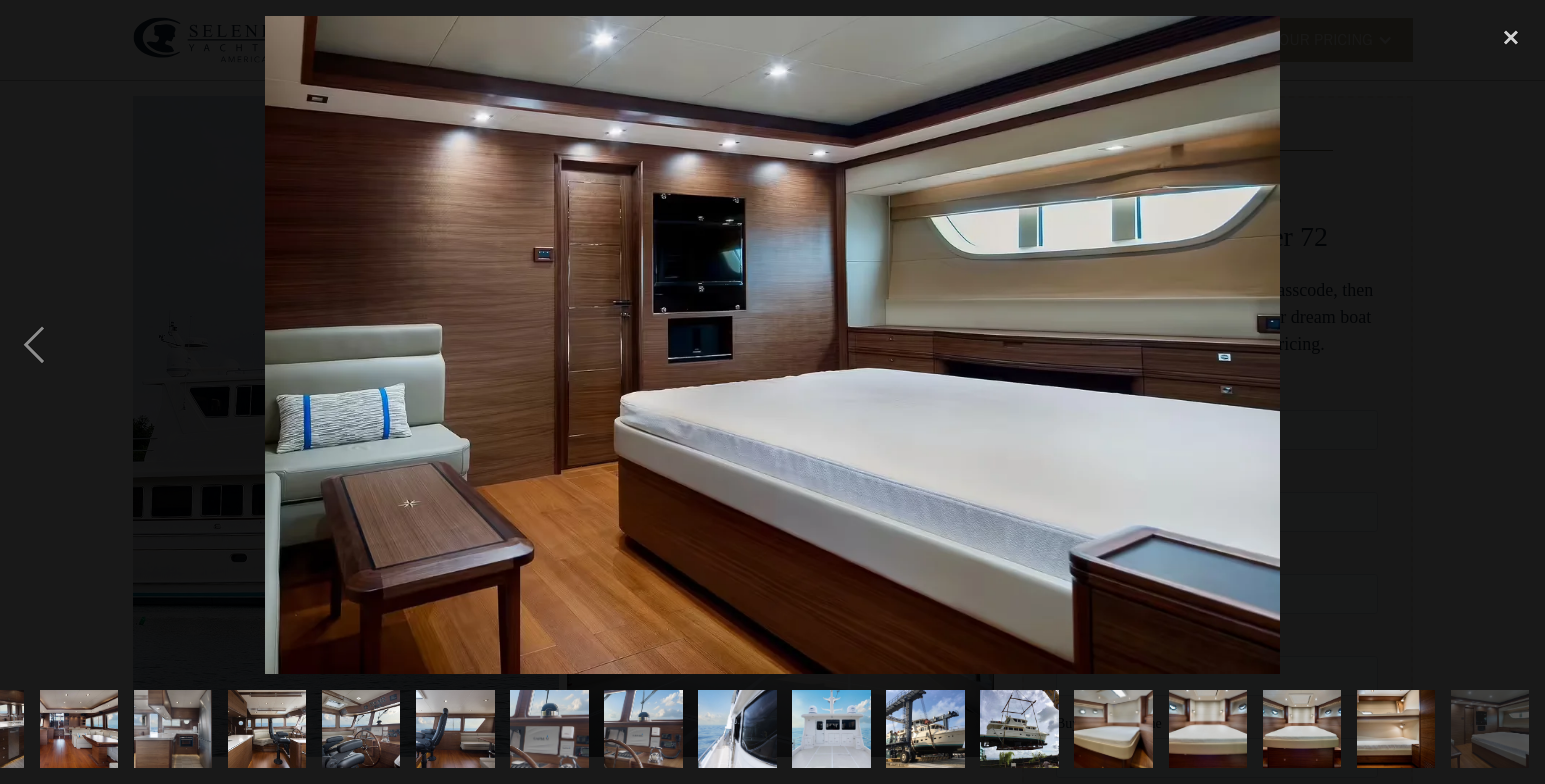 click at bounding box center (1511, 345) 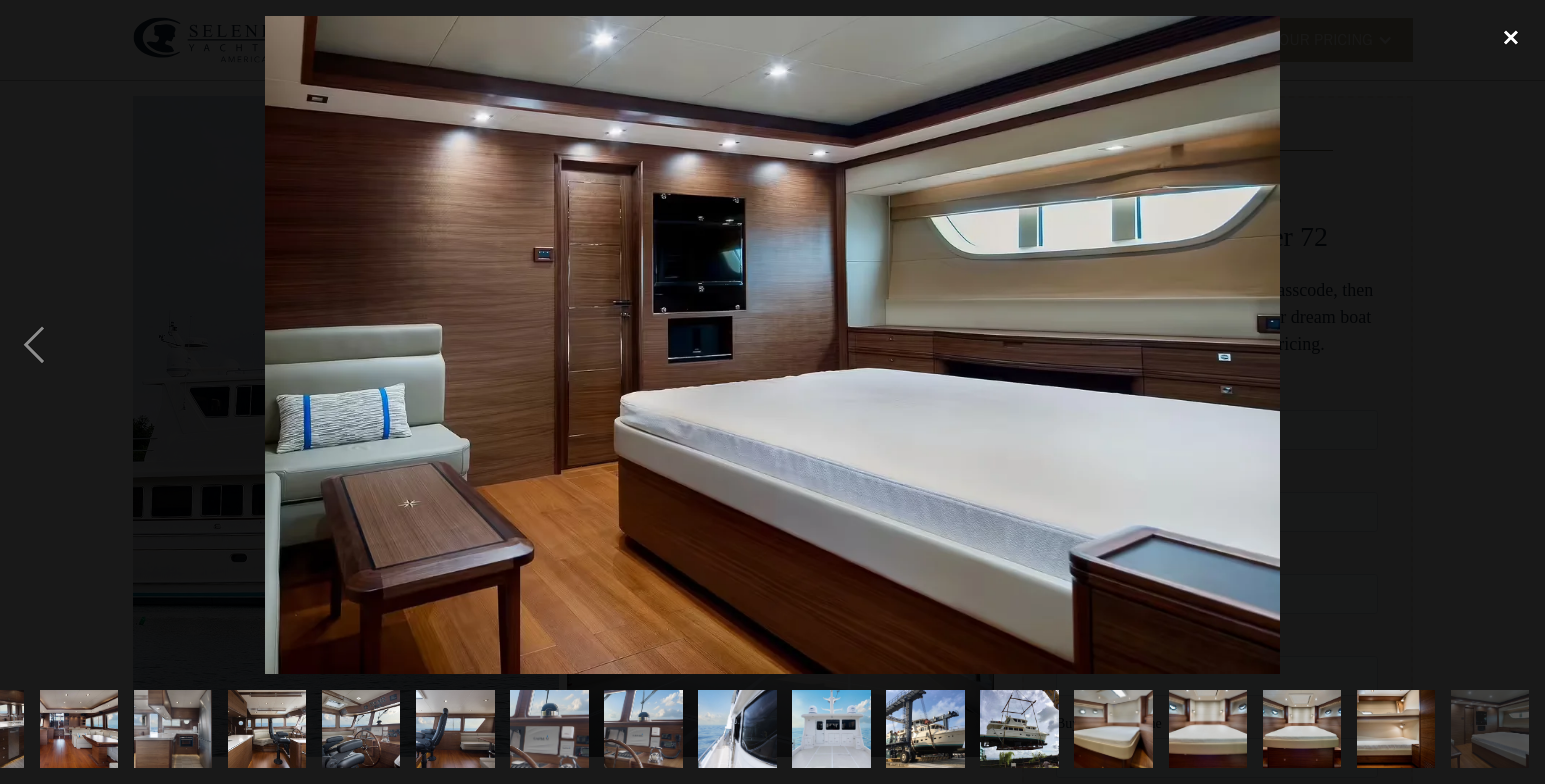 click at bounding box center (1511, 38) 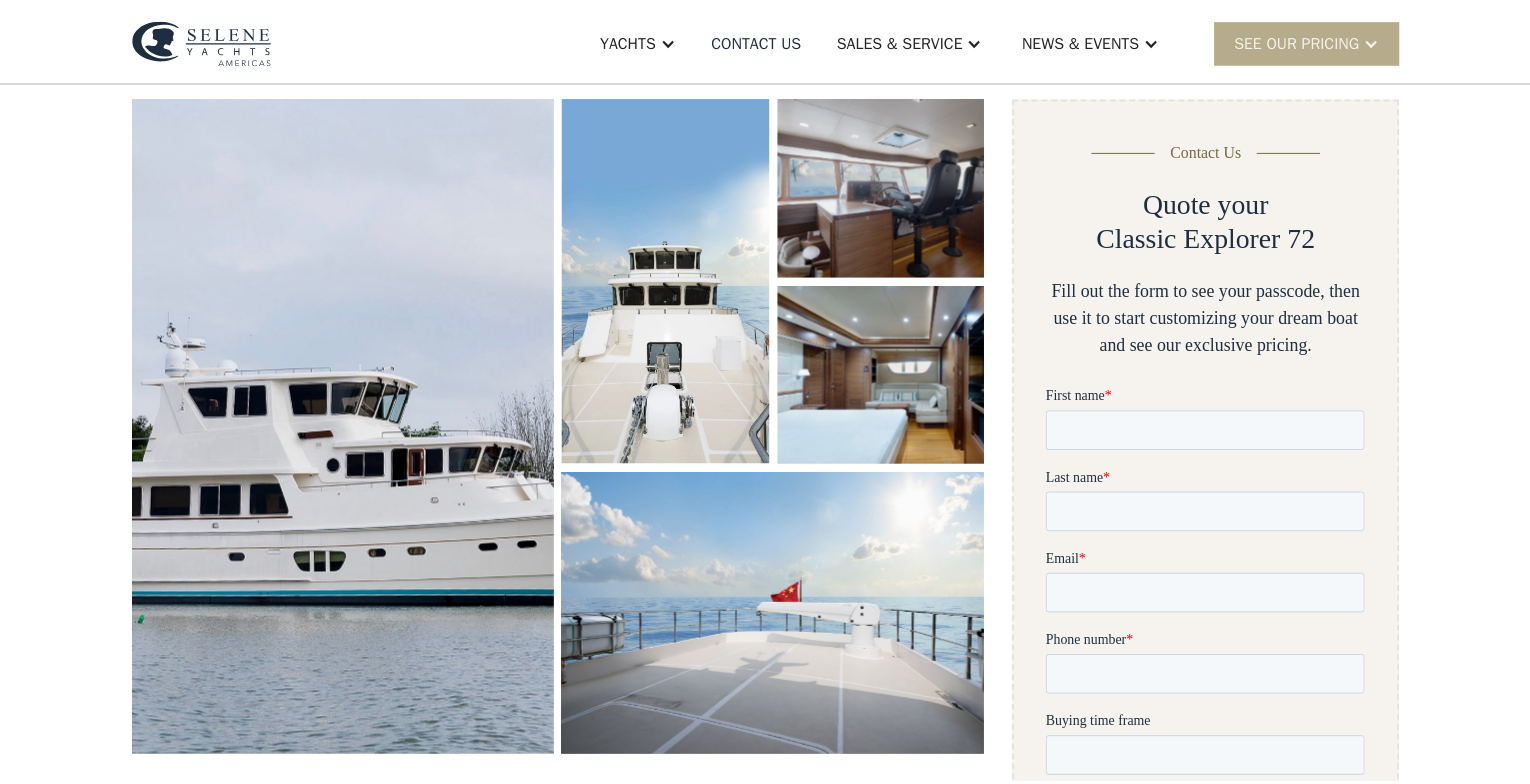 scroll, scrollTop: 0, scrollLeft: 0, axis: both 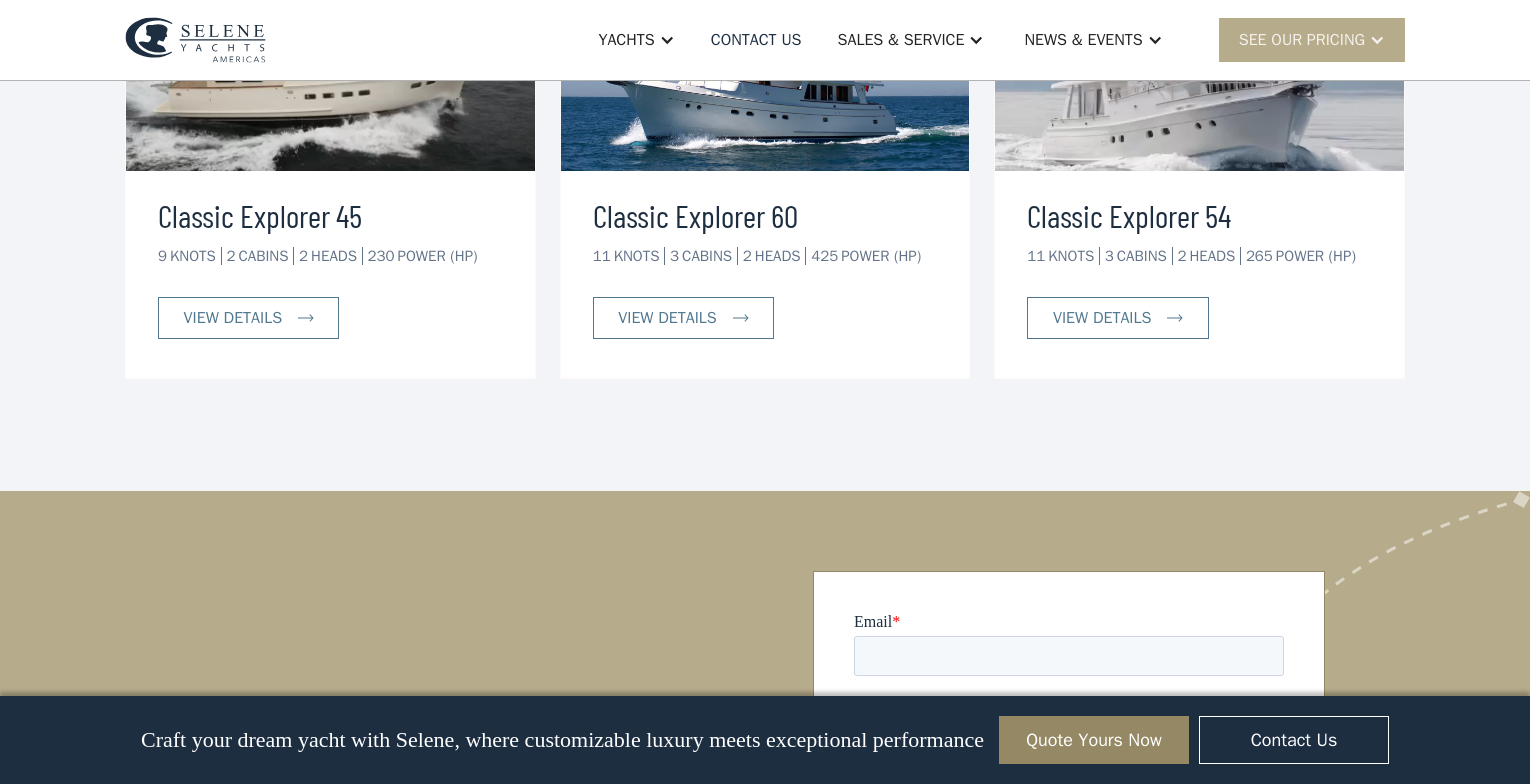 click on "Newsletter Stay Afloat with Selene Updates Join our newsletter community and be the first to catch the wave of Selene news delivered right to your inbox.
First name Last name Email ********* Join 2,000+ of our subscribers. Unsubscribe any time by clicking the link at the bottom of any message. Welcome aboard! You're now part of our newsletter community. Get ready for exciting updates and exclusive offers as we set sail together. Okay, Got It Oops! Something went wrong while submitting the form." at bounding box center (765, 852) 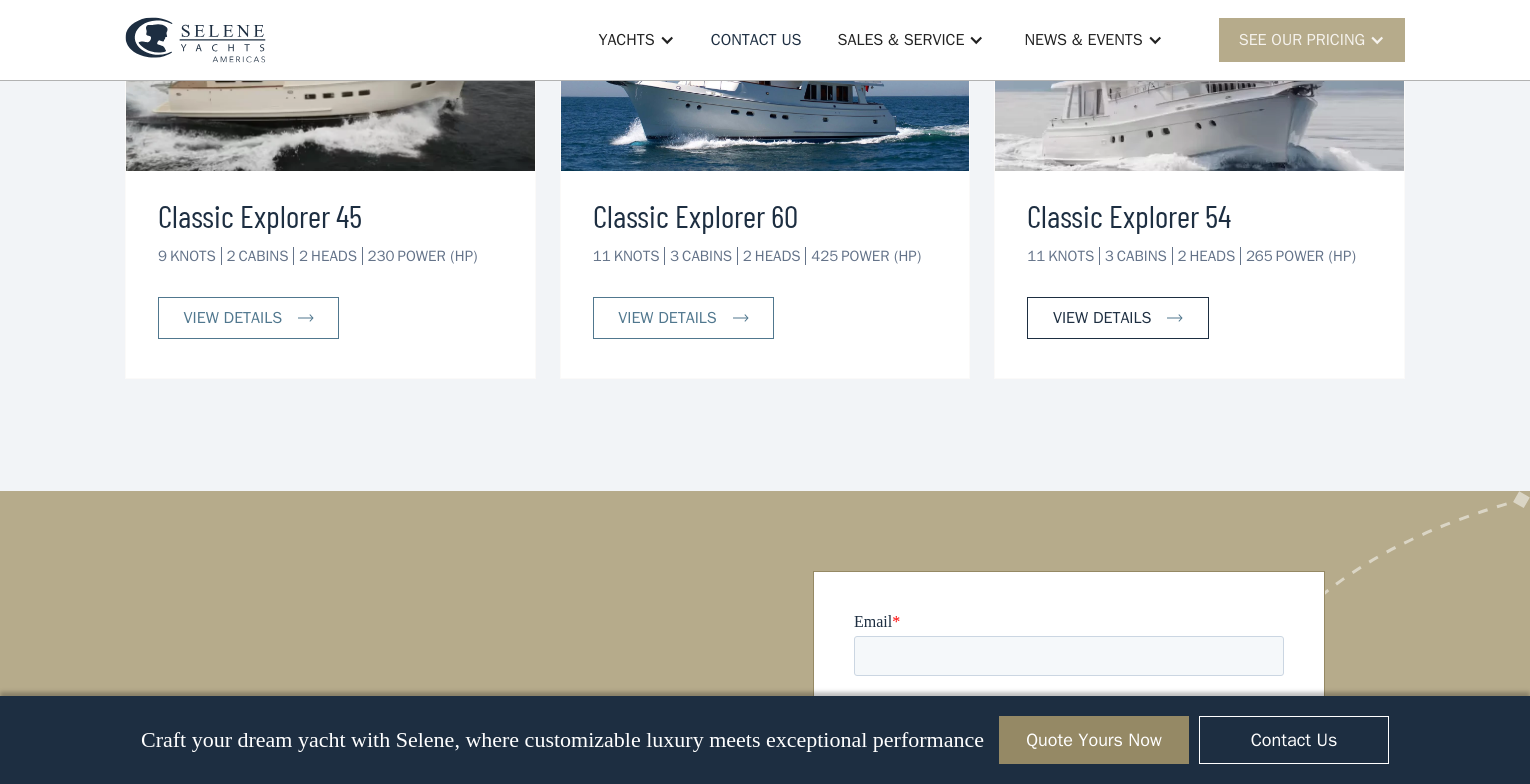 click on "view details" at bounding box center [1102, 318] 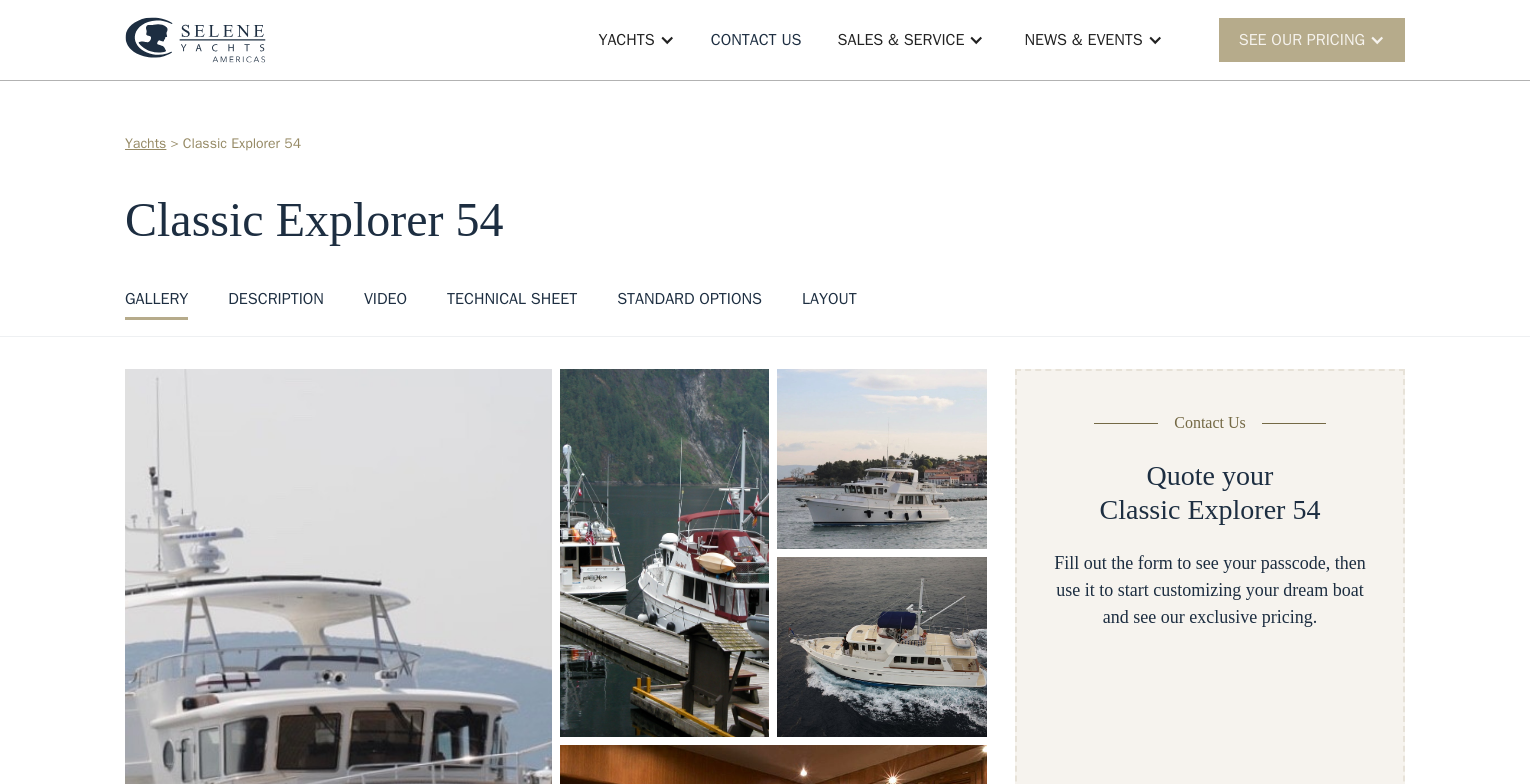 scroll, scrollTop: 0, scrollLeft: 0, axis: both 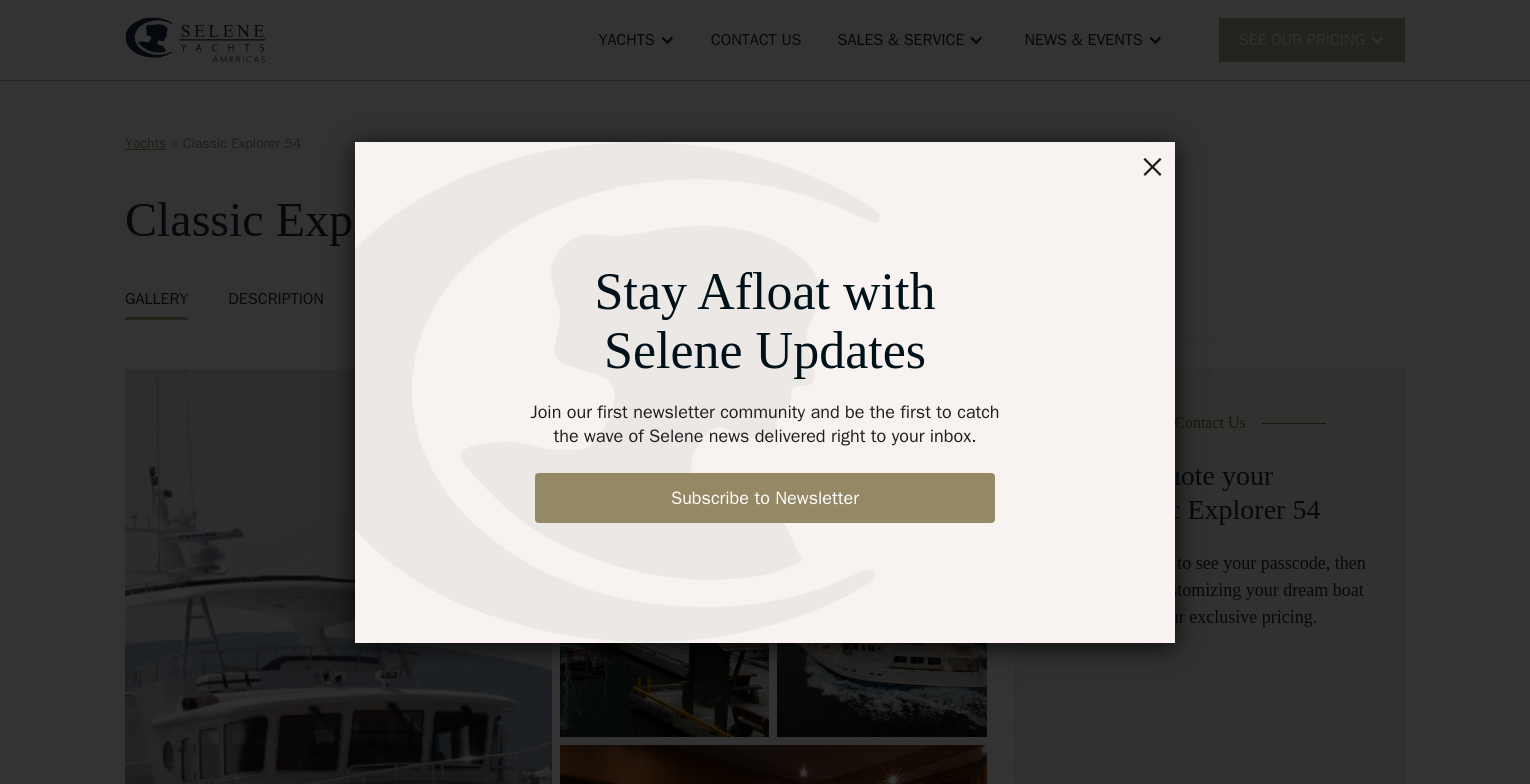 drag, startPoint x: 1147, startPoint y: 166, endPoint x: 1220, endPoint y: 167, distance: 73.00685 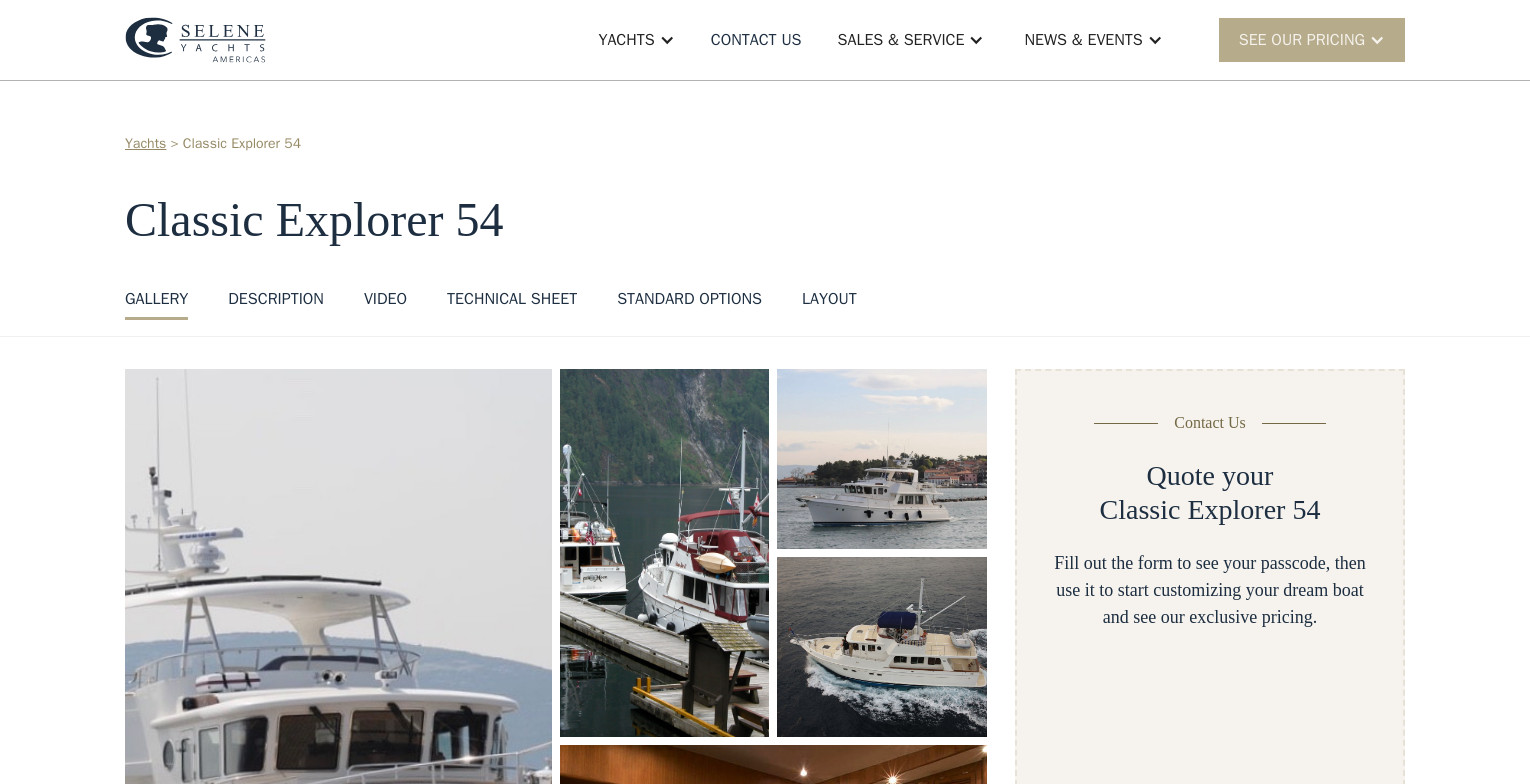 scroll, scrollTop: 0, scrollLeft: 0, axis: both 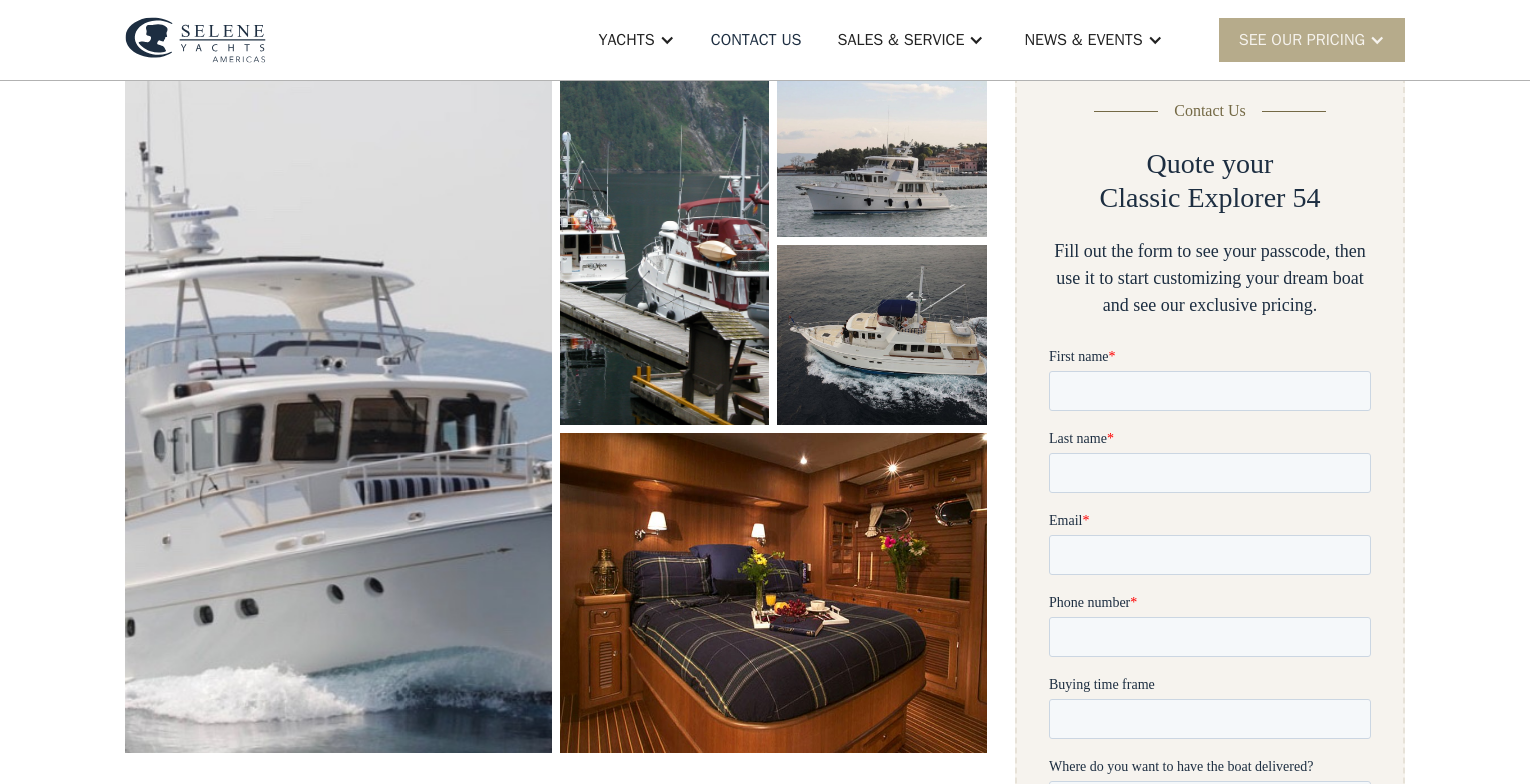 click at bounding box center (338, 405) 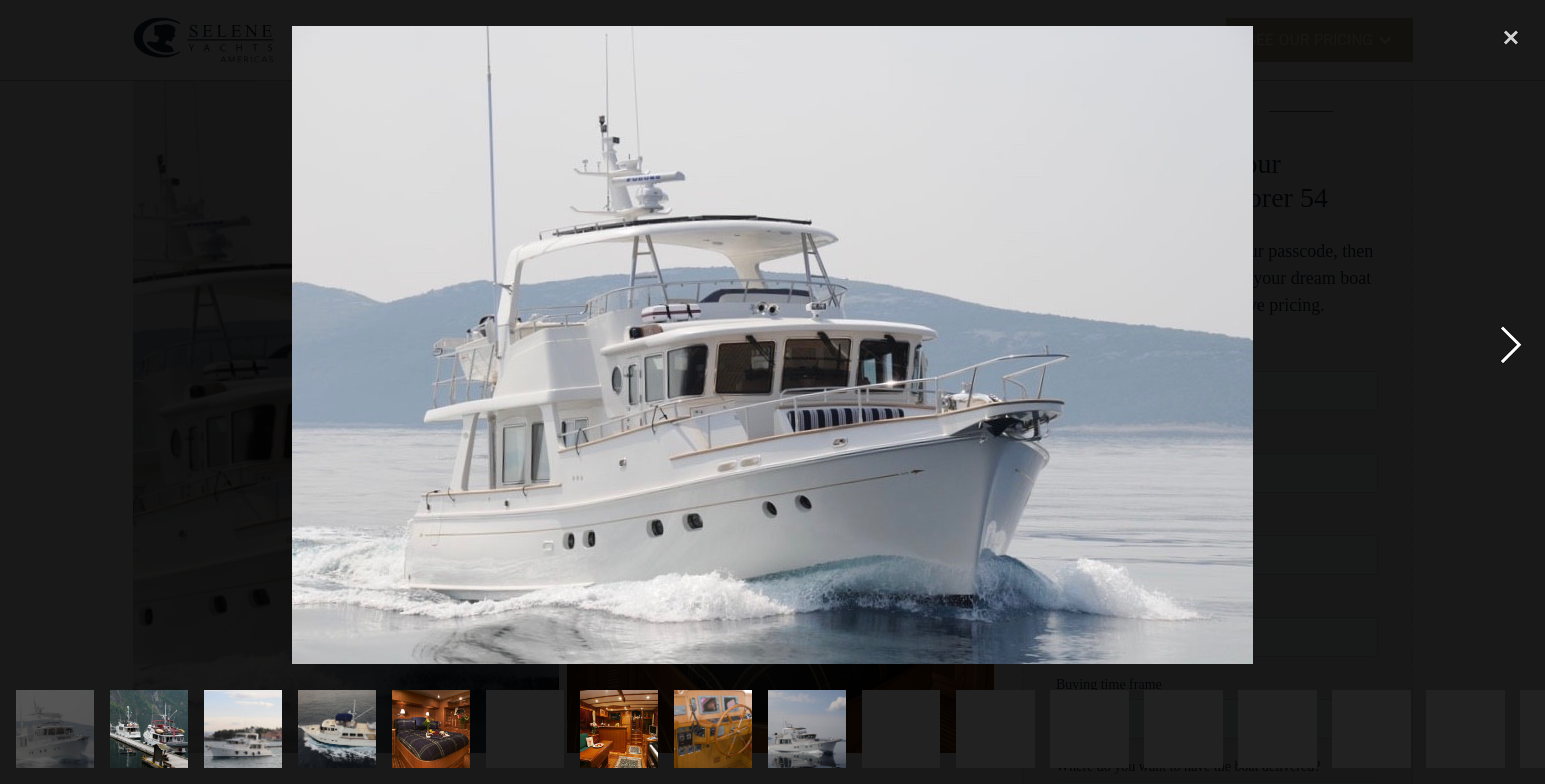 click at bounding box center [1511, 345] 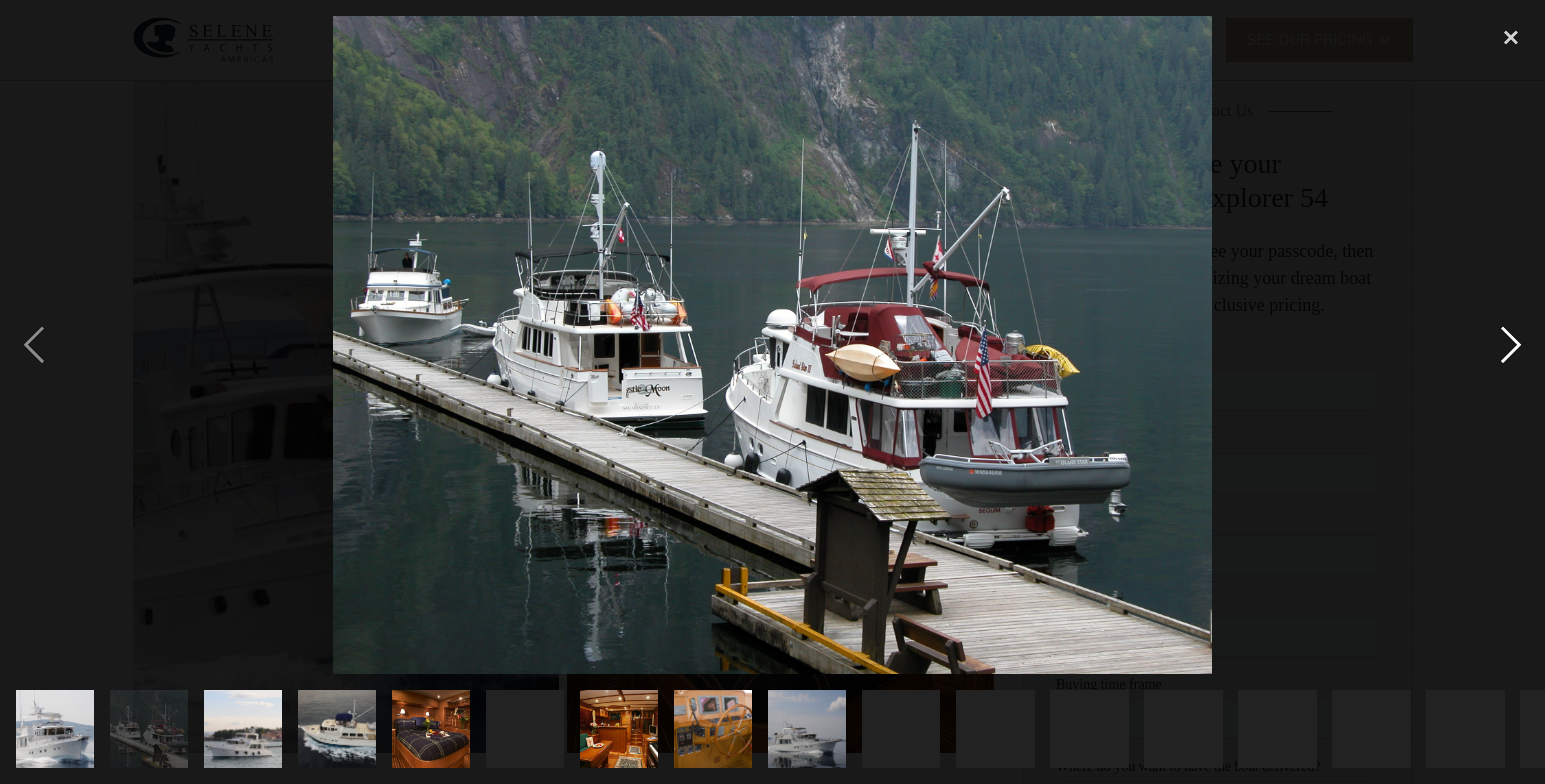 click at bounding box center (1511, 345) 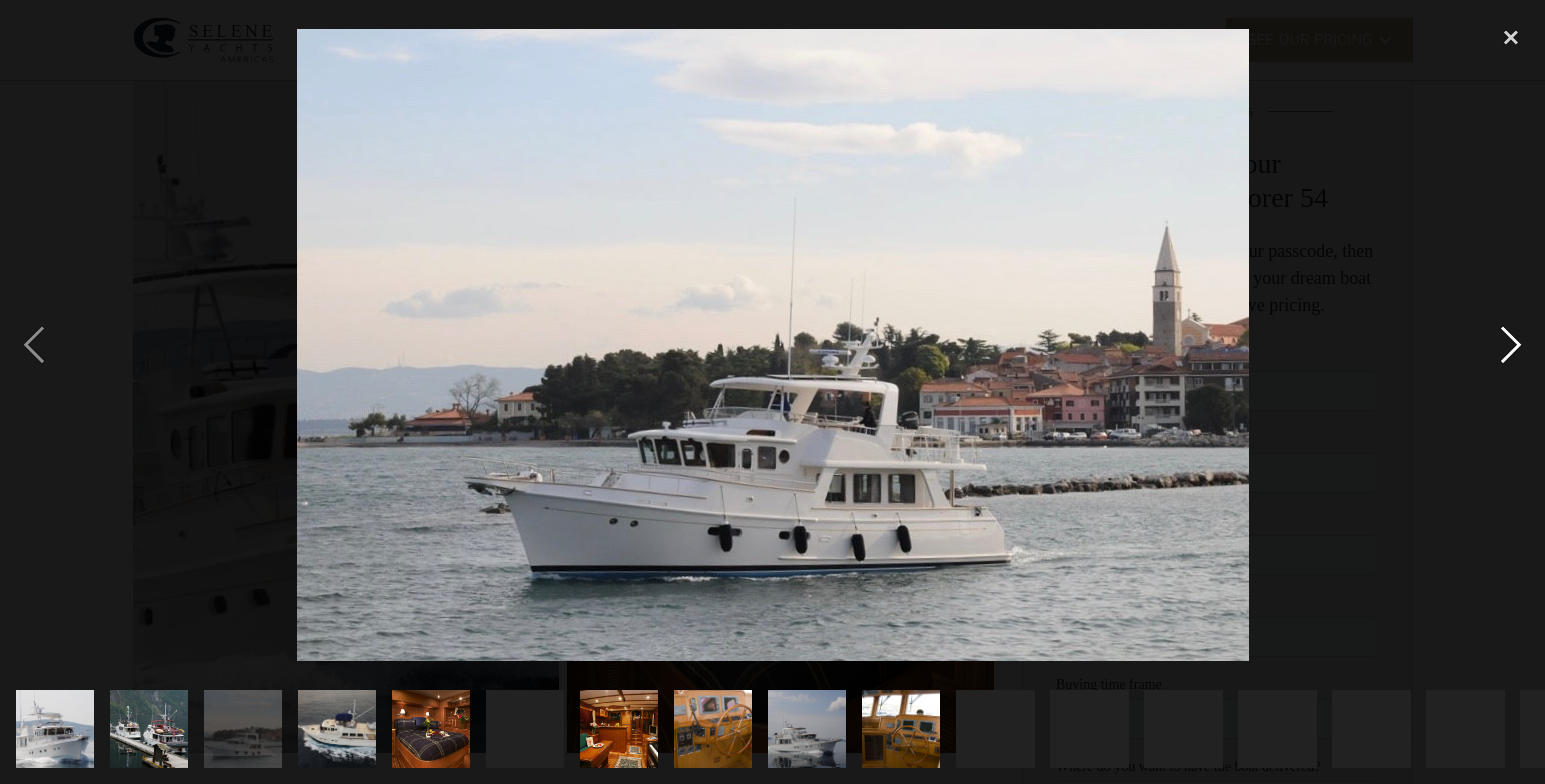 click at bounding box center (1511, 345) 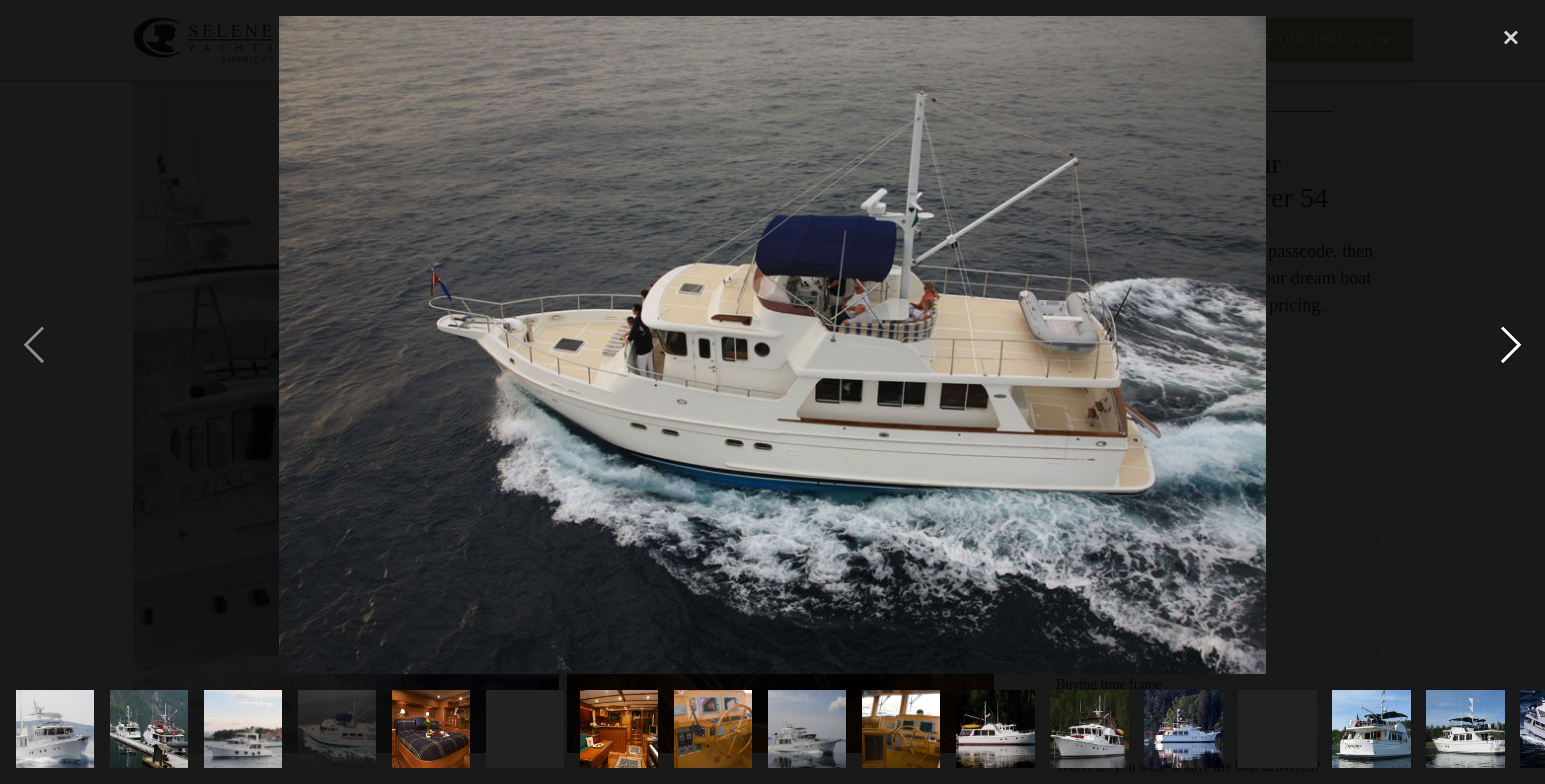 click at bounding box center [1511, 345] 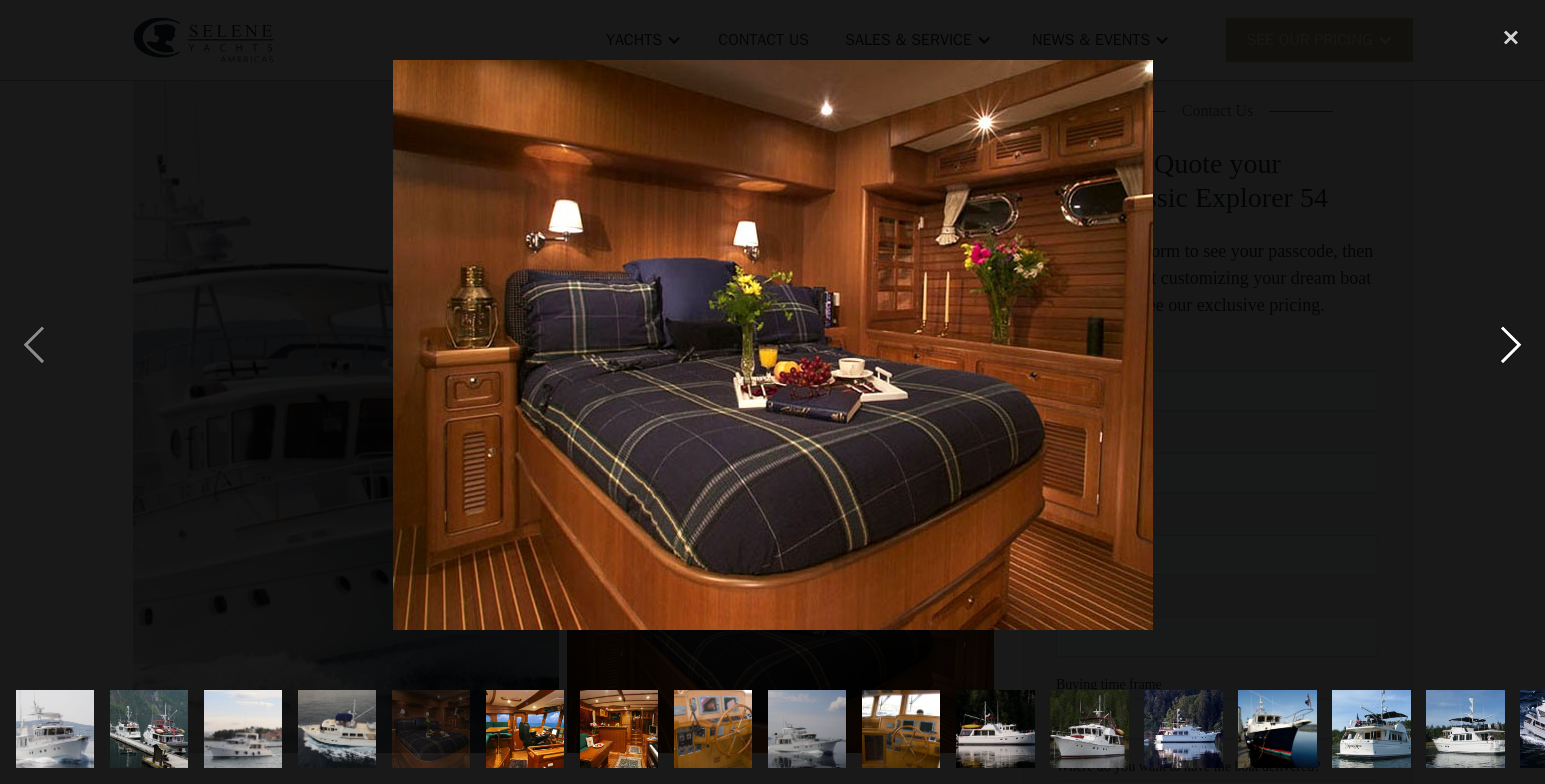 click at bounding box center [1511, 345] 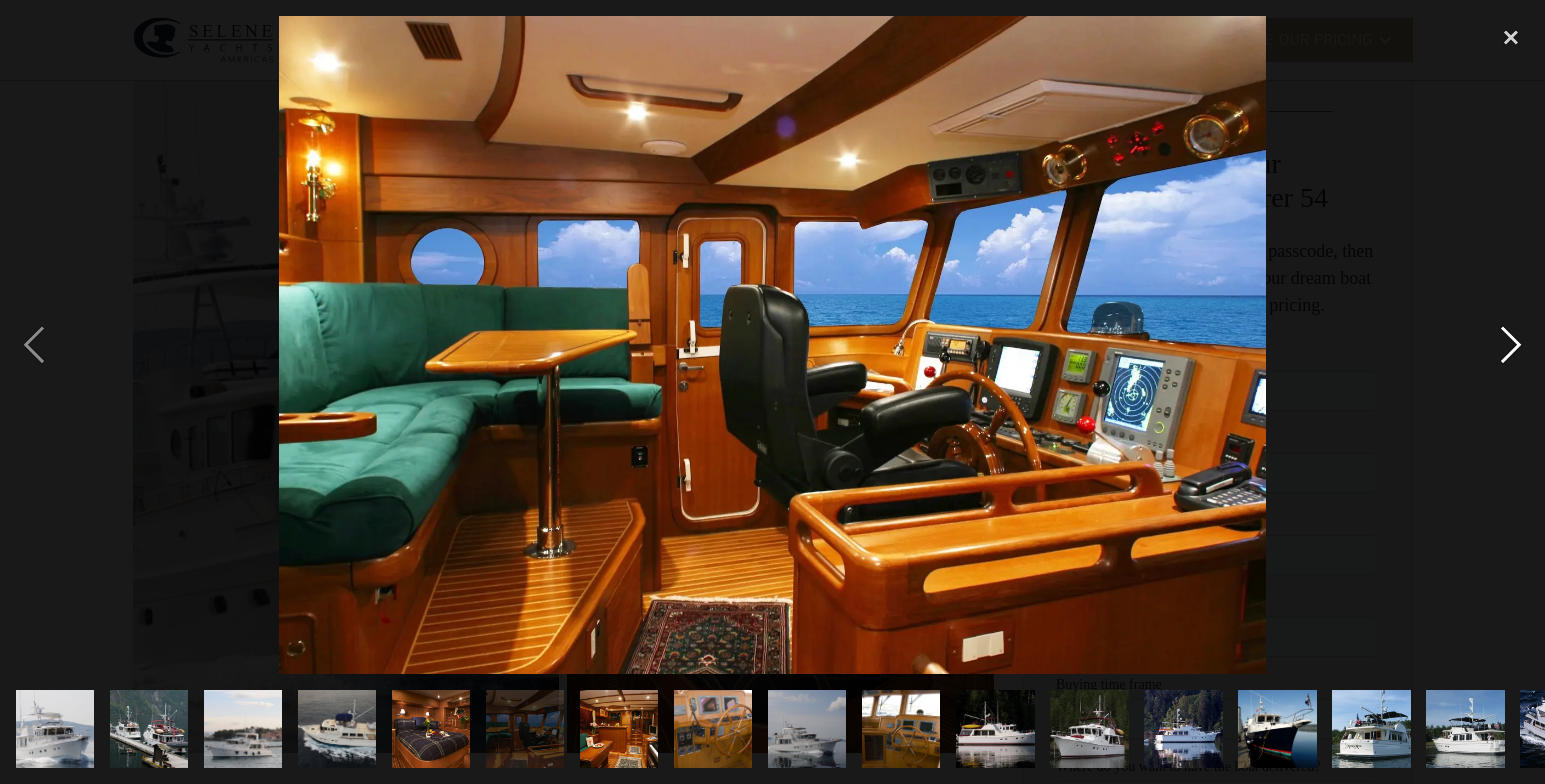 click at bounding box center [1511, 345] 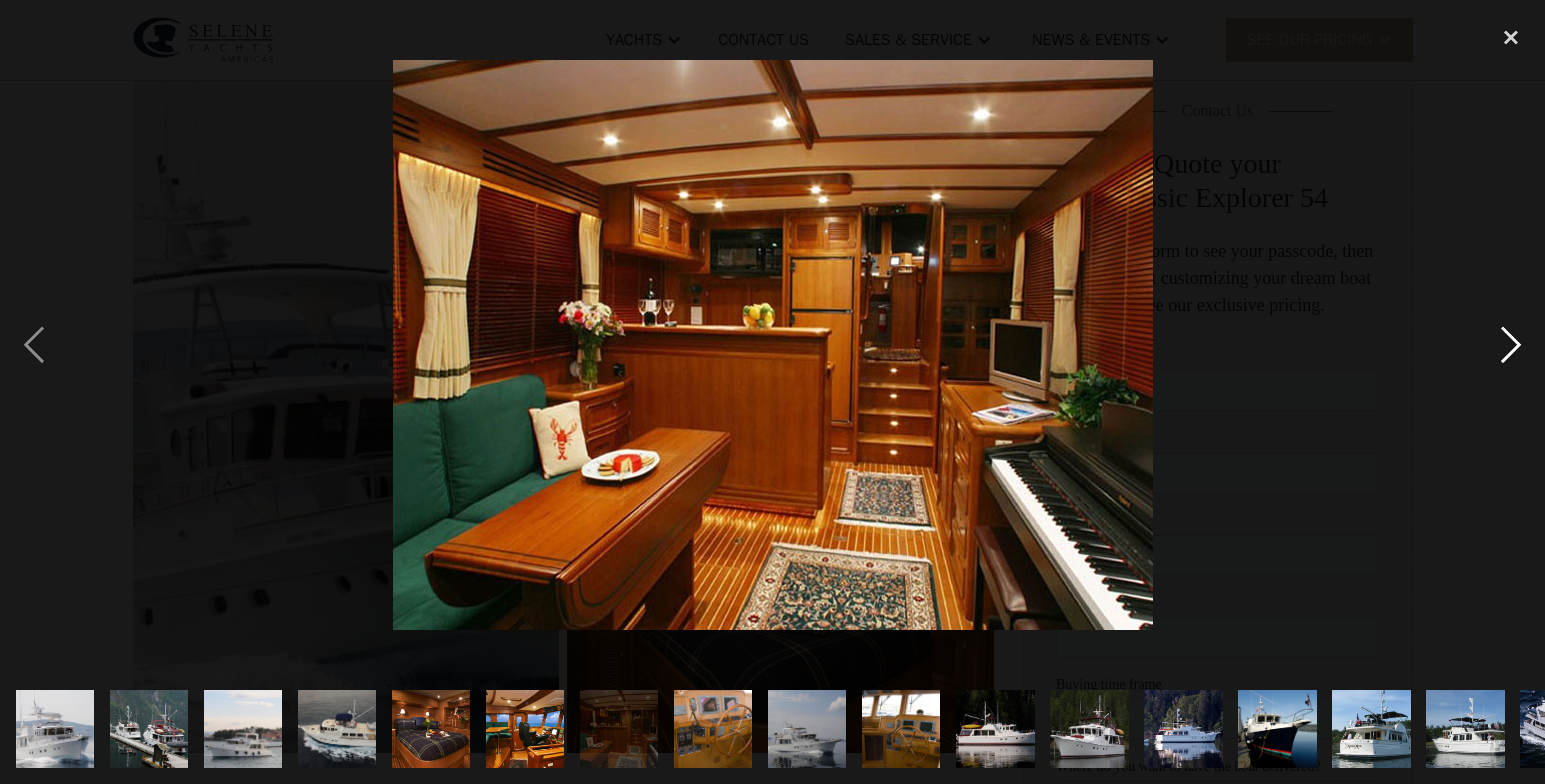 click at bounding box center [1511, 345] 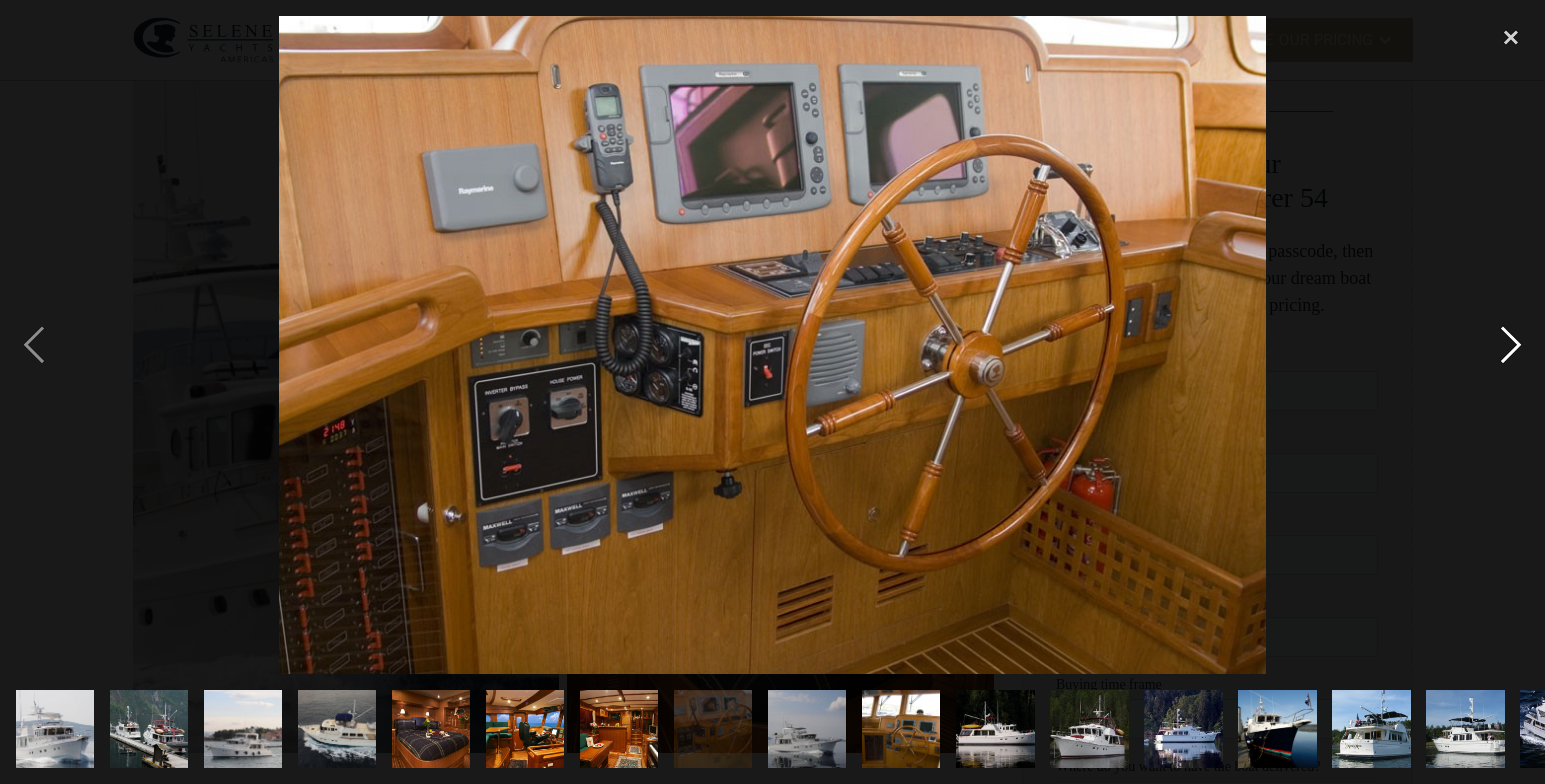 click at bounding box center (1511, 345) 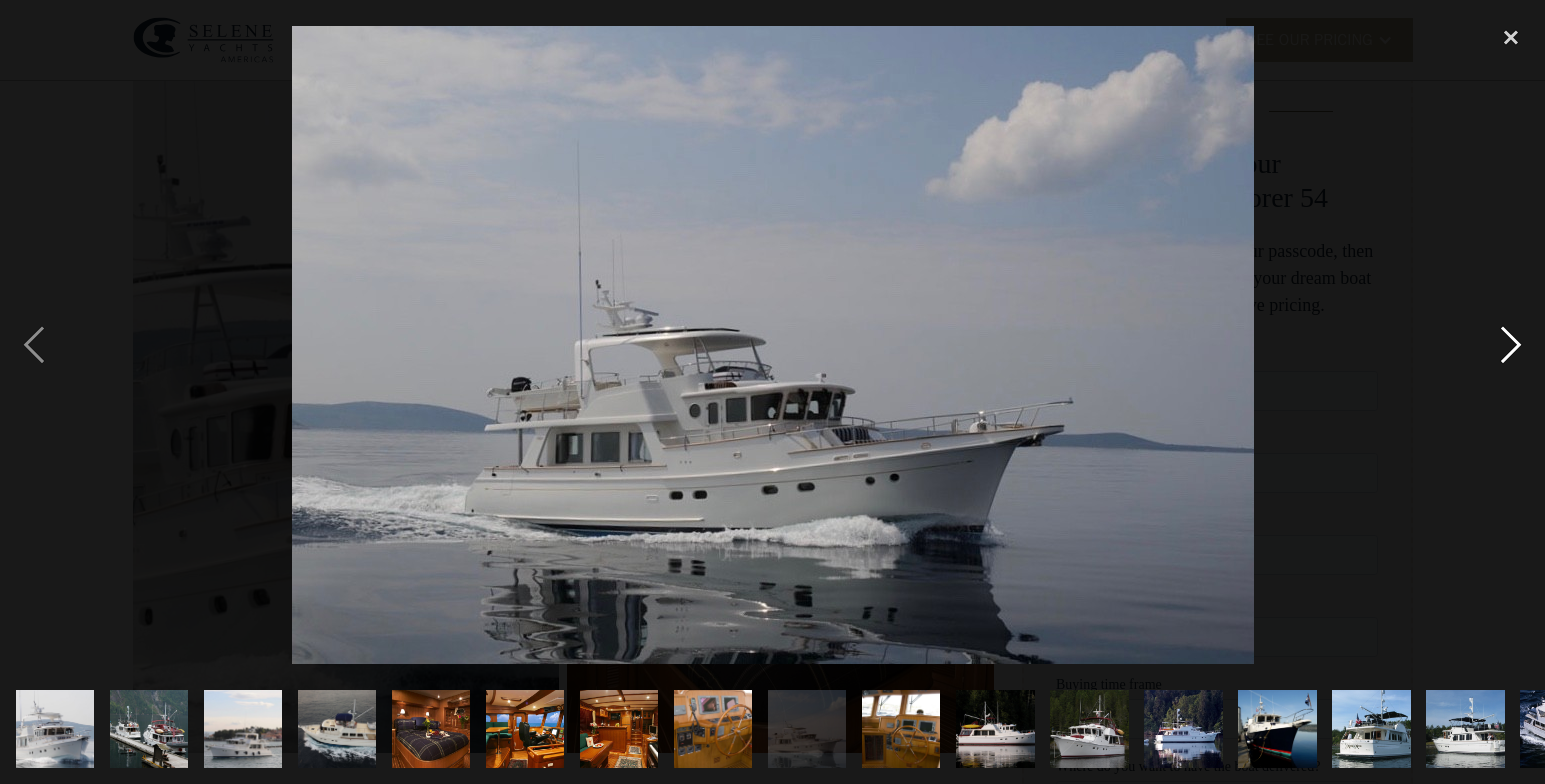 click at bounding box center (1511, 345) 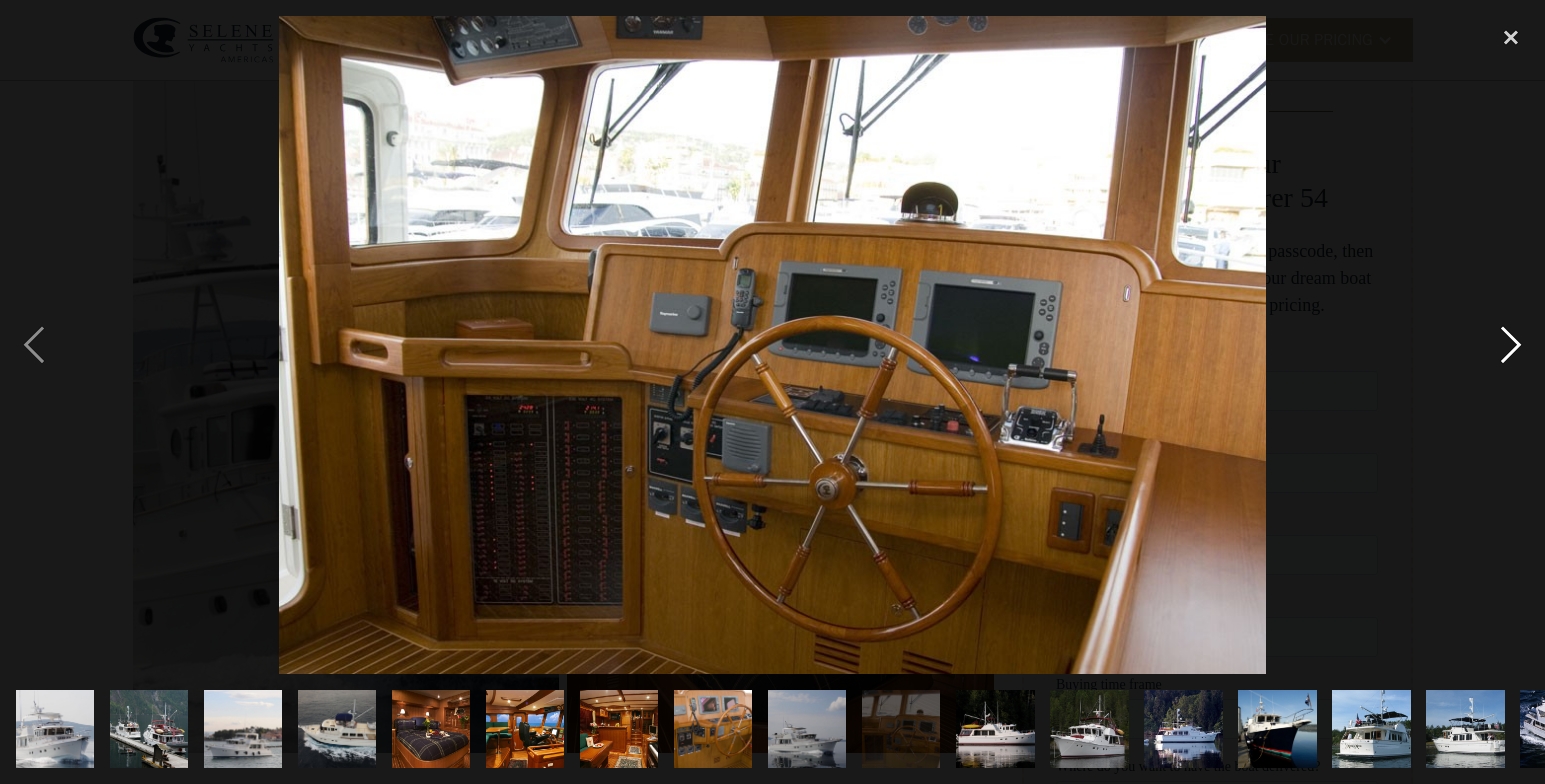 click at bounding box center [1511, 345] 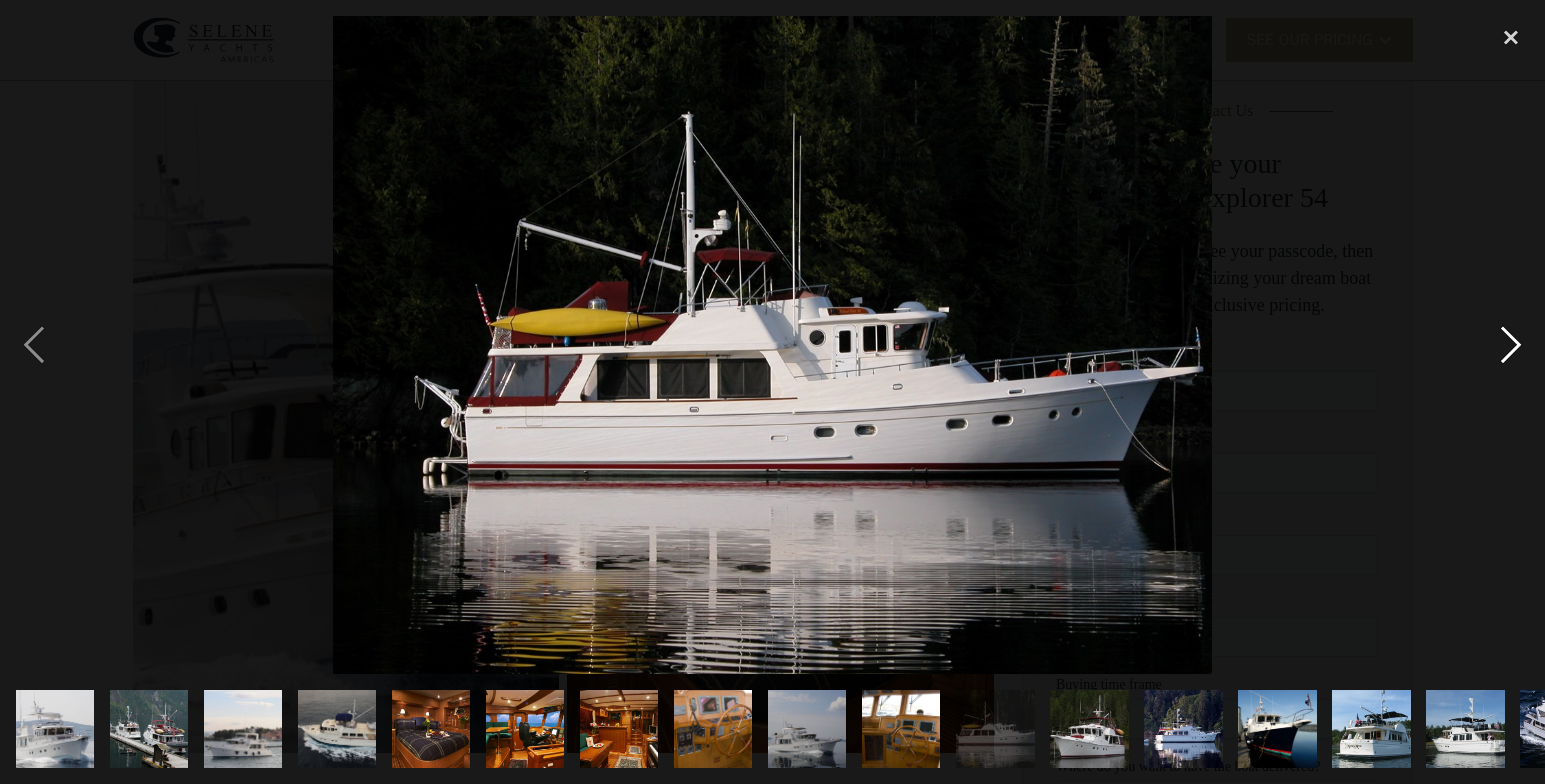 click at bounding box center [1511, 345] 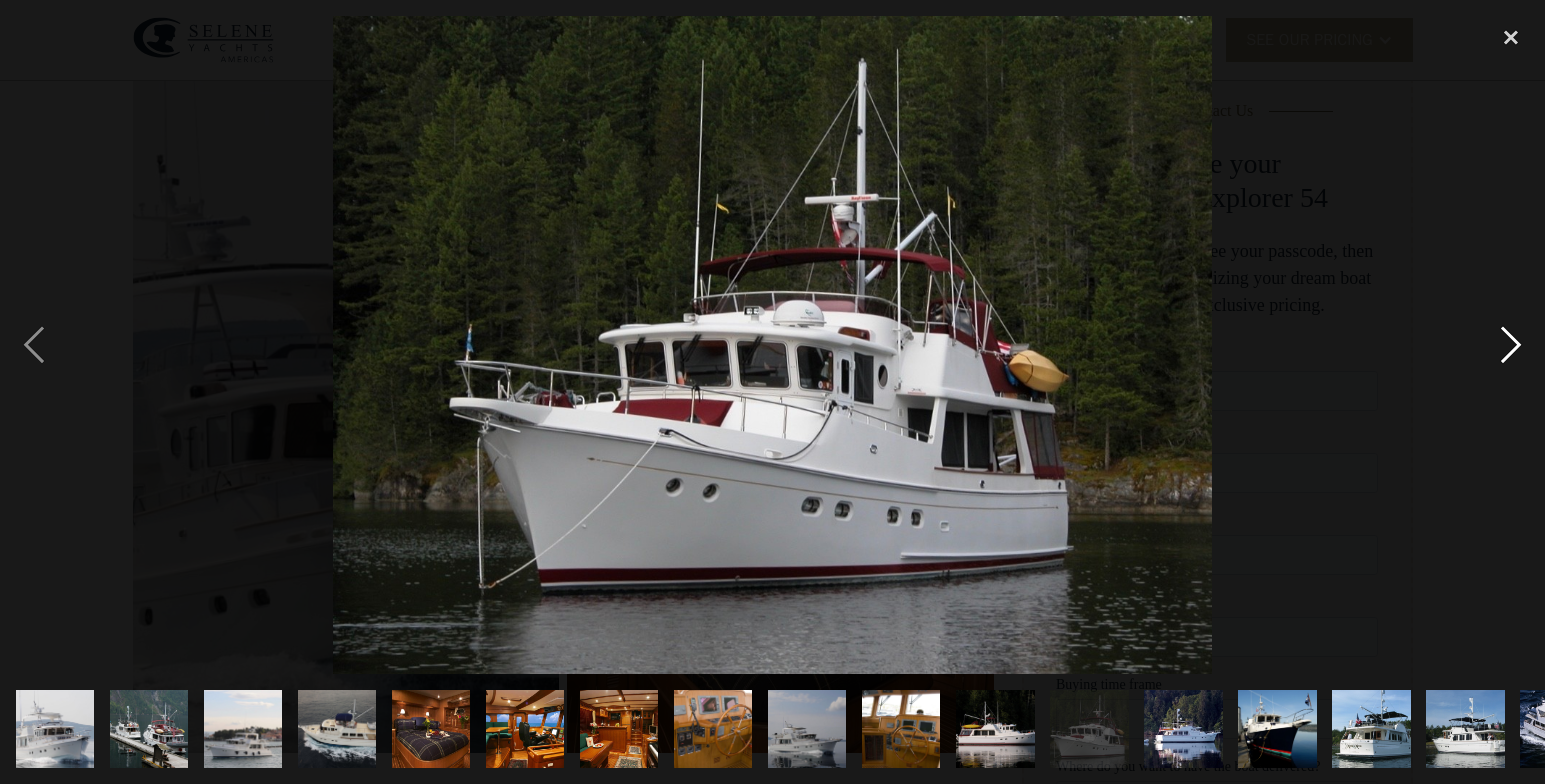 click at bounding box center (1511, 345) 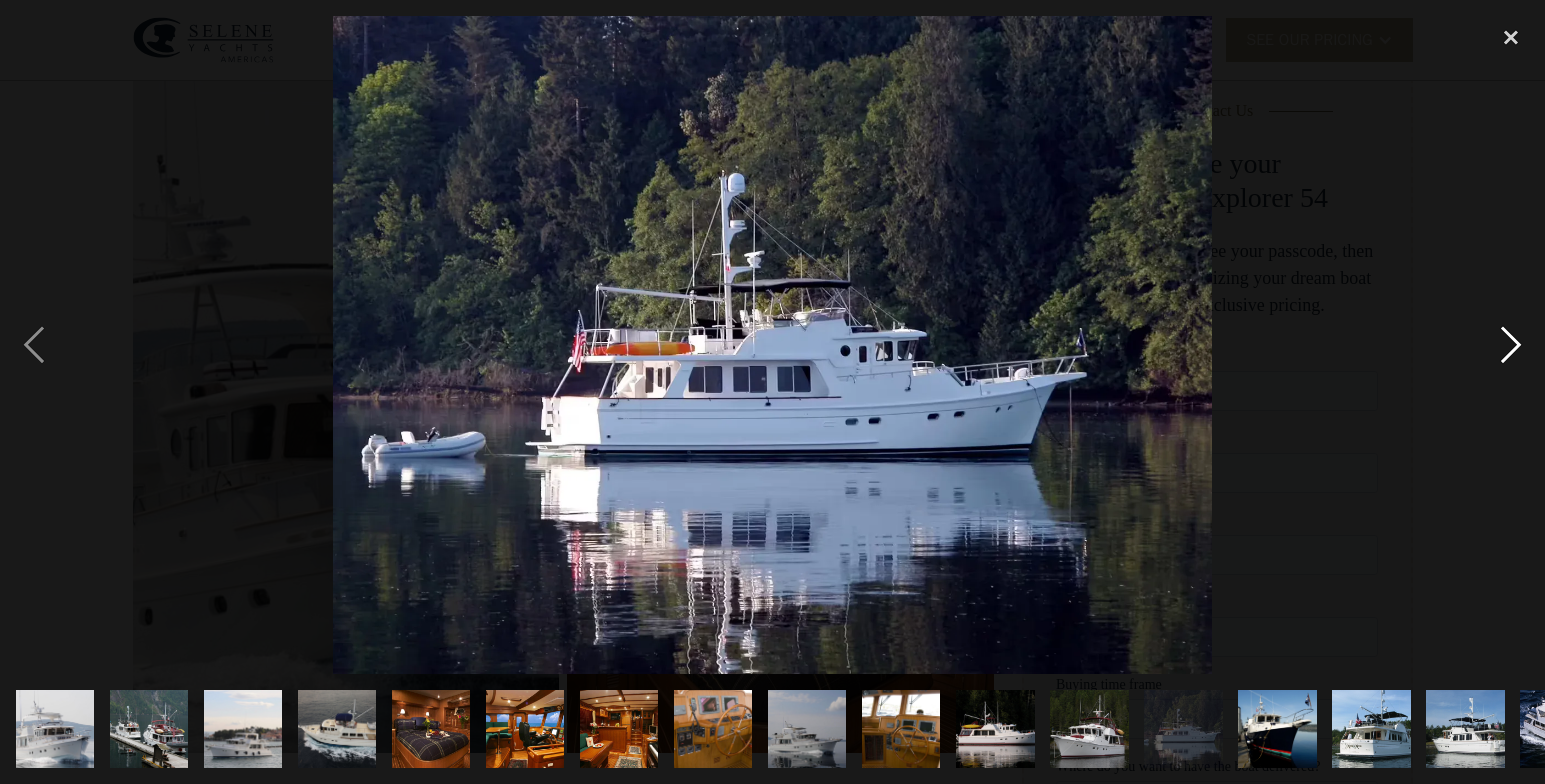 click at bounding box center (1511, 345) 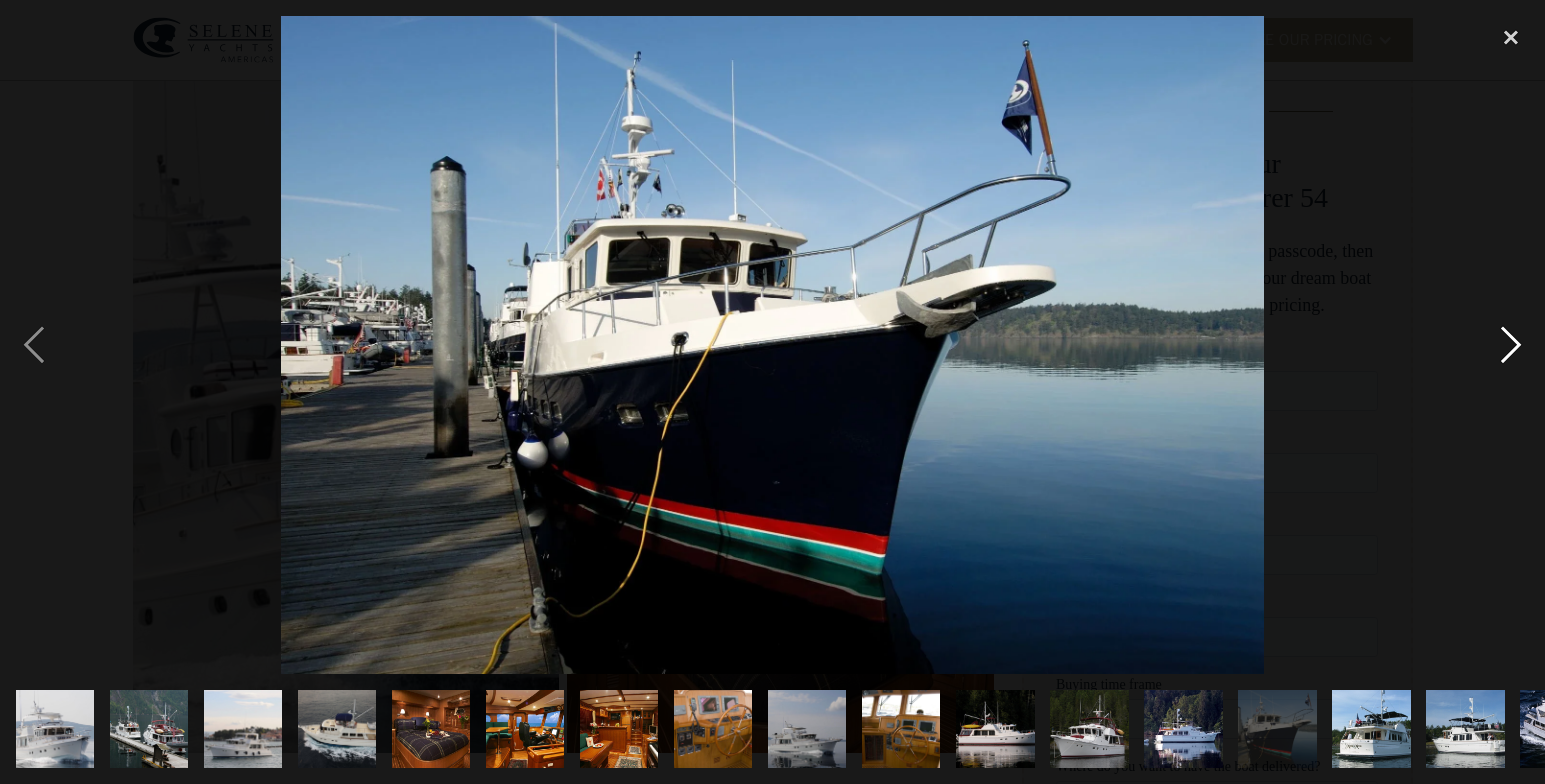 click at bounding box center [1511, 345] 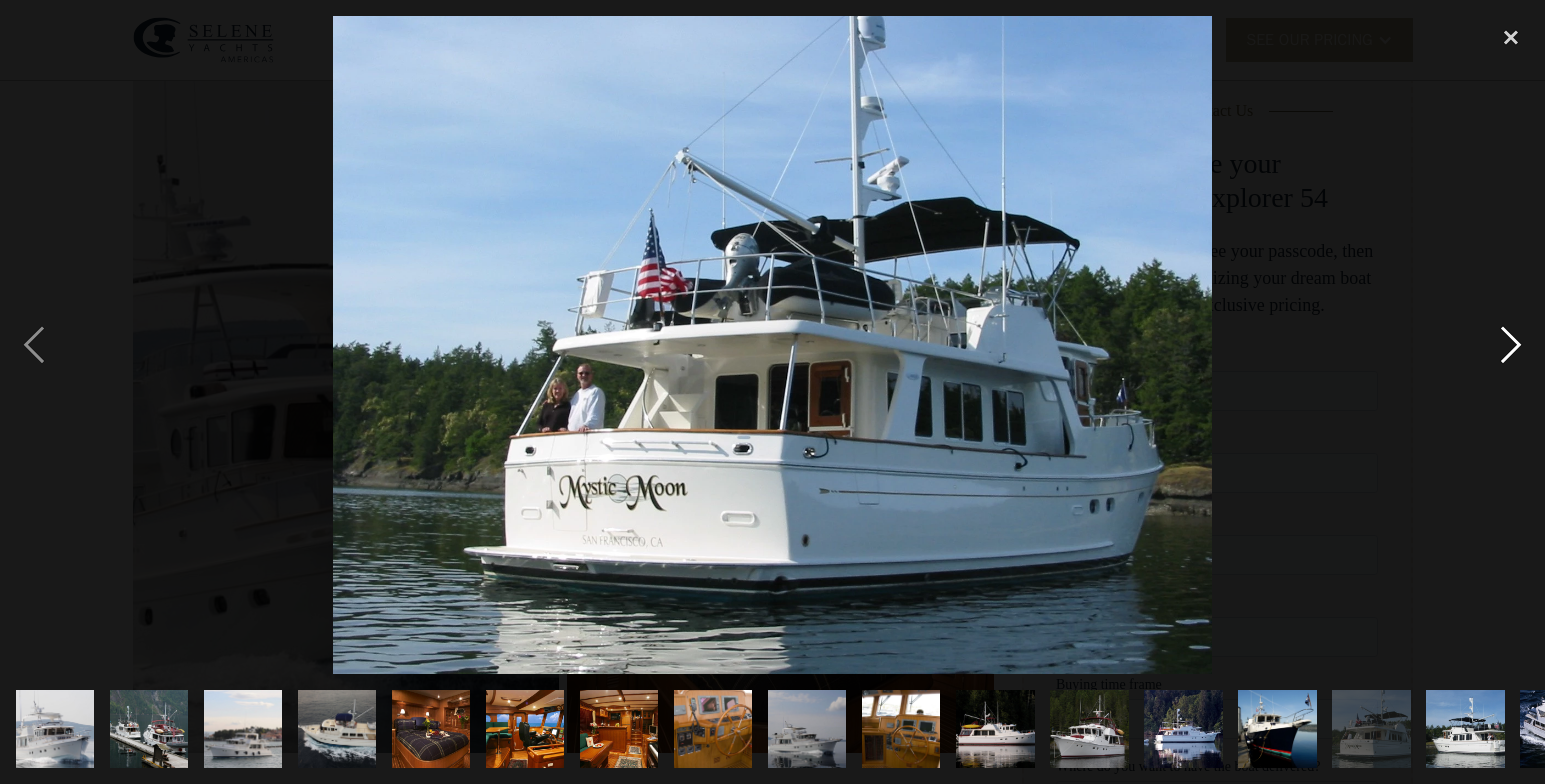 click at bounding box center (1511, 345) 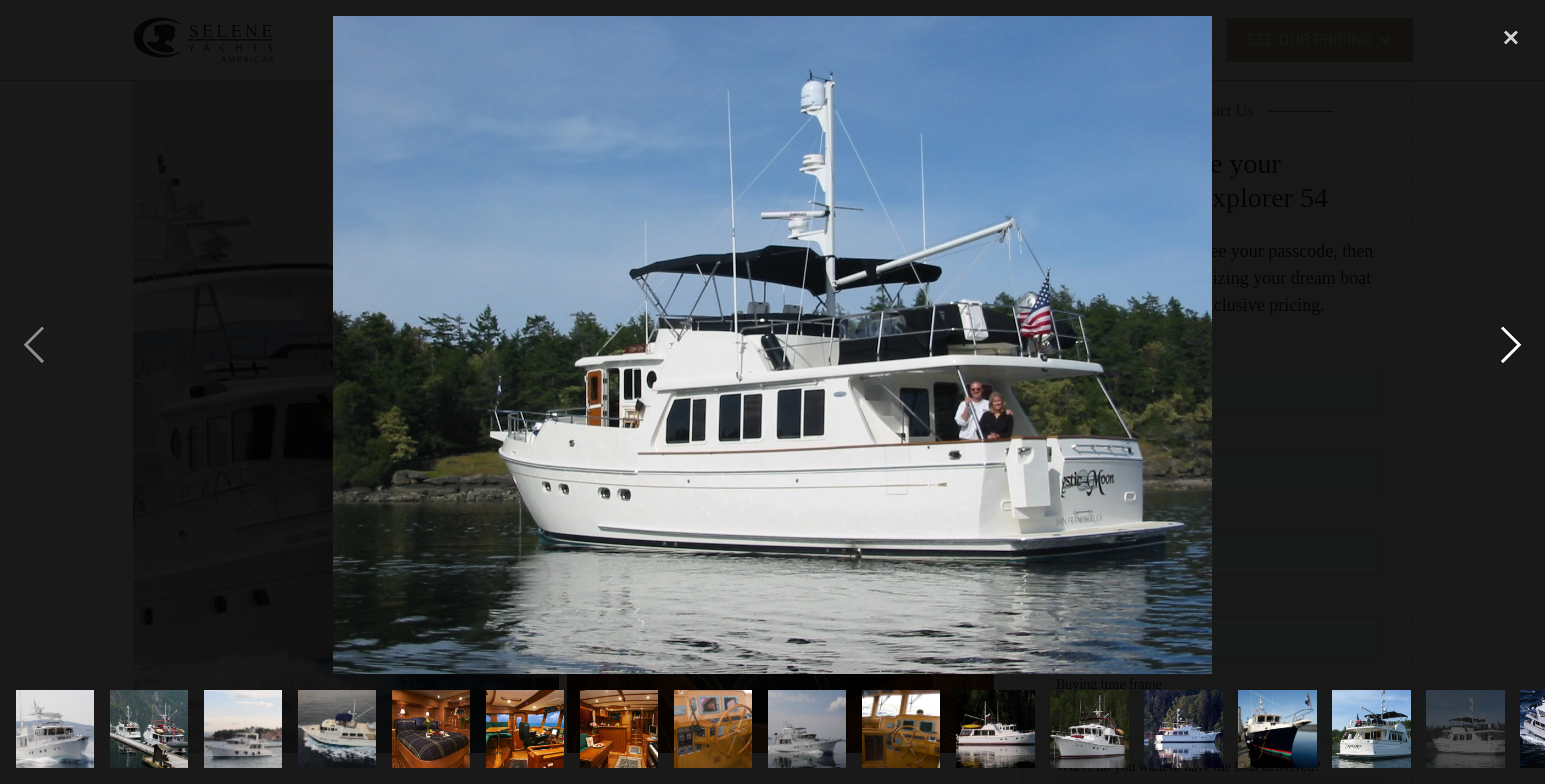 click at bounding box center (1511, 345) 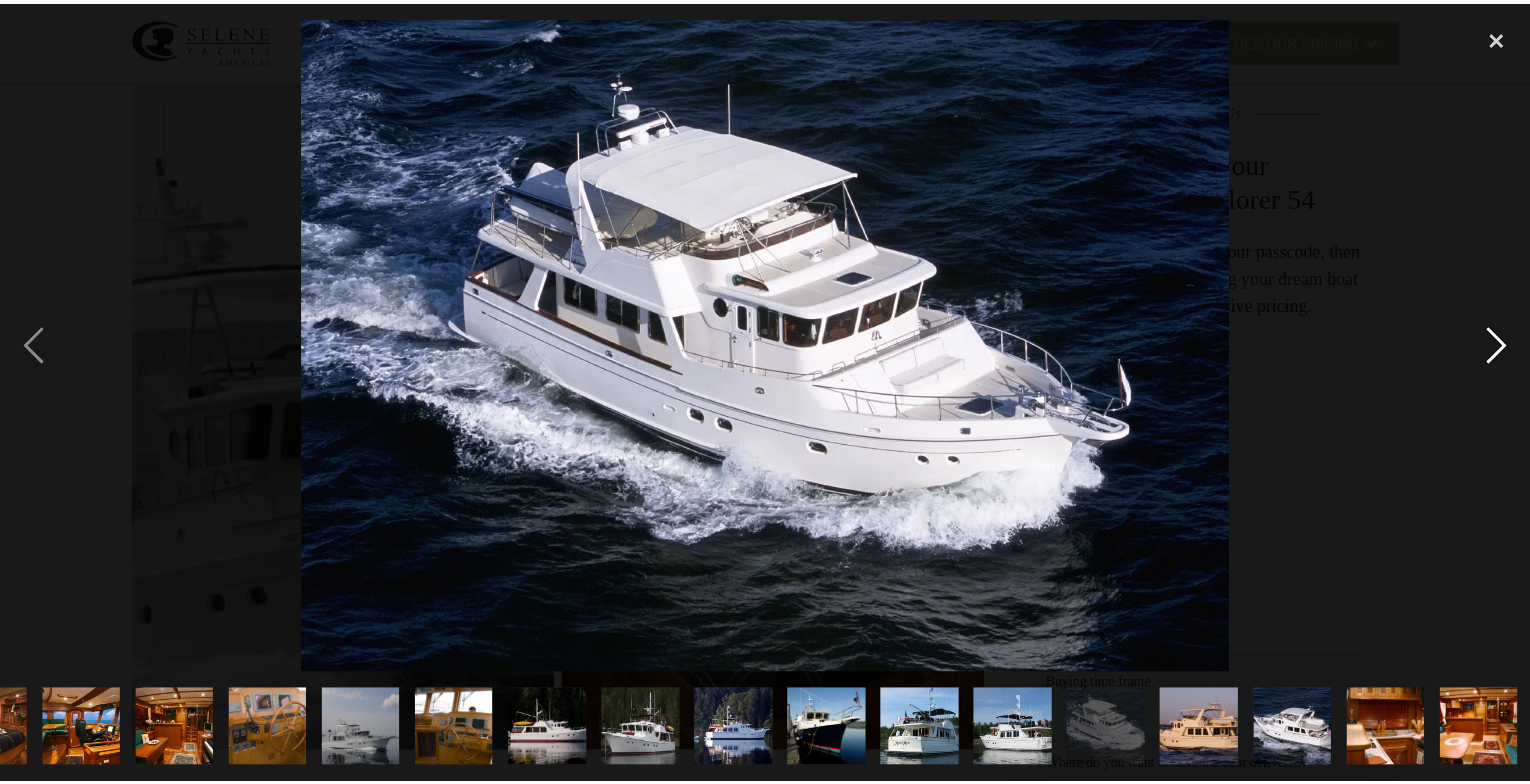 scroll, scrollTop: 0, scrollLeft: 446, axis: horizontal 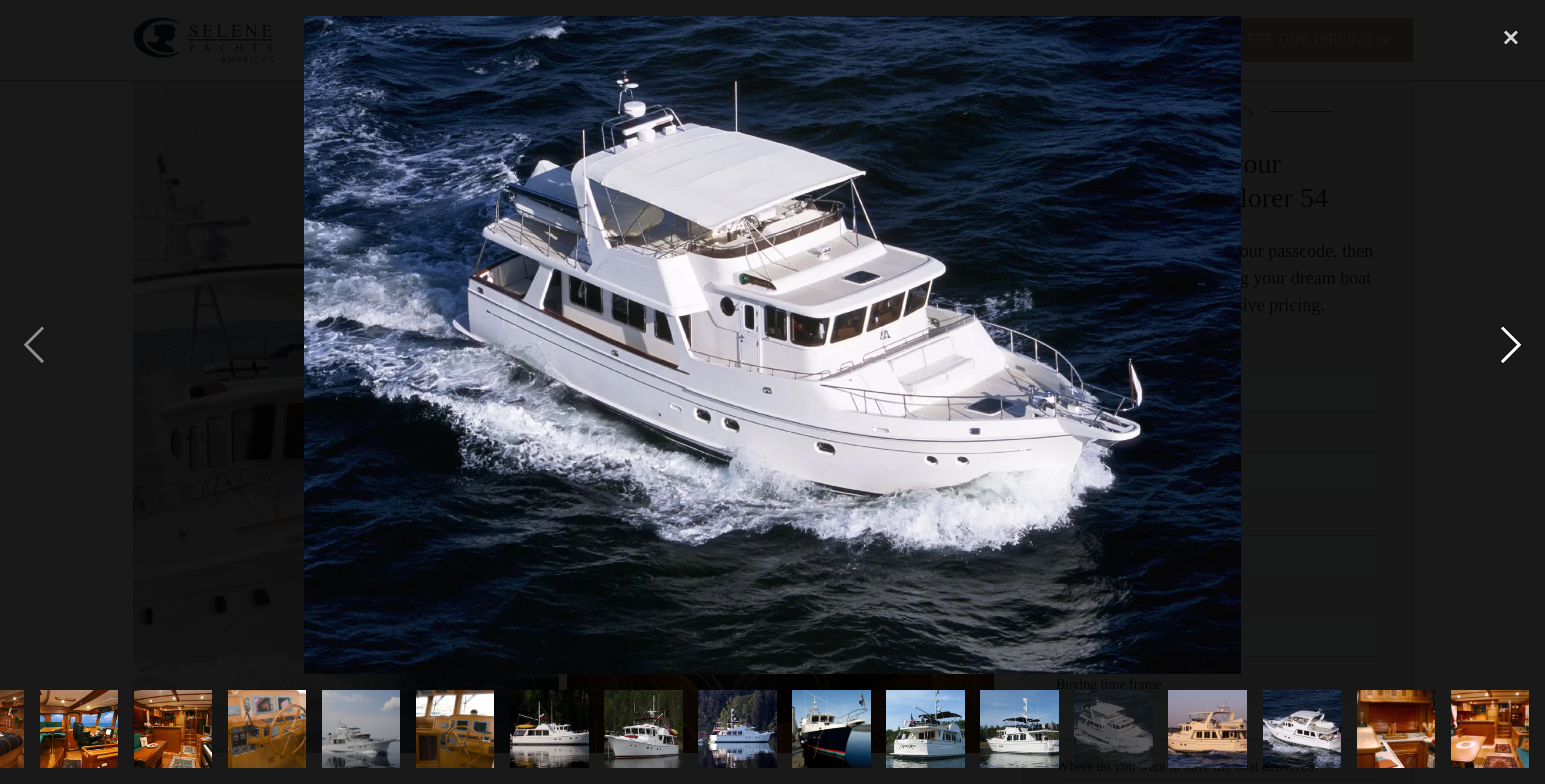 click at bounding box center [1511, 345] 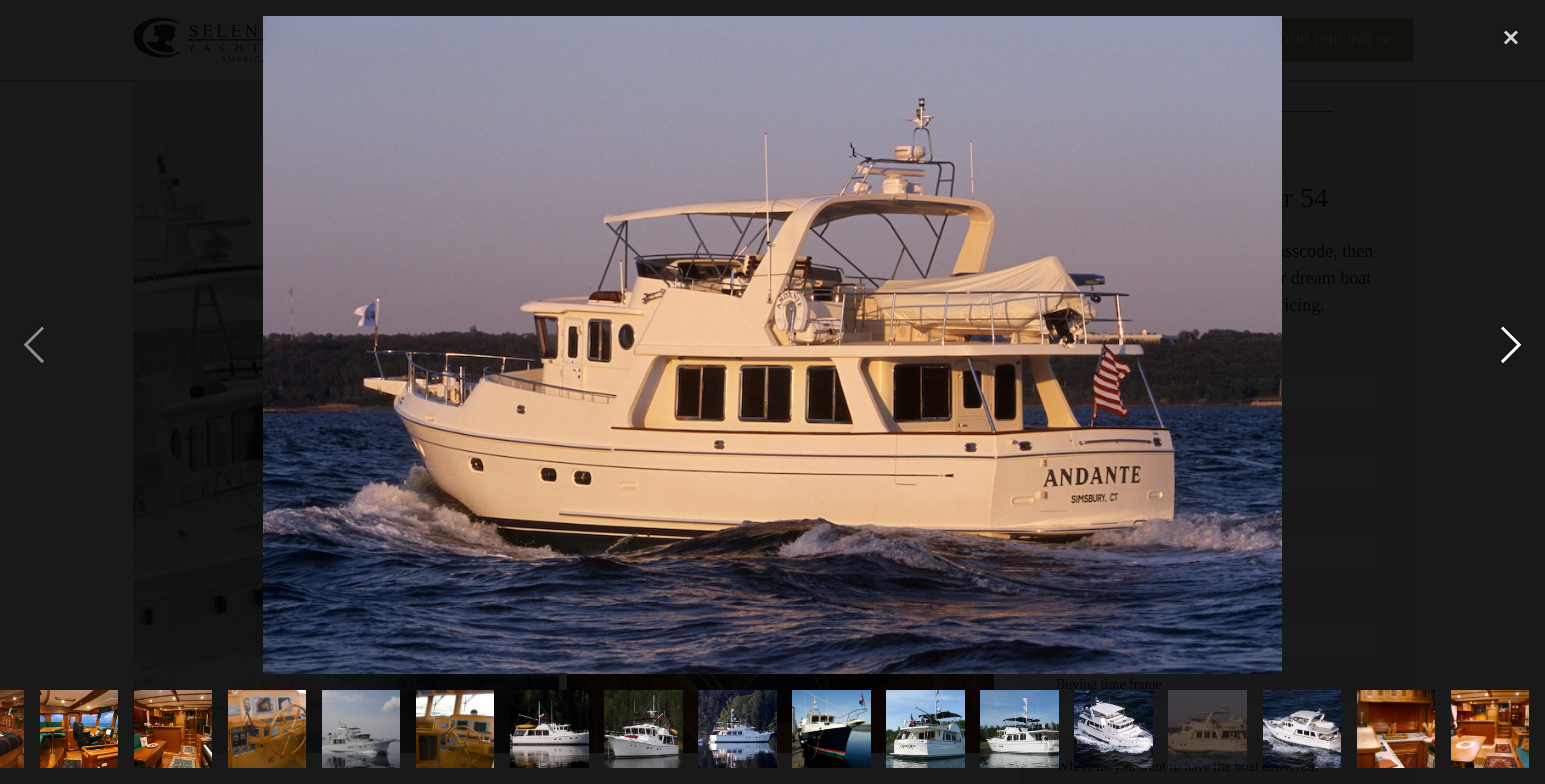 click at bounding box center [1511, 345] 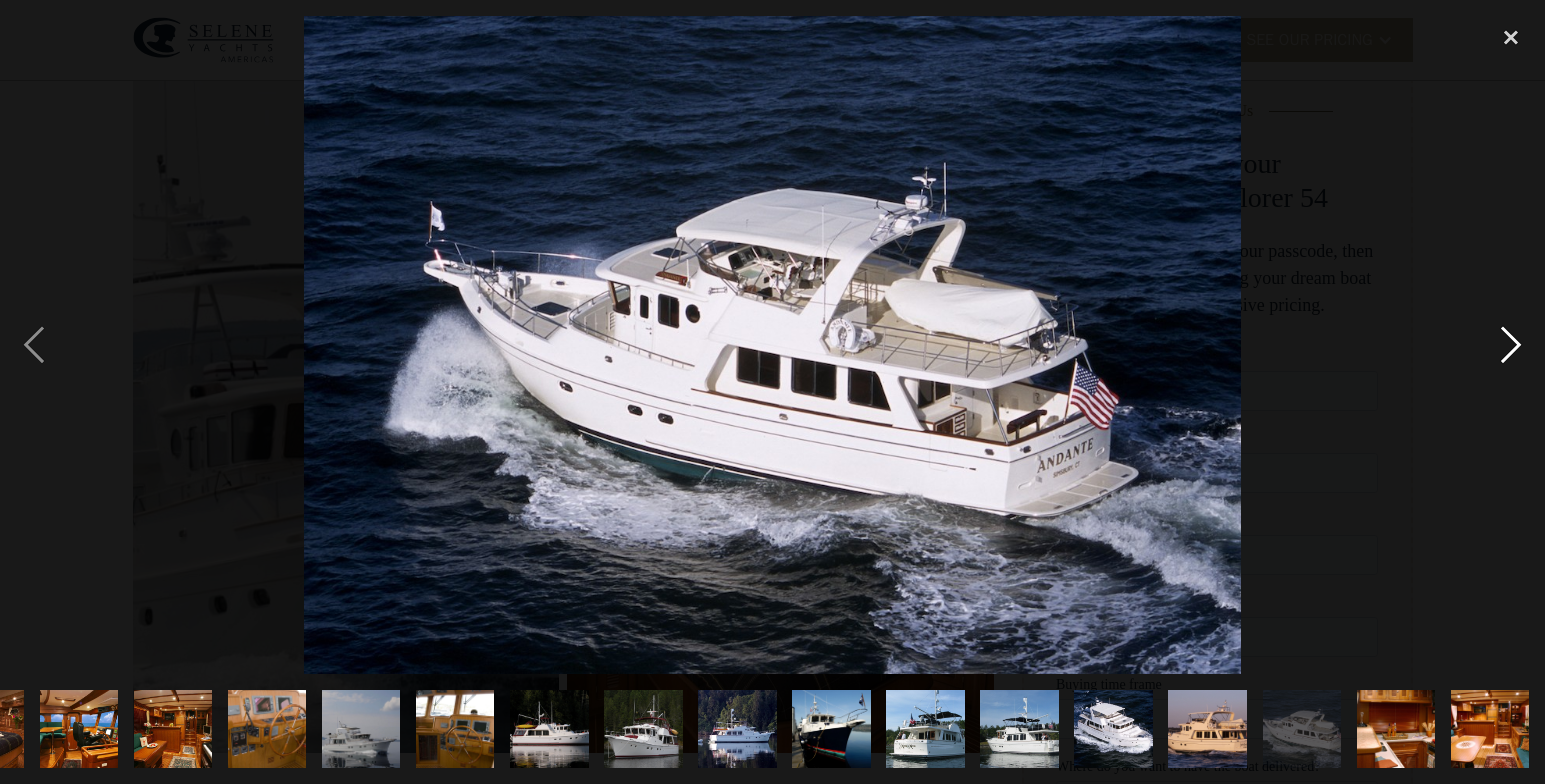 click at bounding box center [1511, 345] 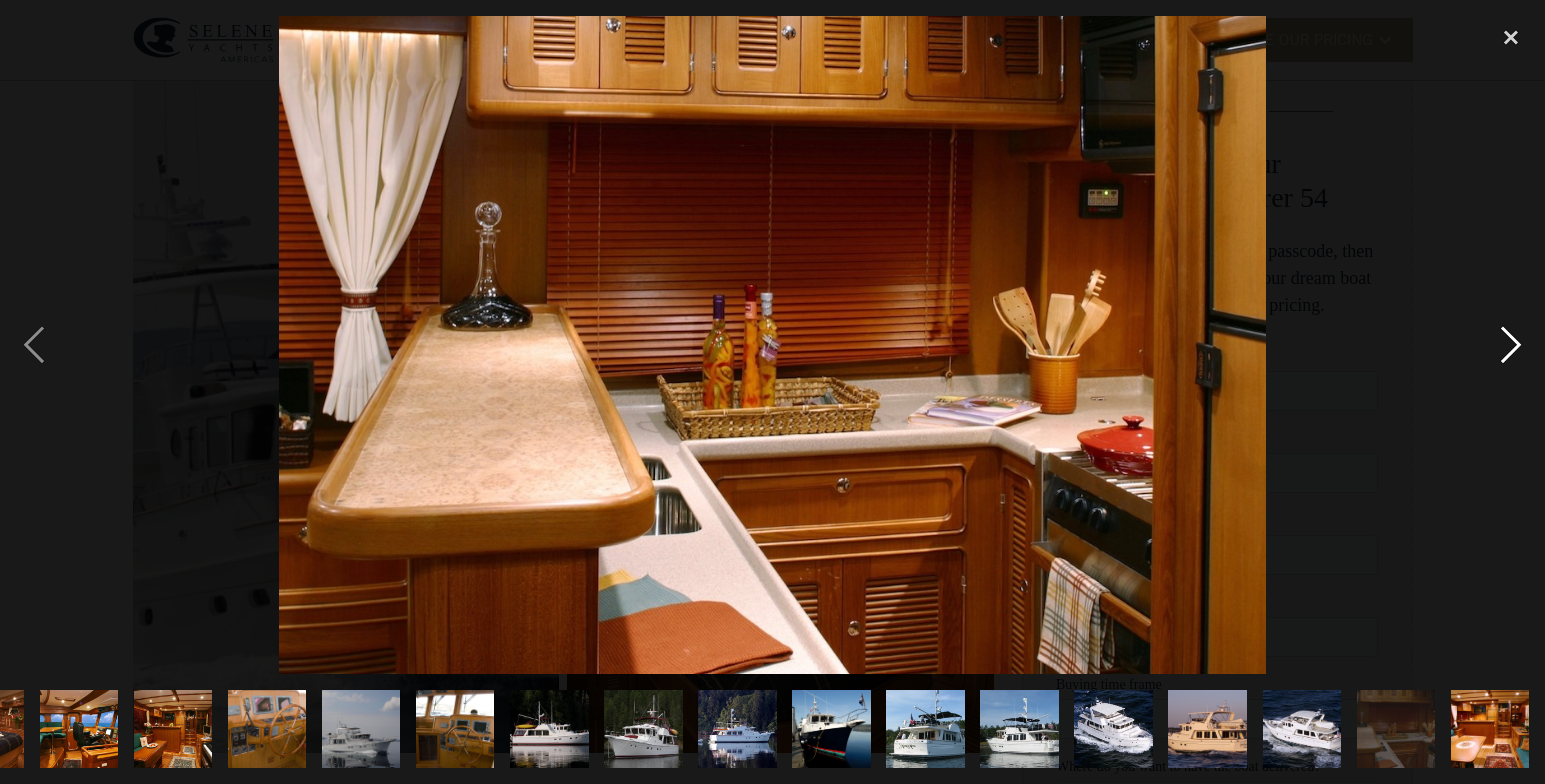 click at bounding box center (1511, 345) 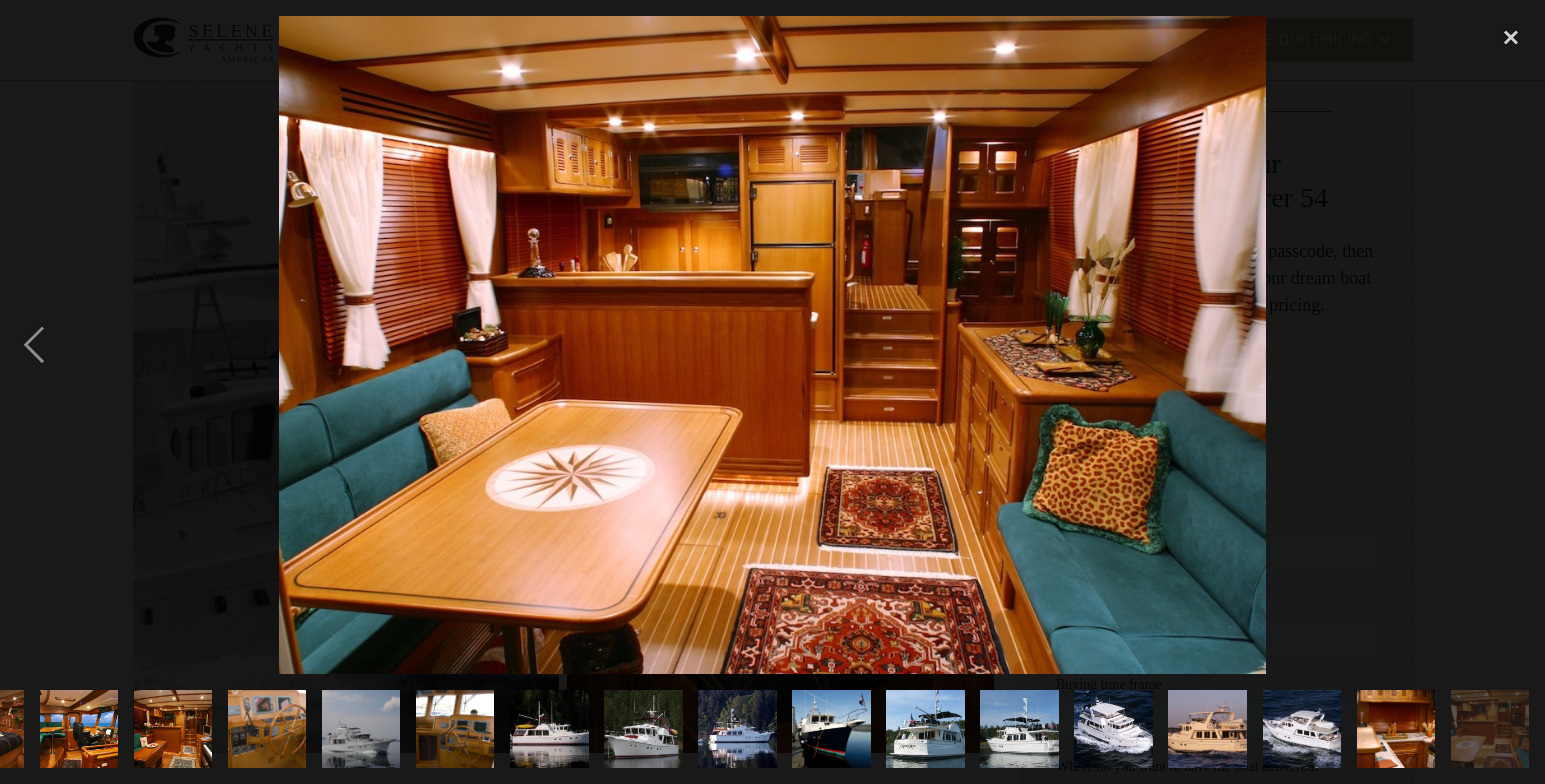 click at bounding box center [1511, 345] 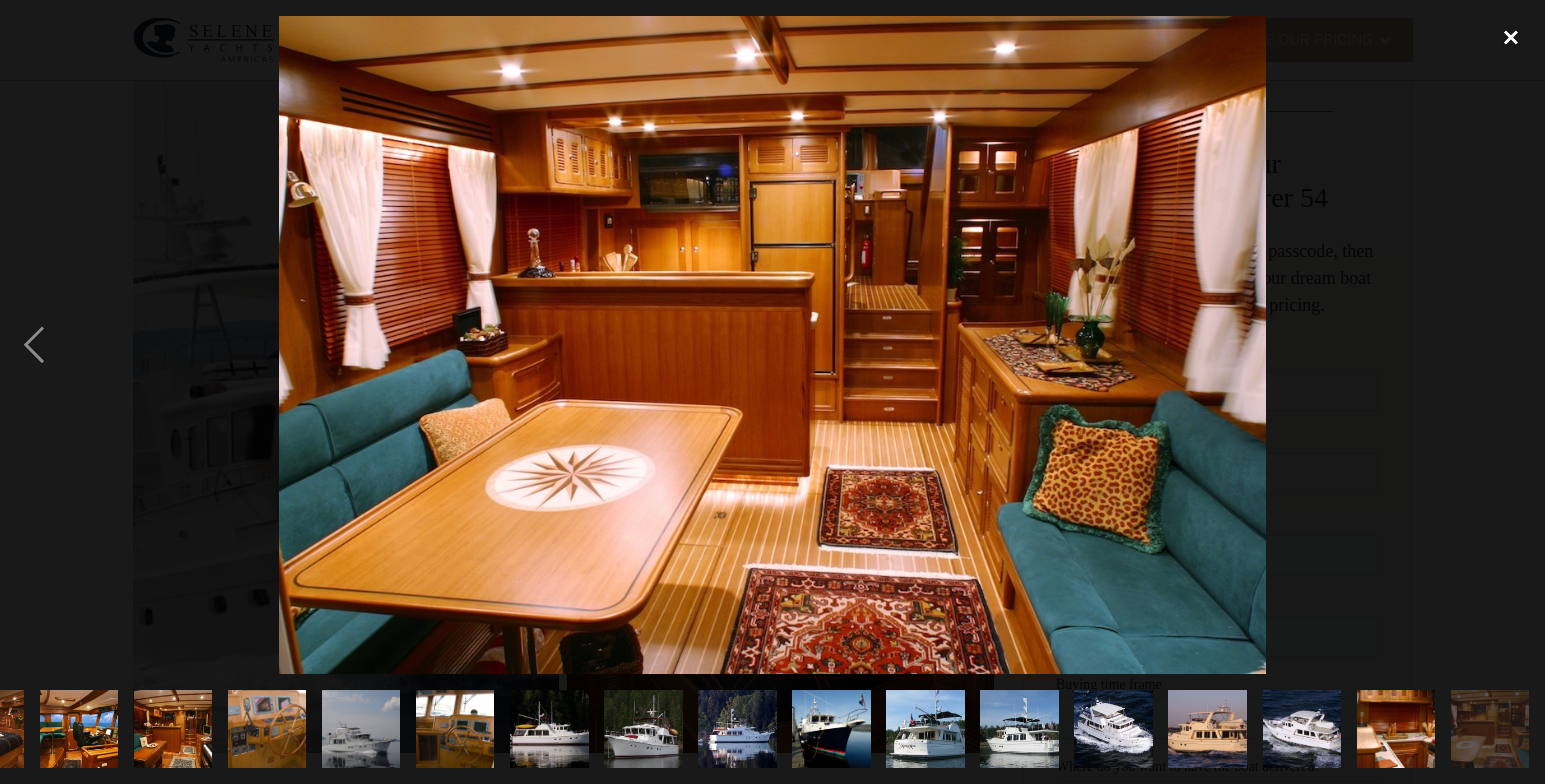 click at bounding box center [1511, 38] 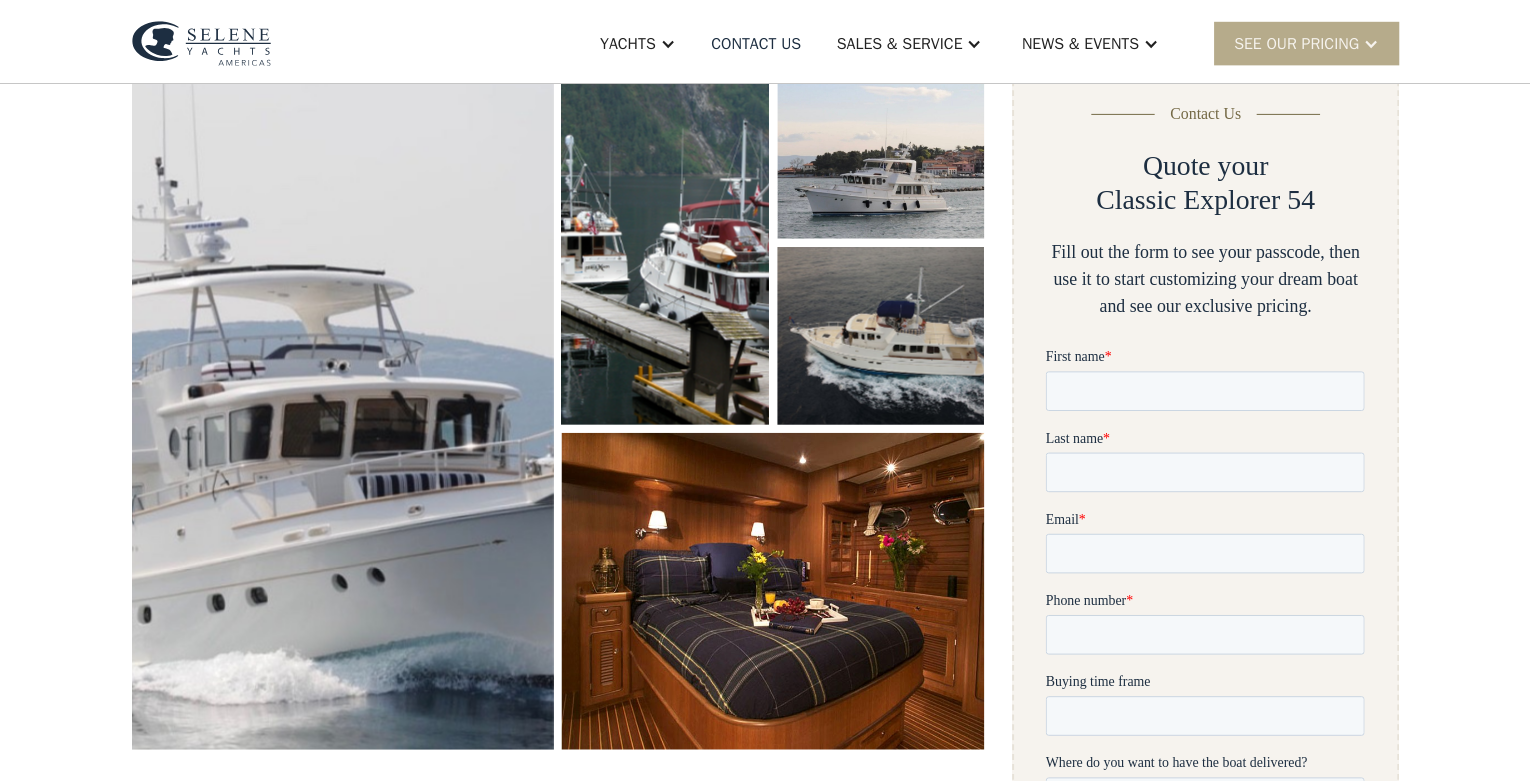 scroll, scrollTop: 0, scrollLeft: 0, axis: both 